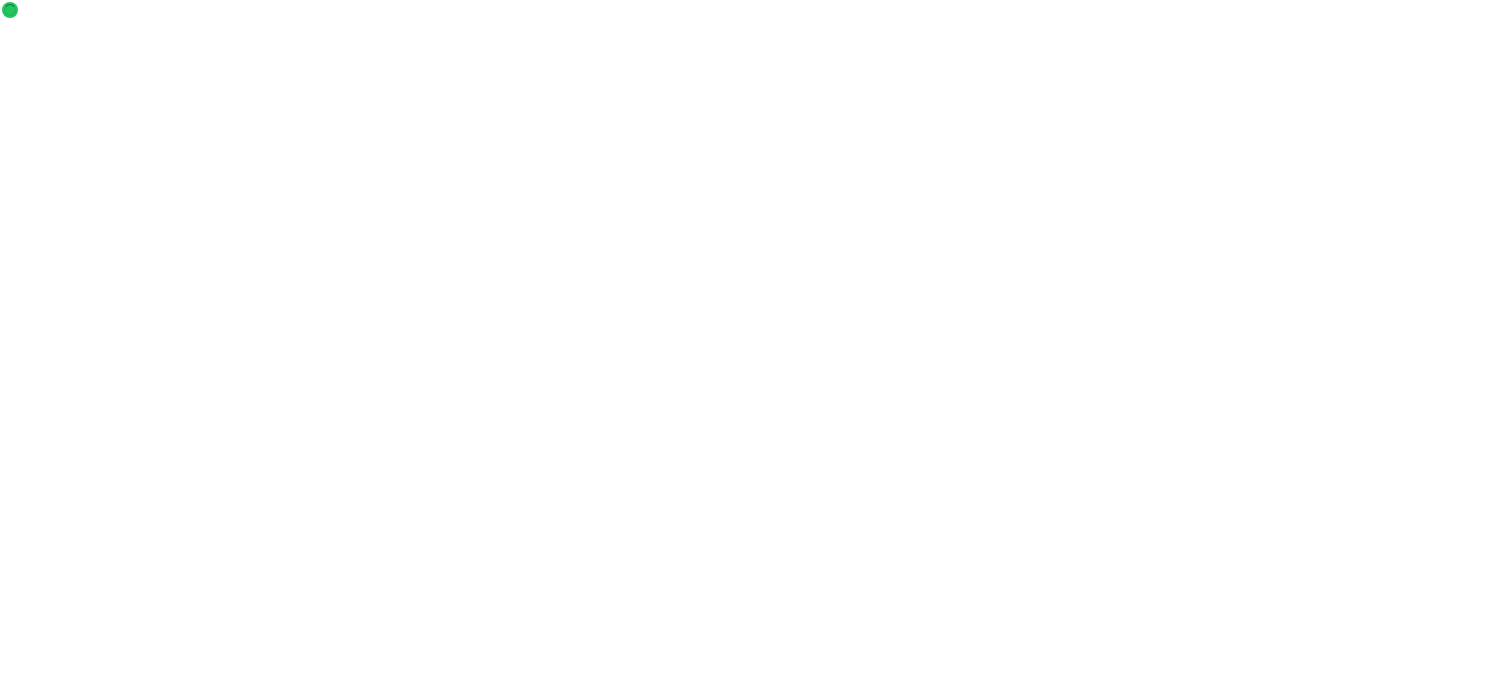 scroll, scrollTop: 0, scrollLeft: 0, axis: both 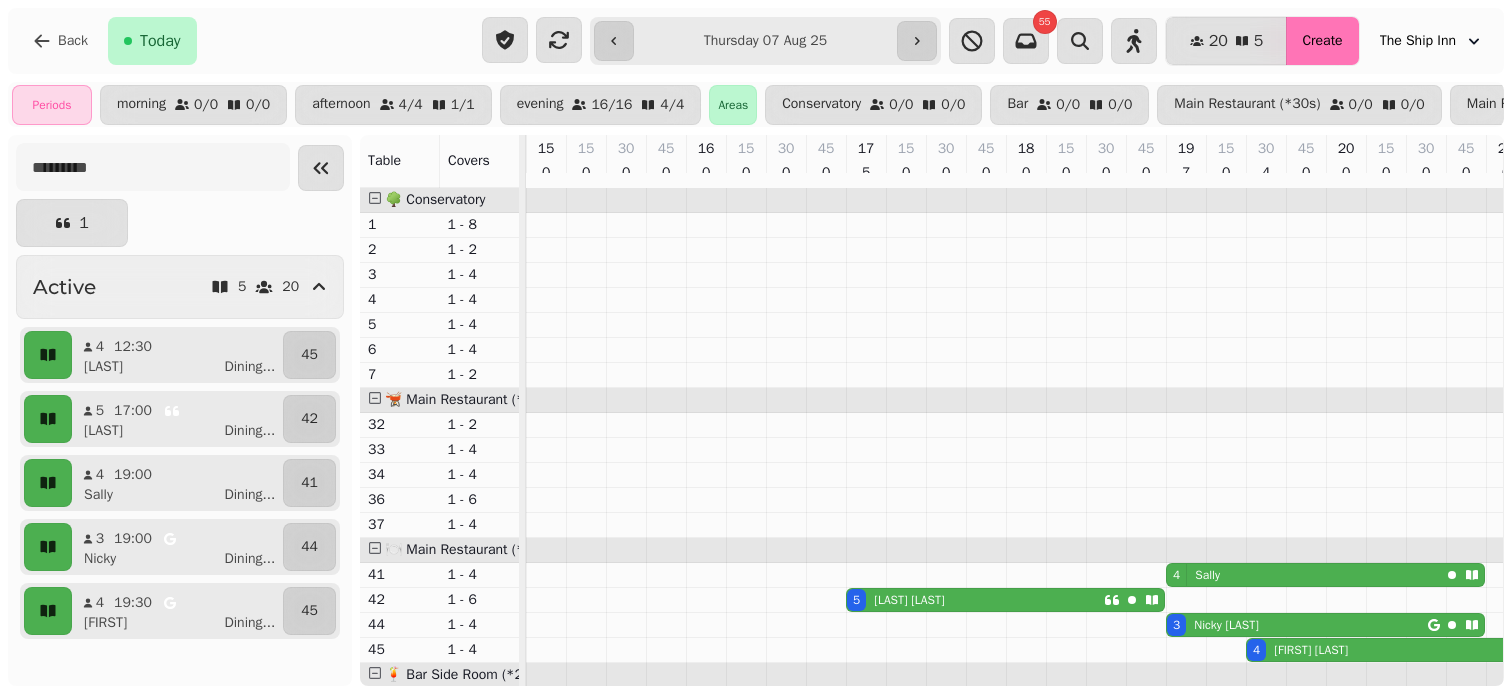 click on "Create" at bounding box center [1322, 41] 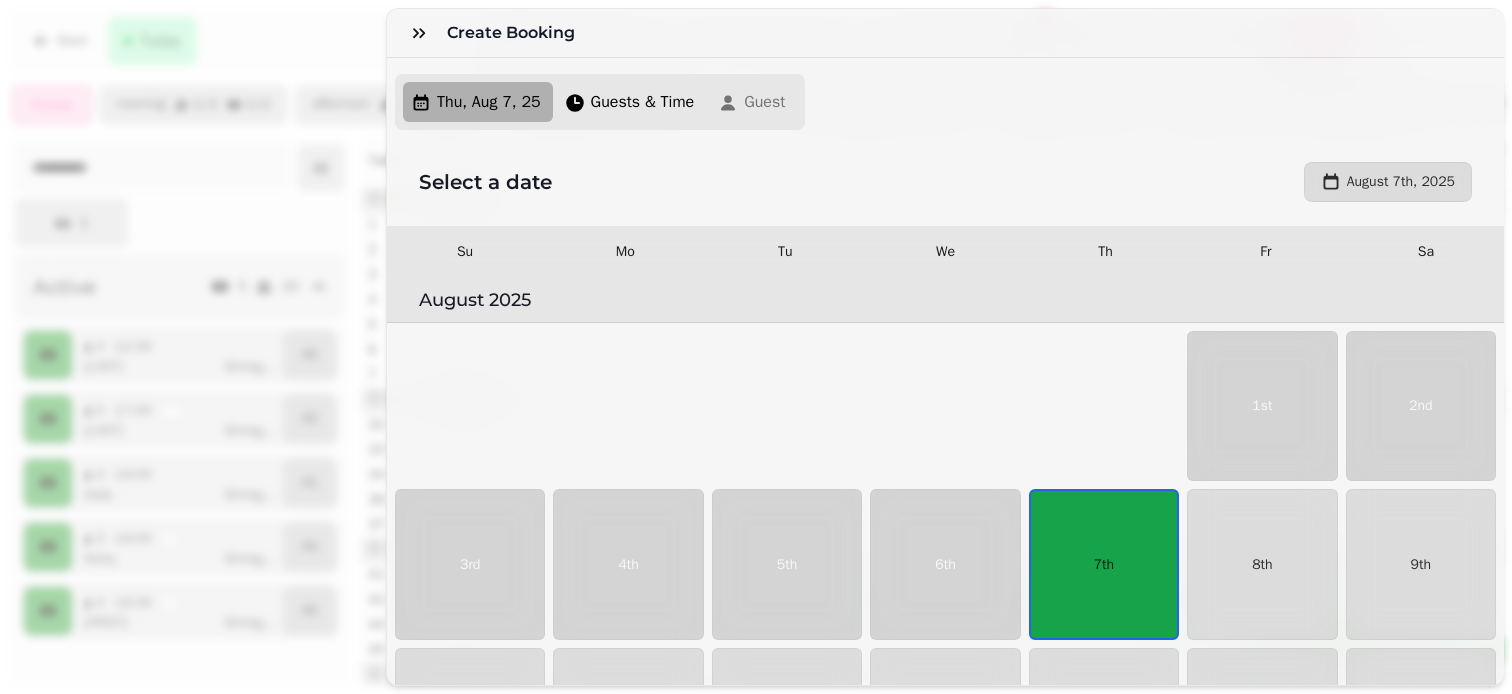scroll, scrollTop: 125, scrollLeft: 0, axis: vertical 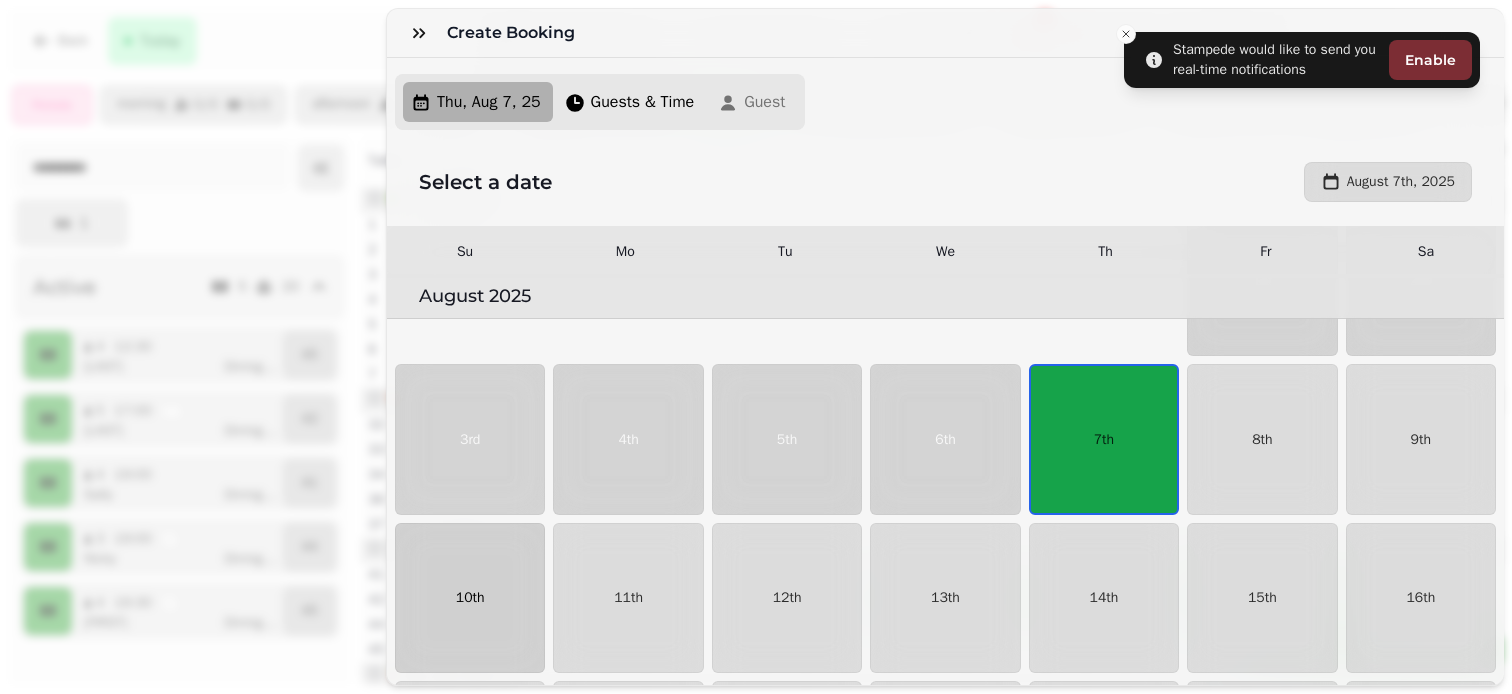 click on "10th" at bounding box center [470, 598] 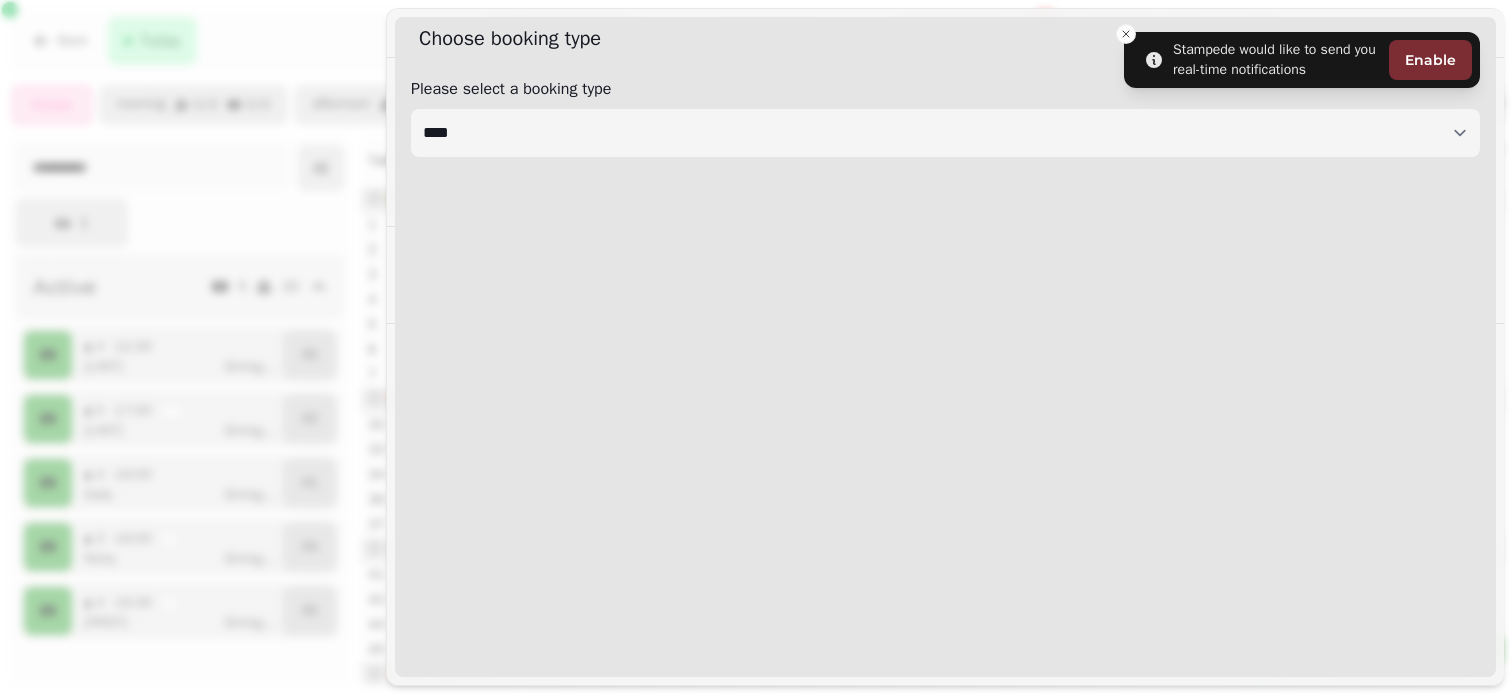 select on "****" 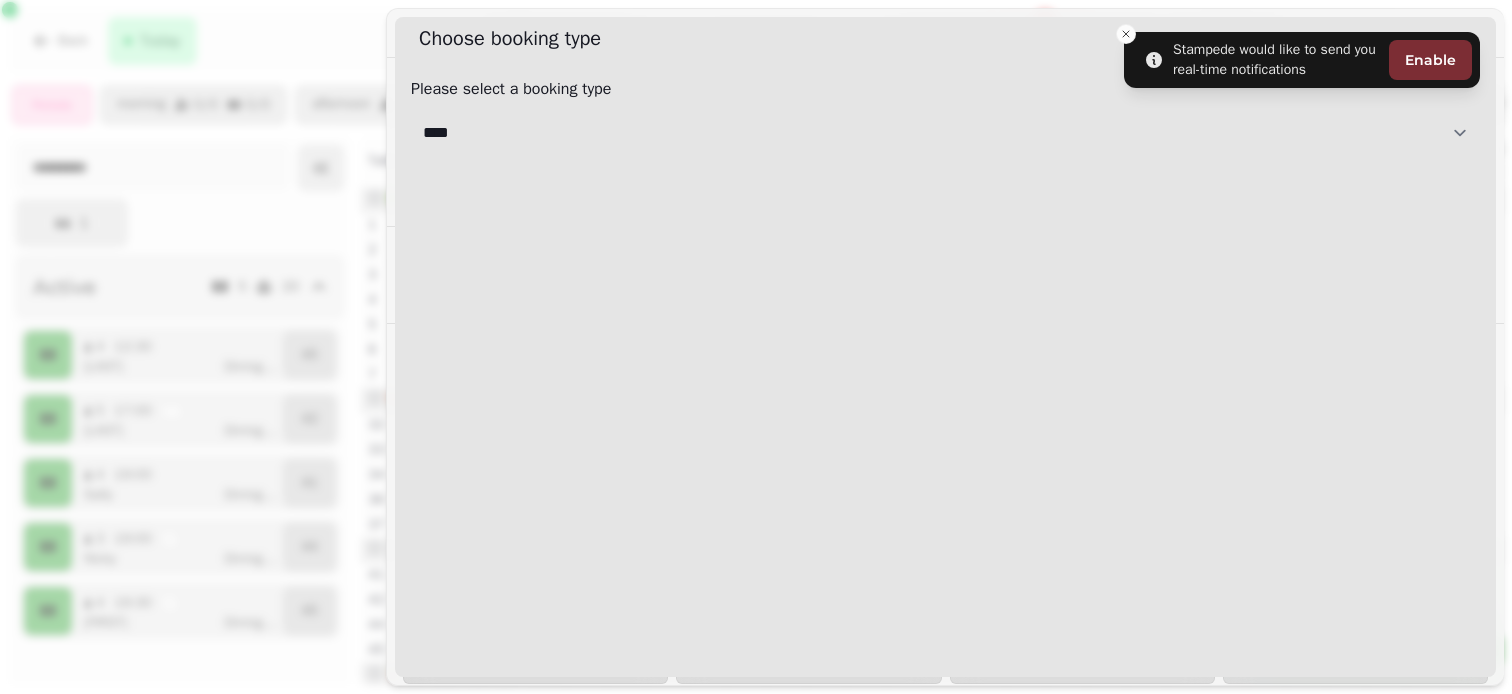 click on "[CREDIT CARD]" at bounding box center [945, 133] 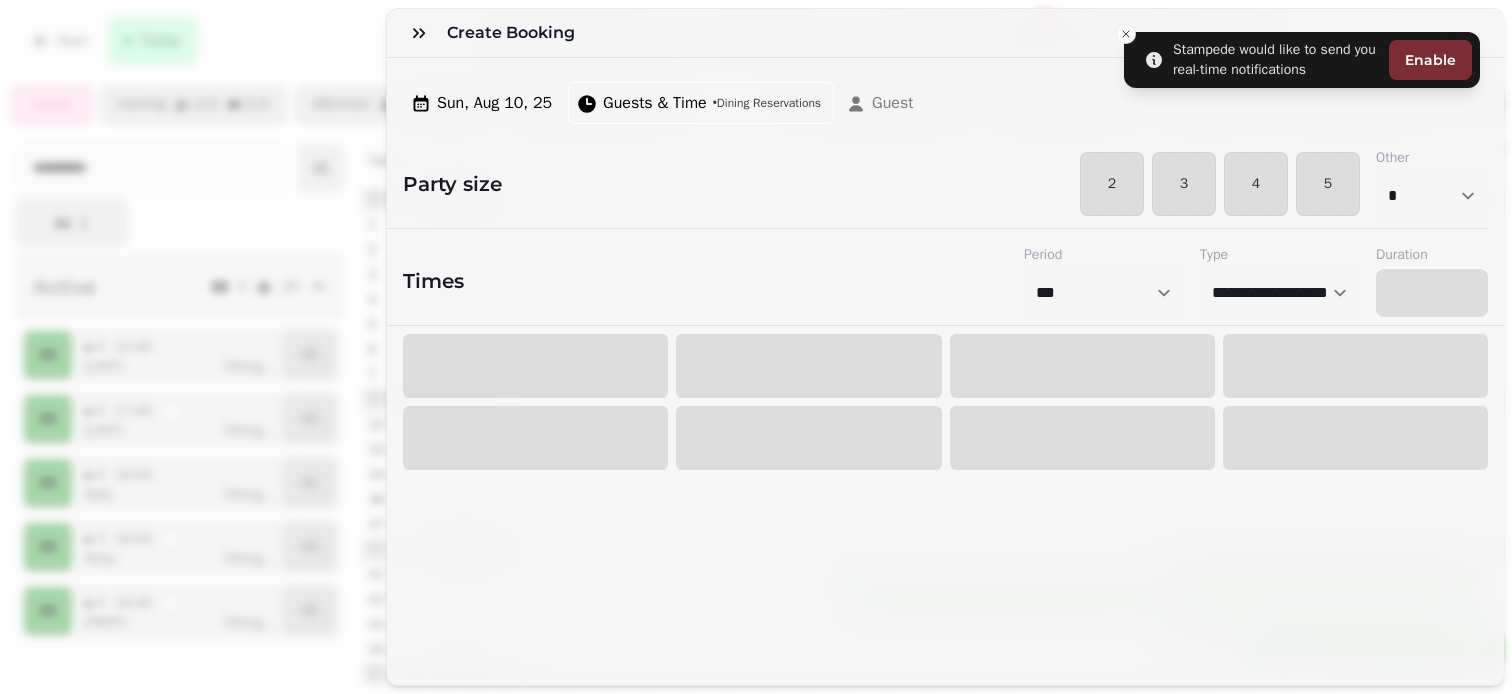 select on "****" 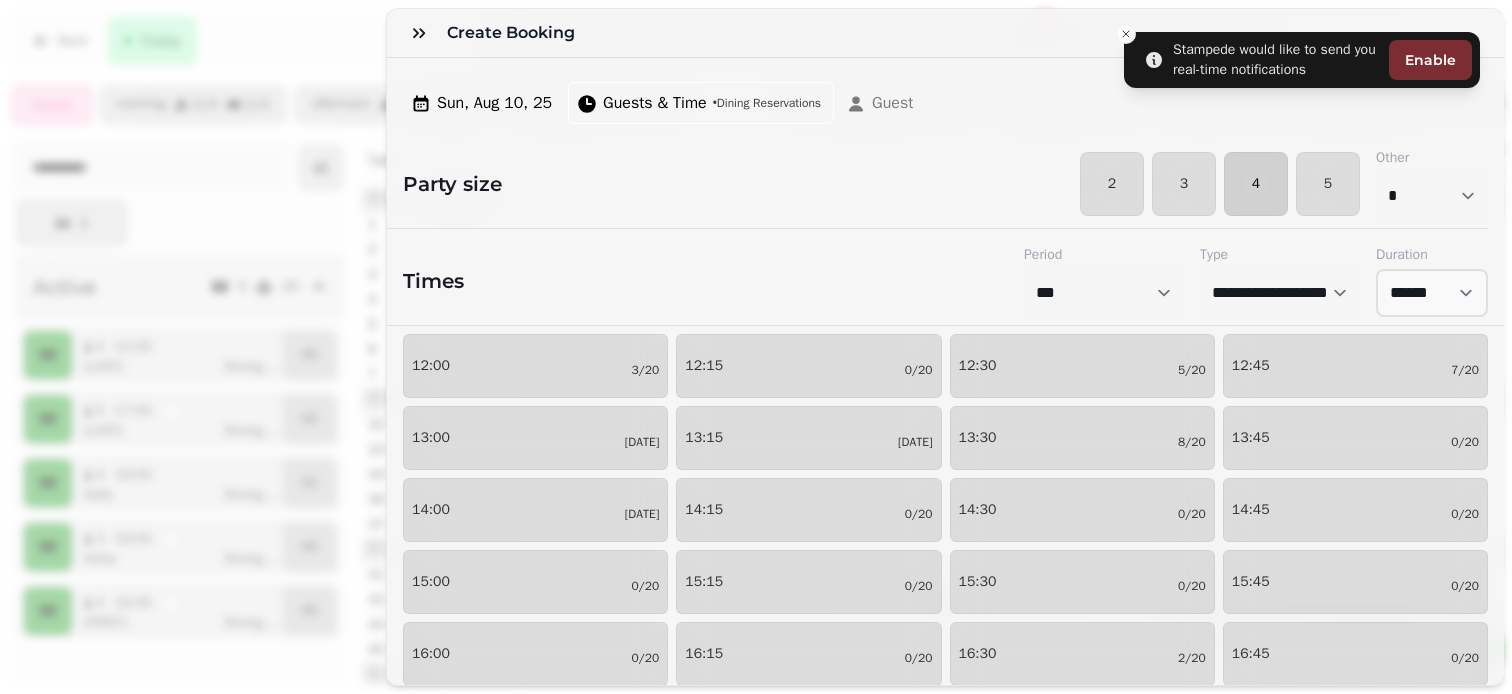 click on "4" at bounding box center [1256, 184] 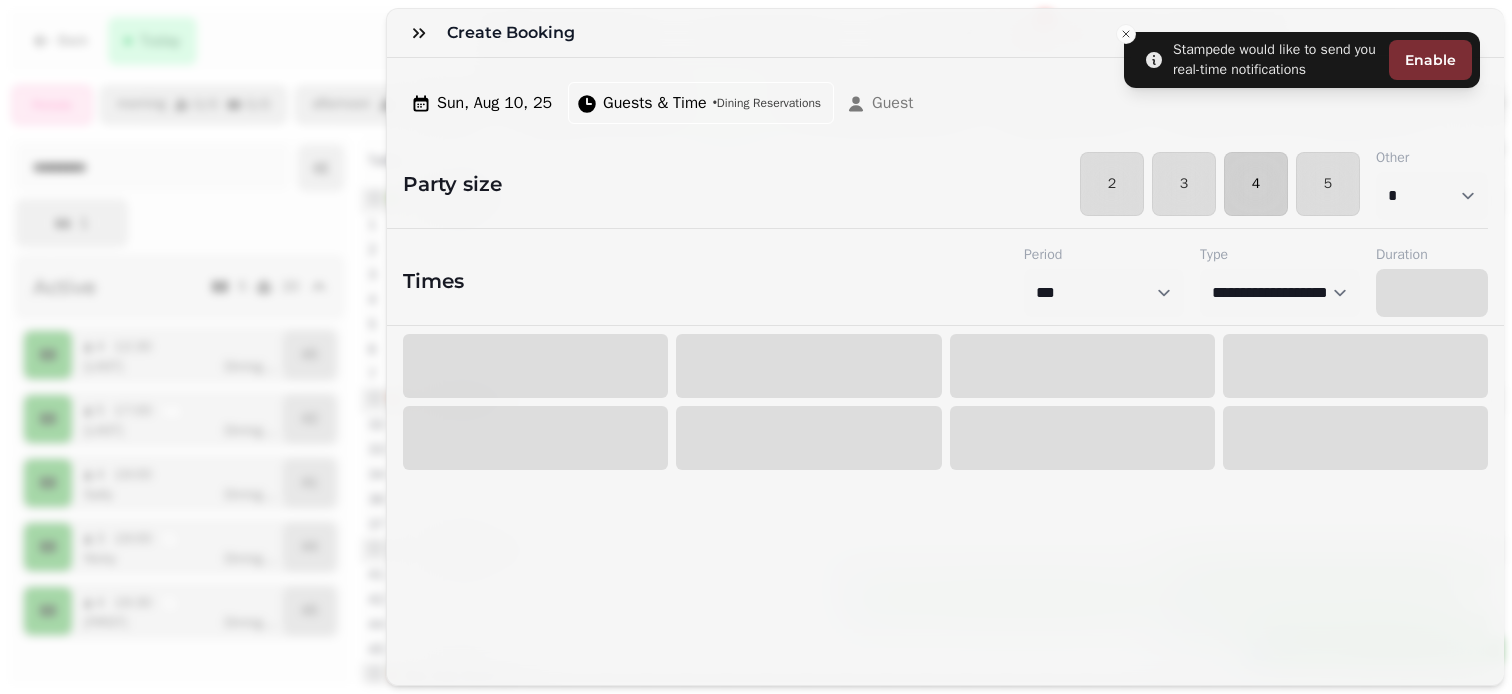 select on "****" 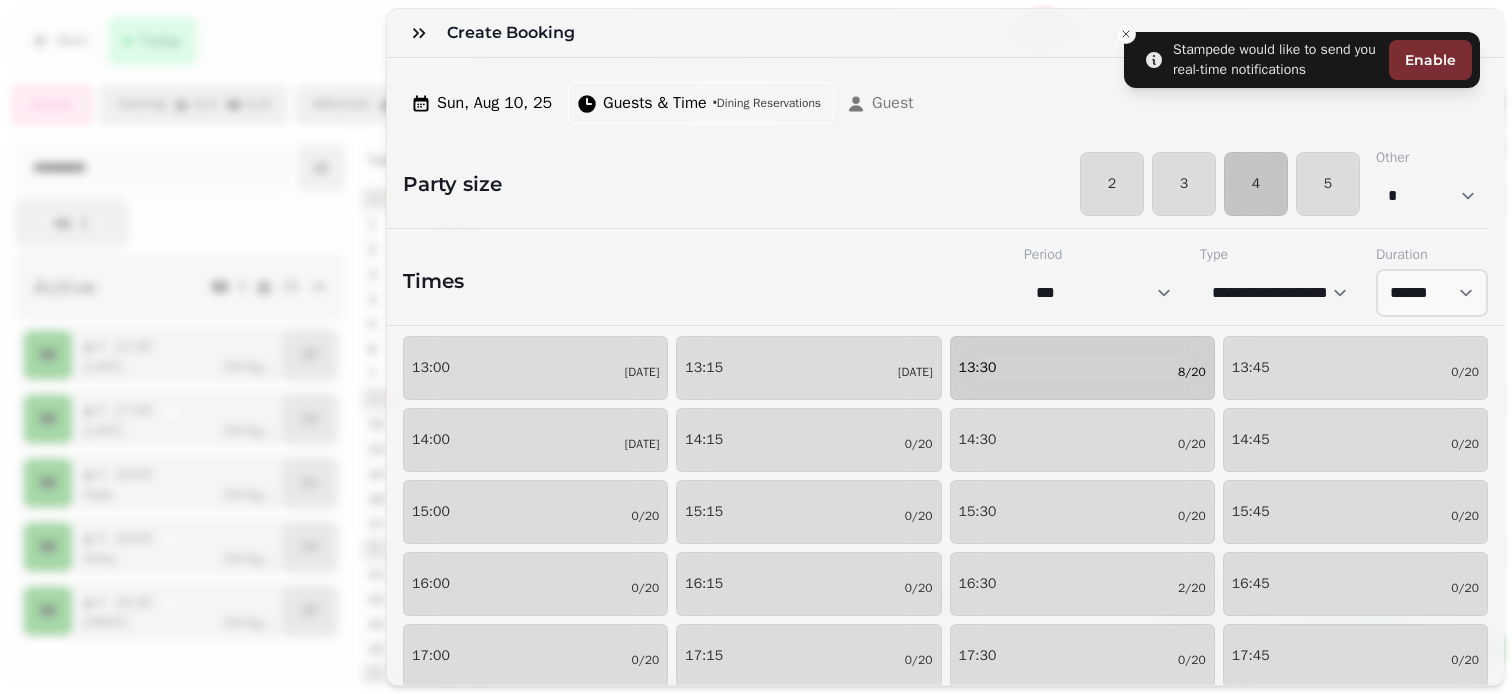 scroll, scrollTop: 71, scrollLeft: 0, axis: vertical 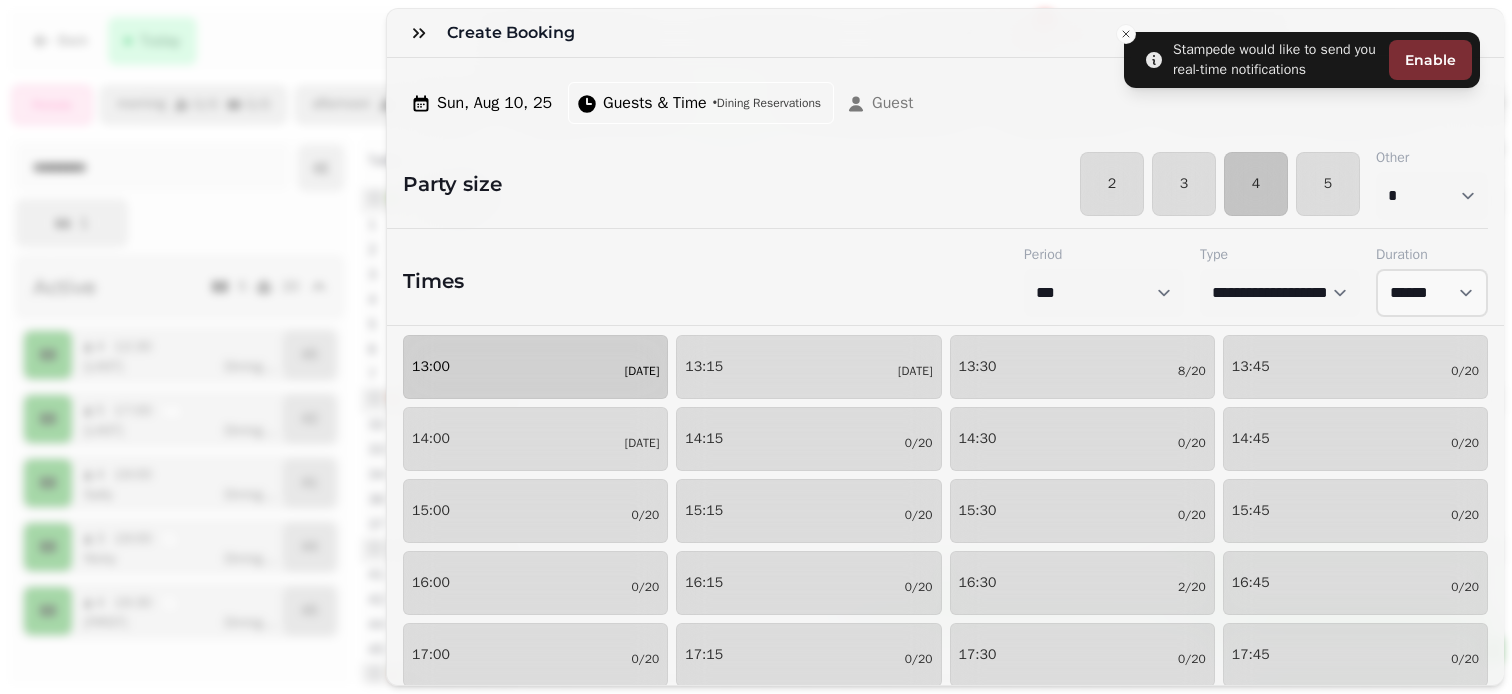 click on "[TIME] [DATE]" at bounding box center [535, 367] 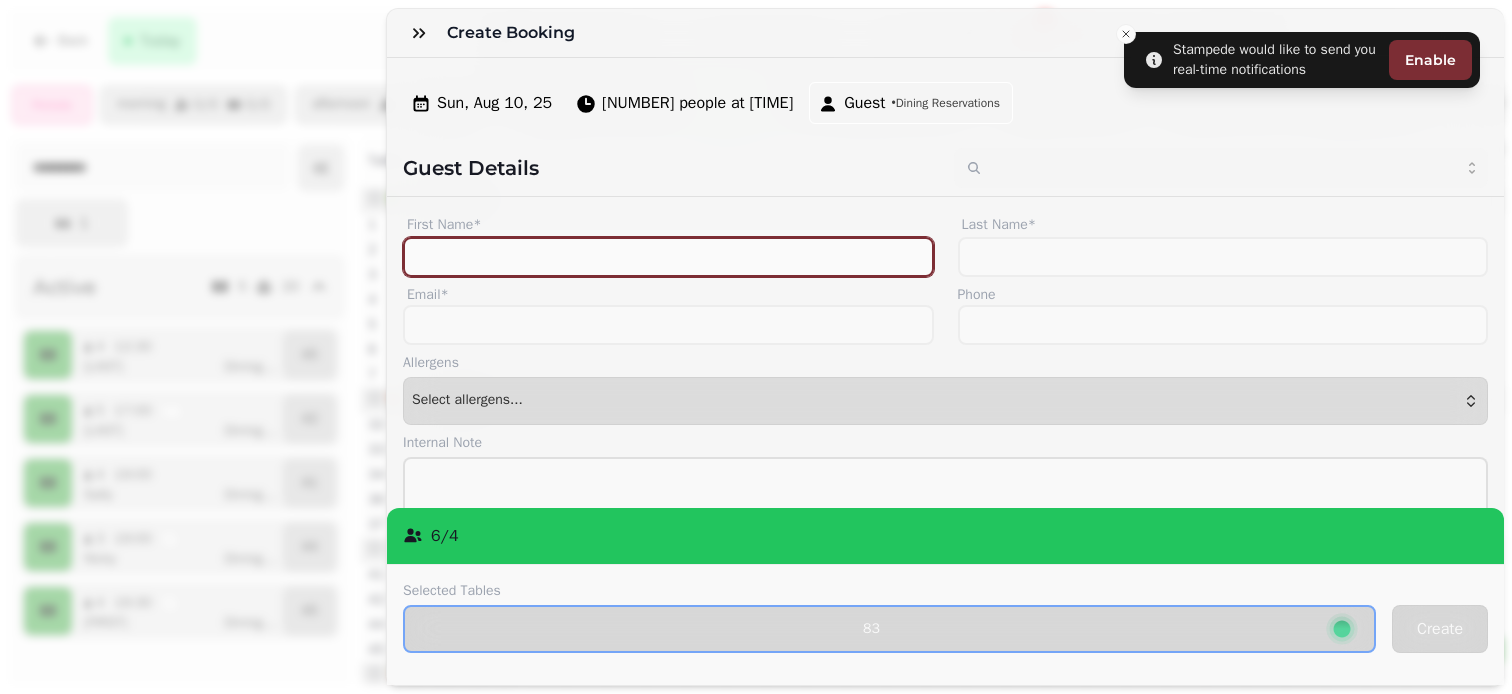 click on "First Name*" at bounding box center [668, 257] 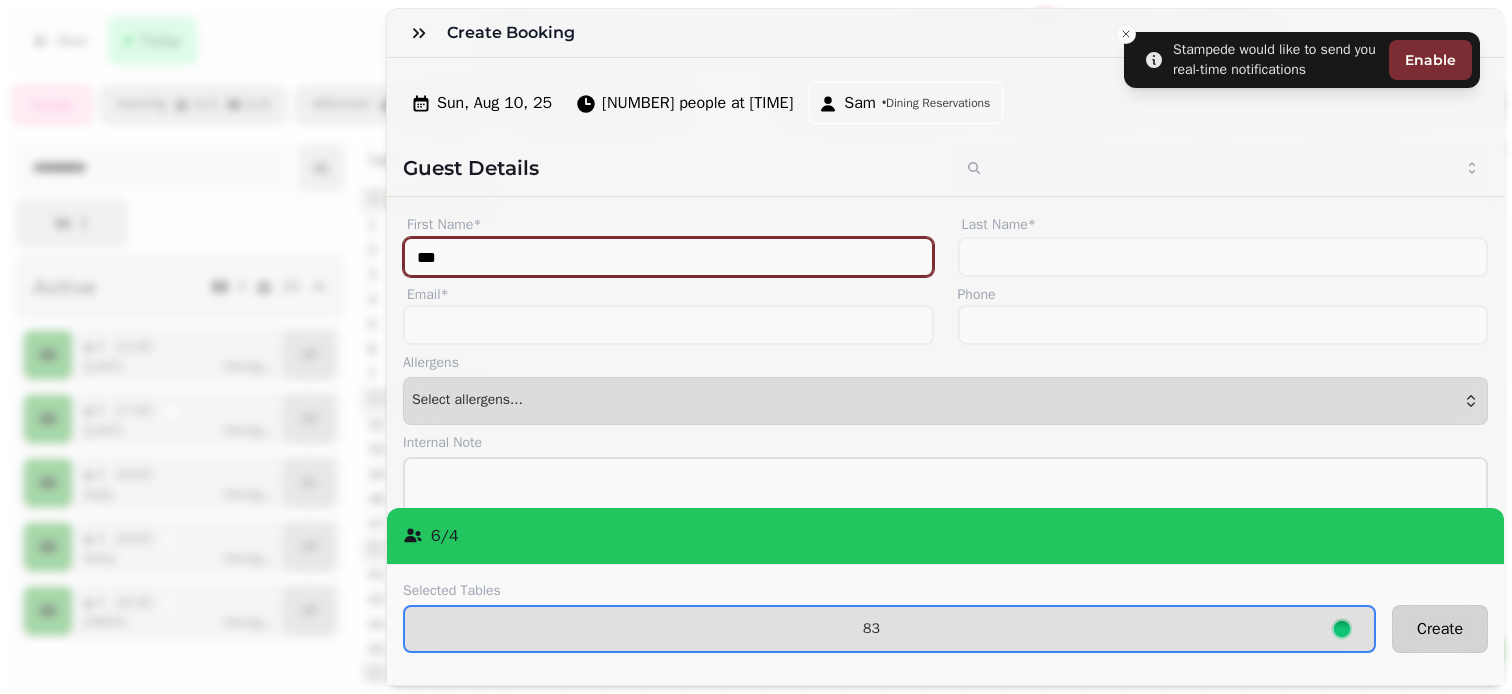 type on "***" 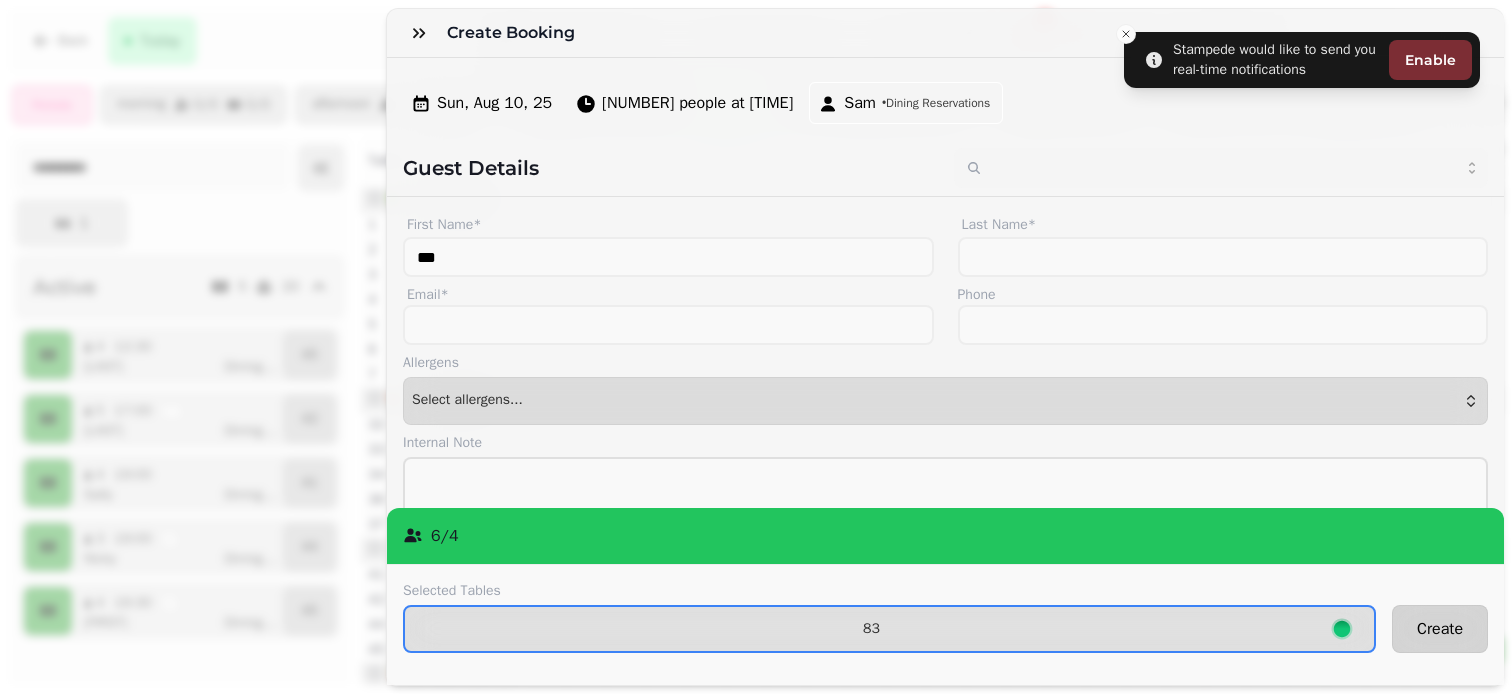 click on "Create" at bounding box center [1440, 629] 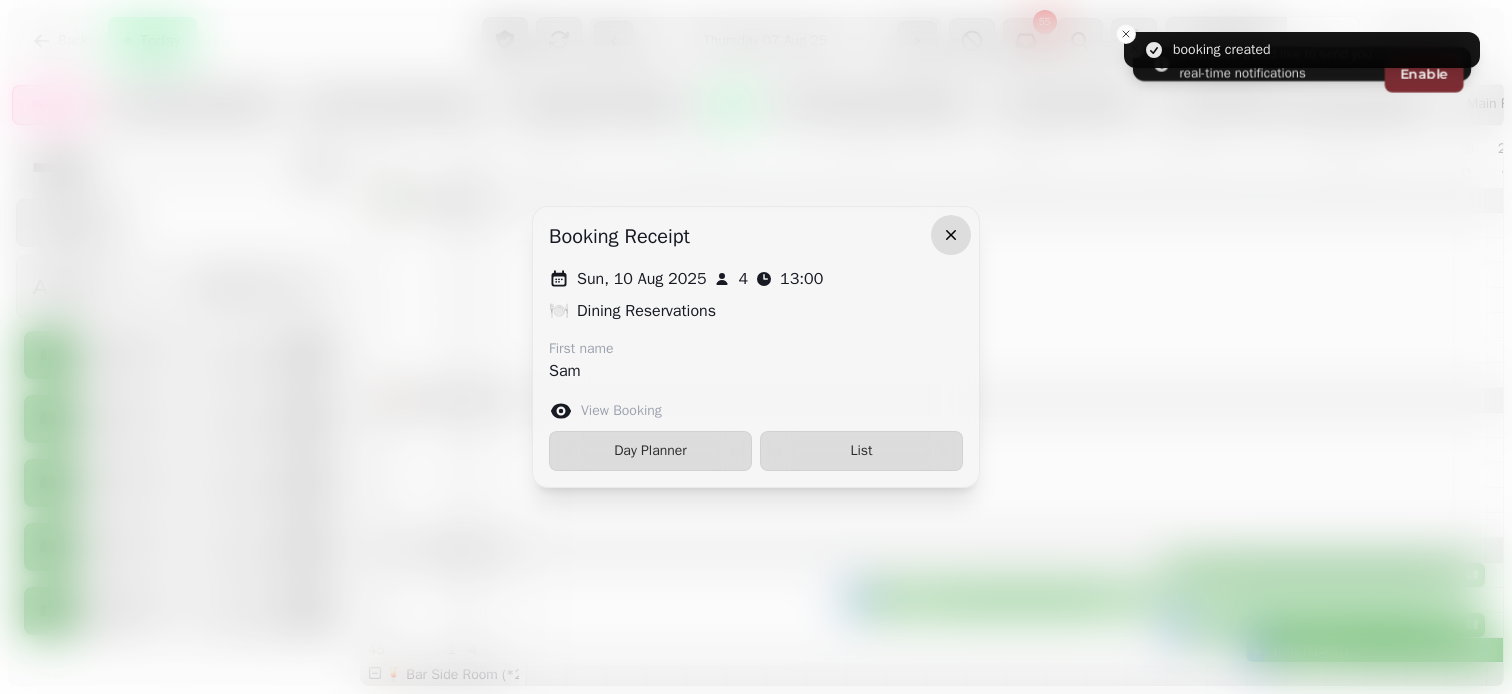 click 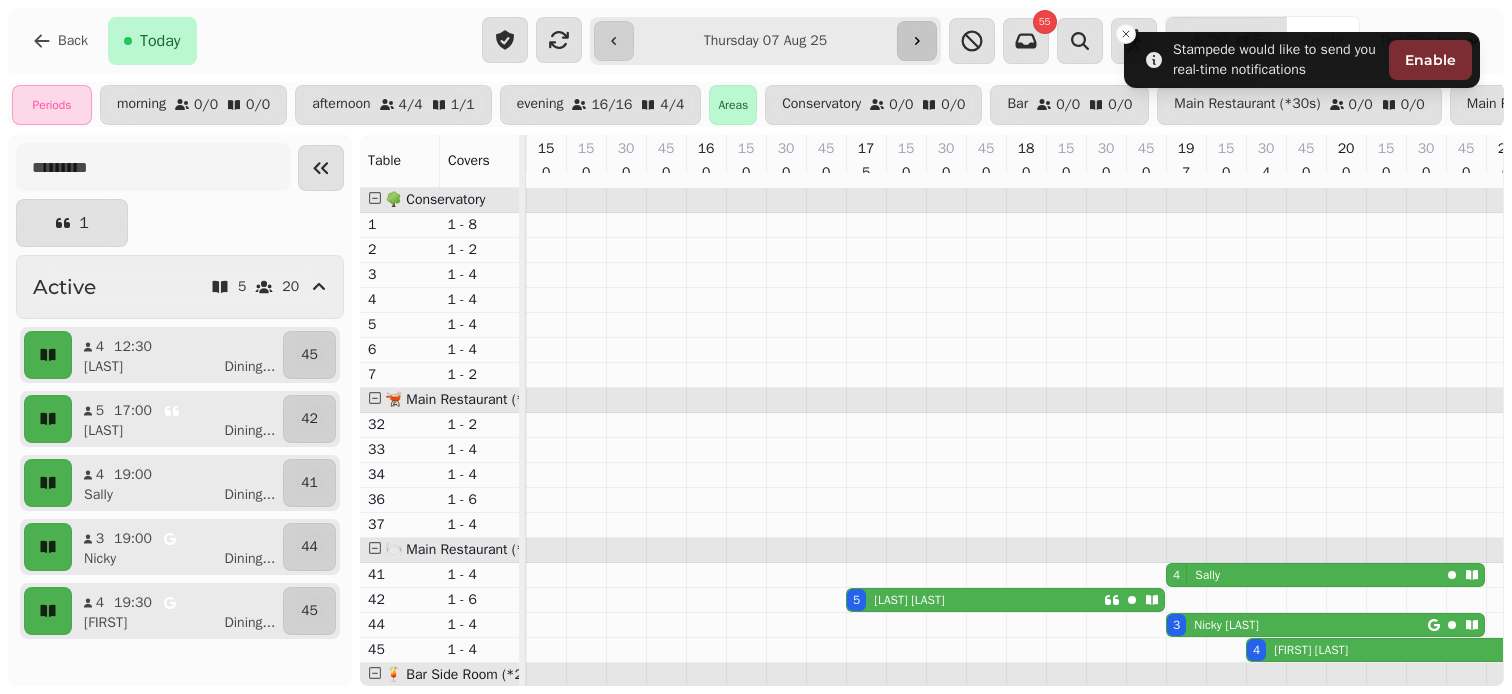 click at bounding box center [917, 41] 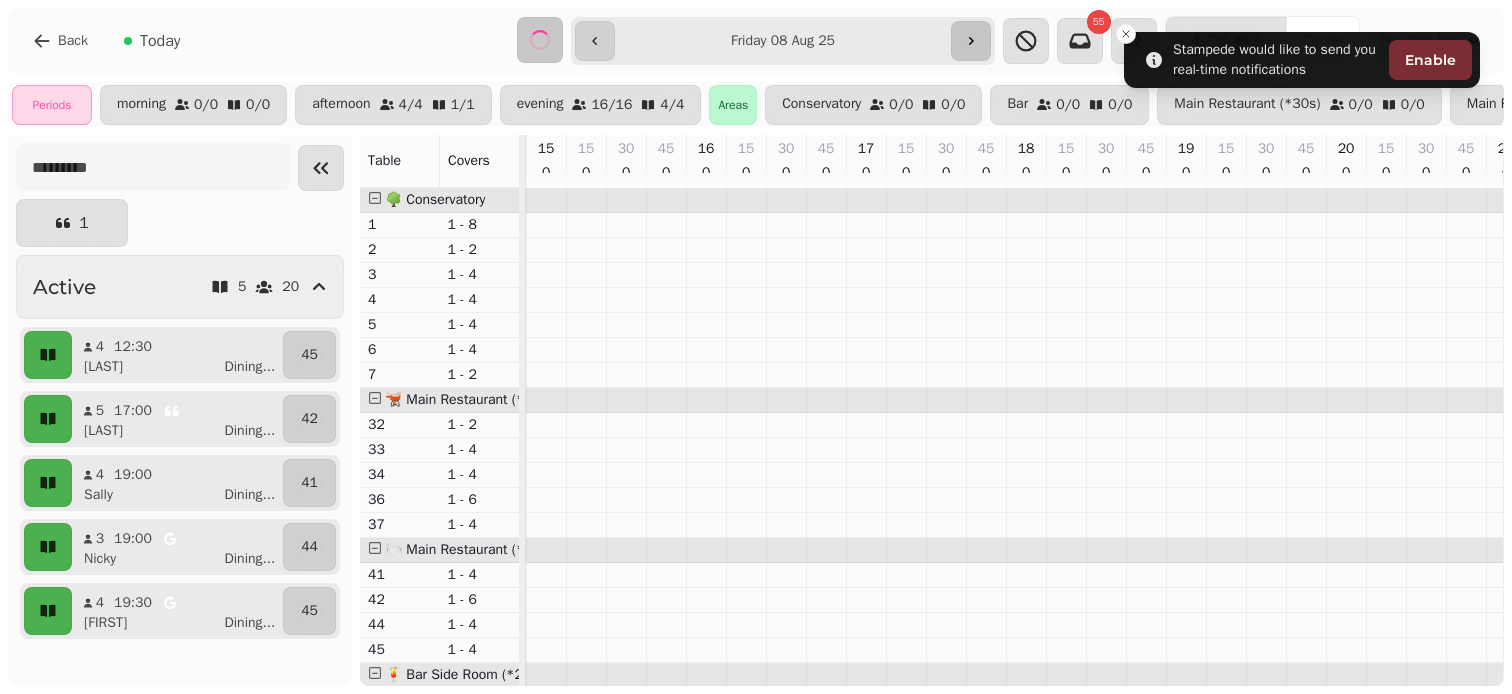 click on "**********" at bounding box center (782, 41) 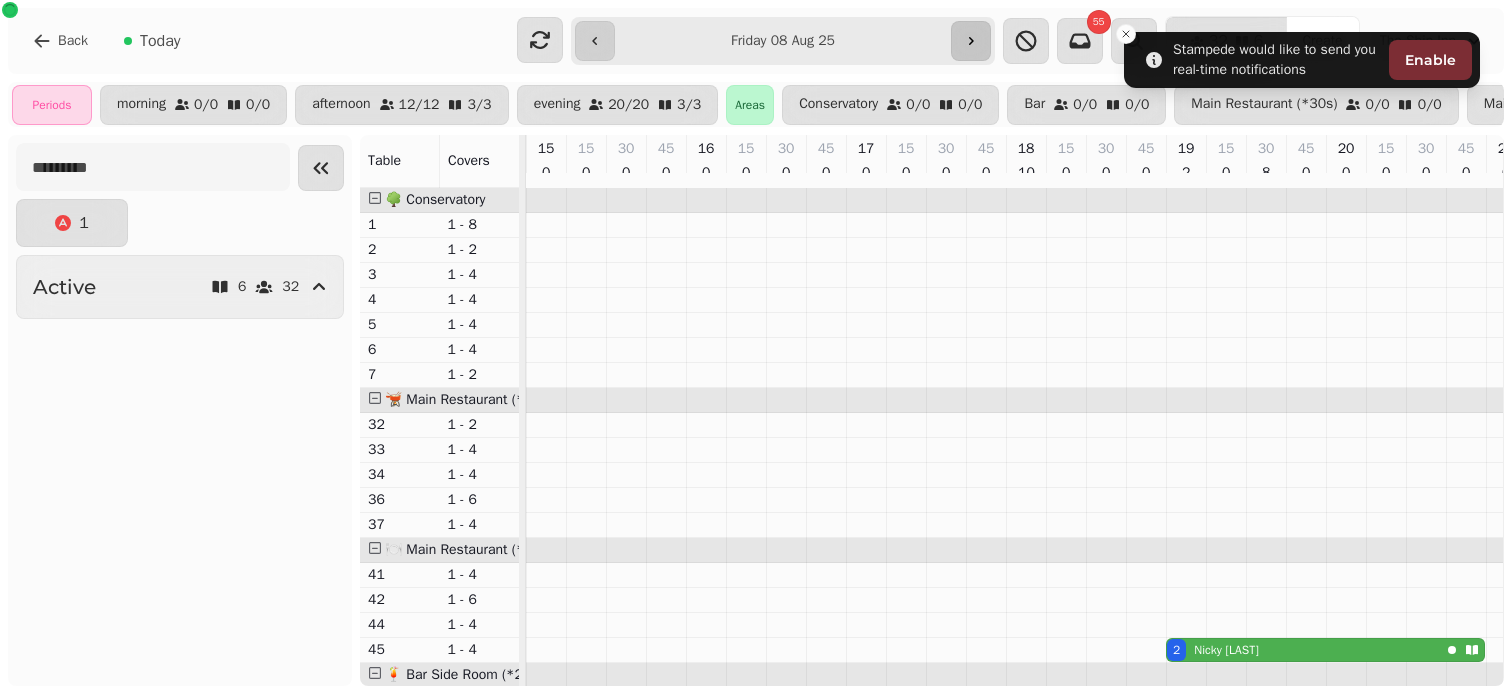 scroll, scrollTop: 0, scrollLeft: 54, axis: horizontal 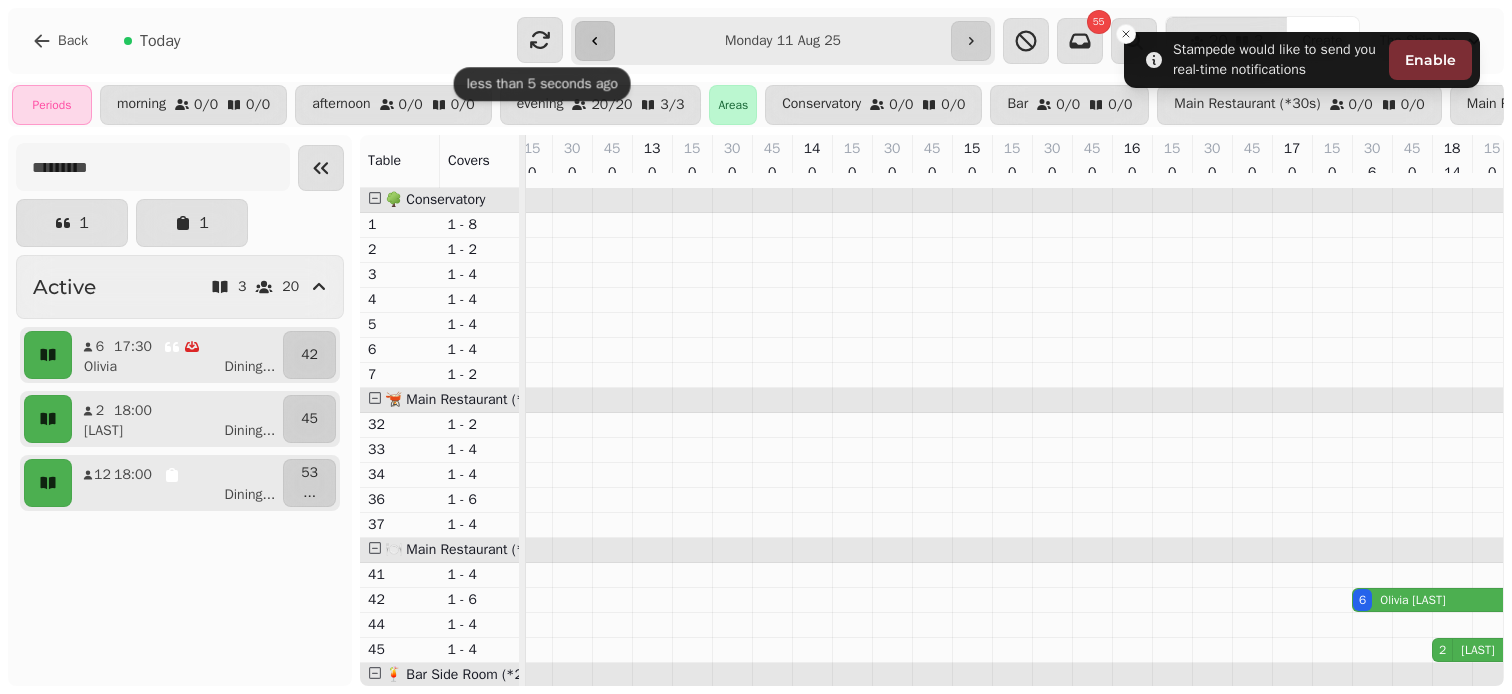 click at bounding box center (595, 41) 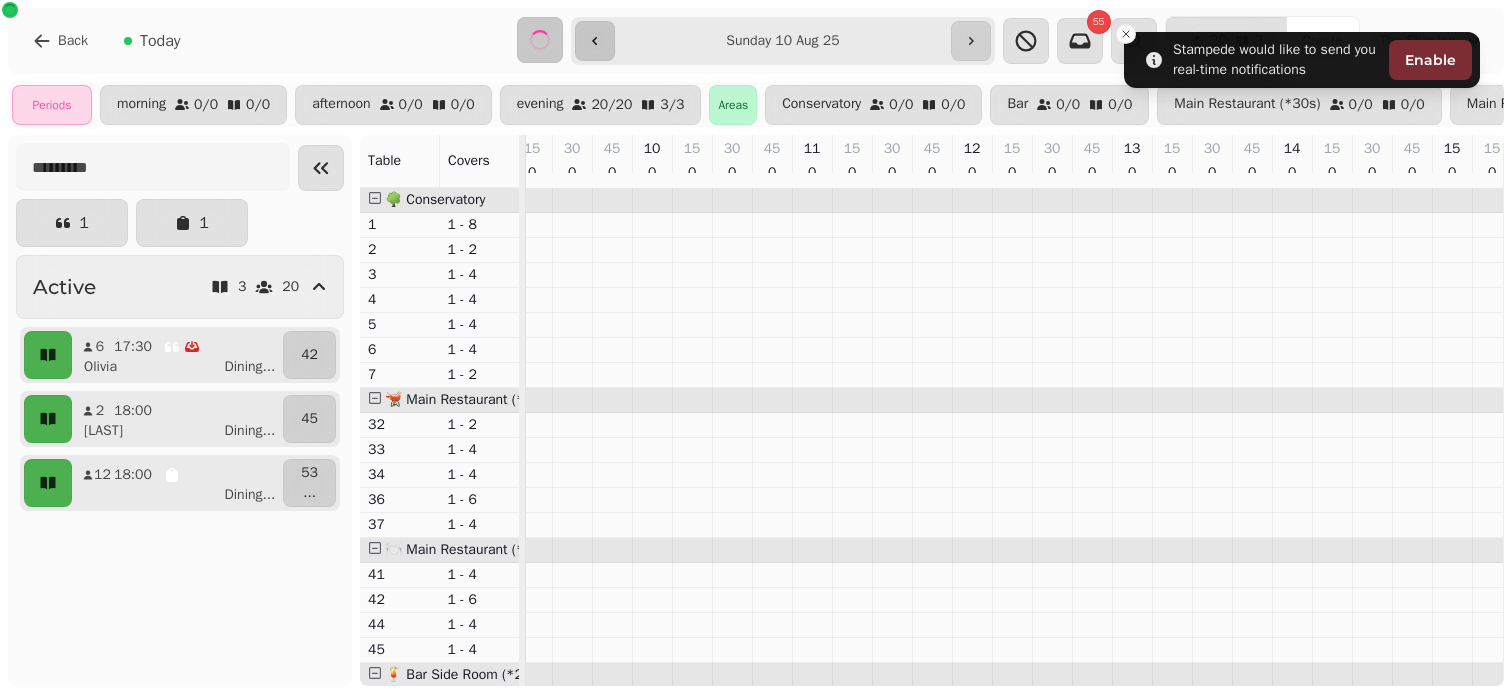 scroll, scrollTop: 0, scrollLeft: 534, axis: horizontal 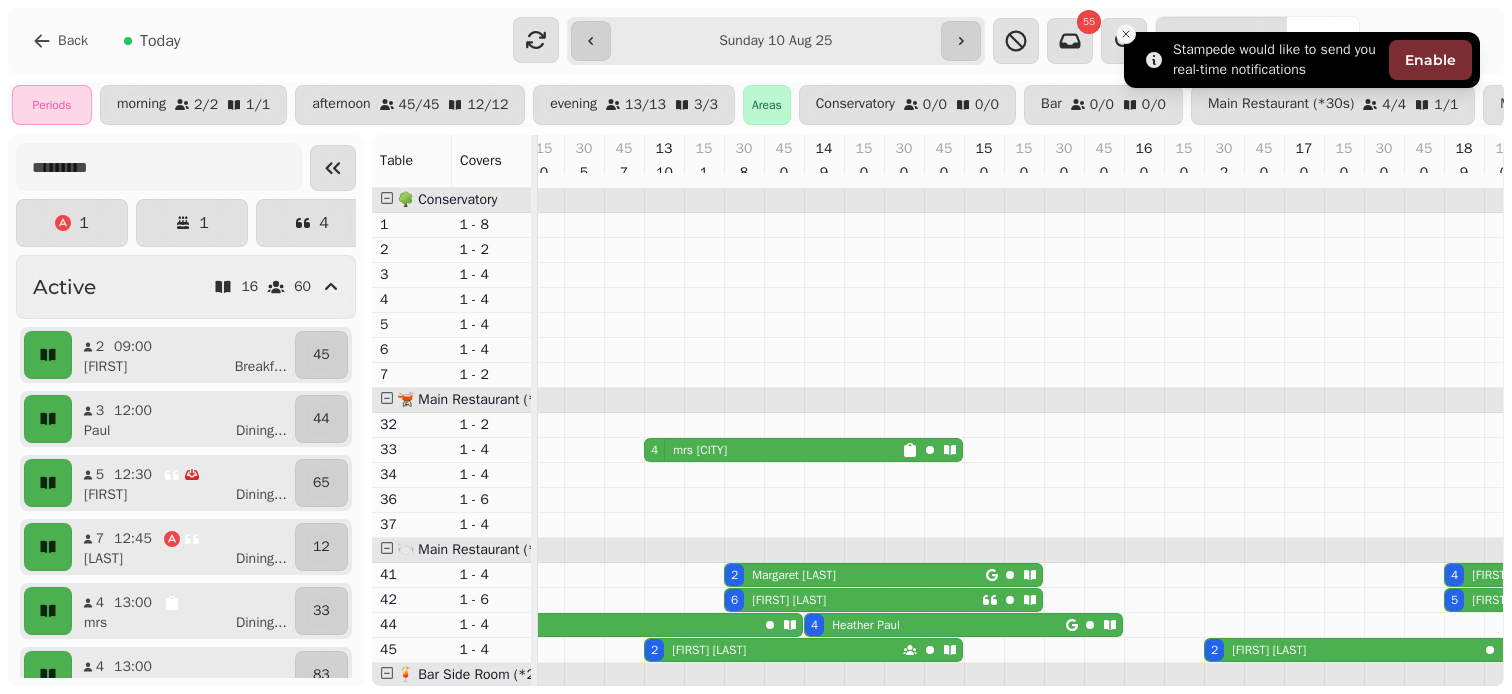 click 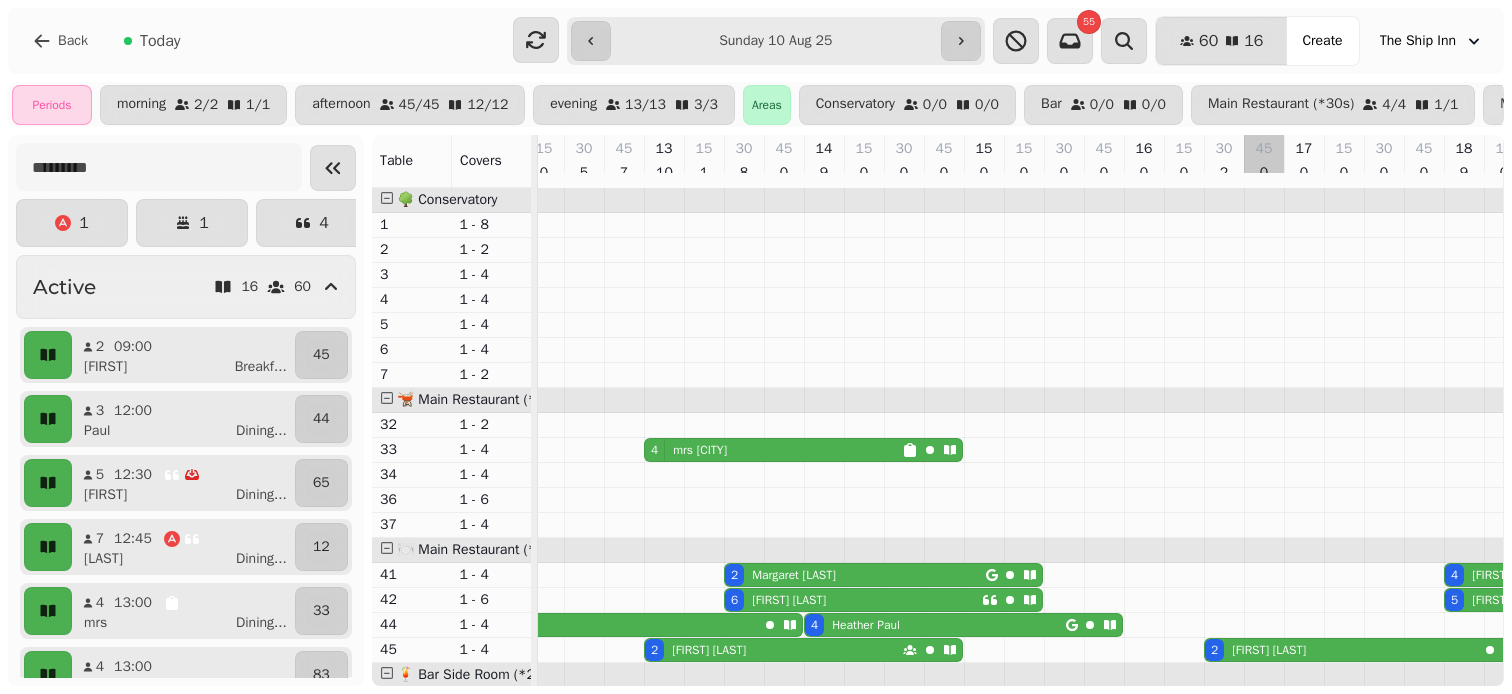 scroll, scrollTop: 936, scrollLeft: 534, axis: both 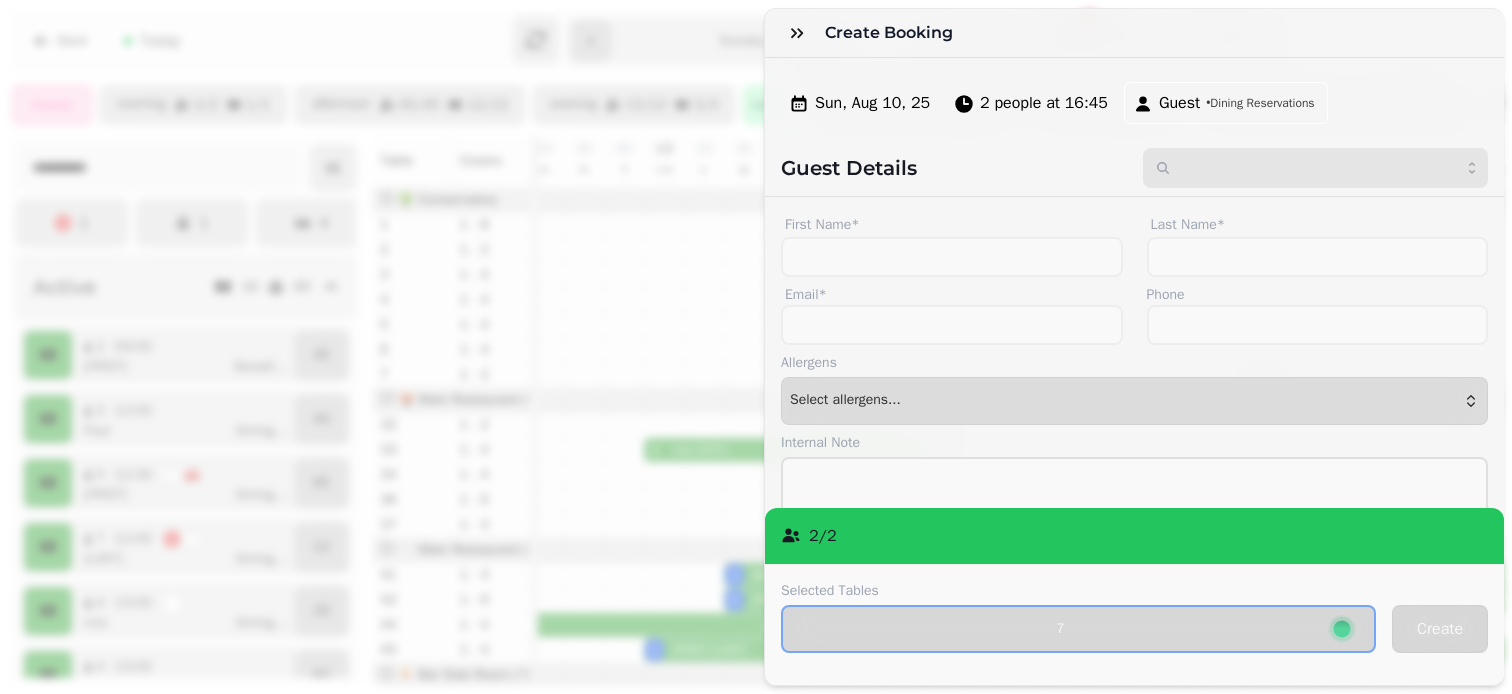 click at bounding box center [1316, 168] 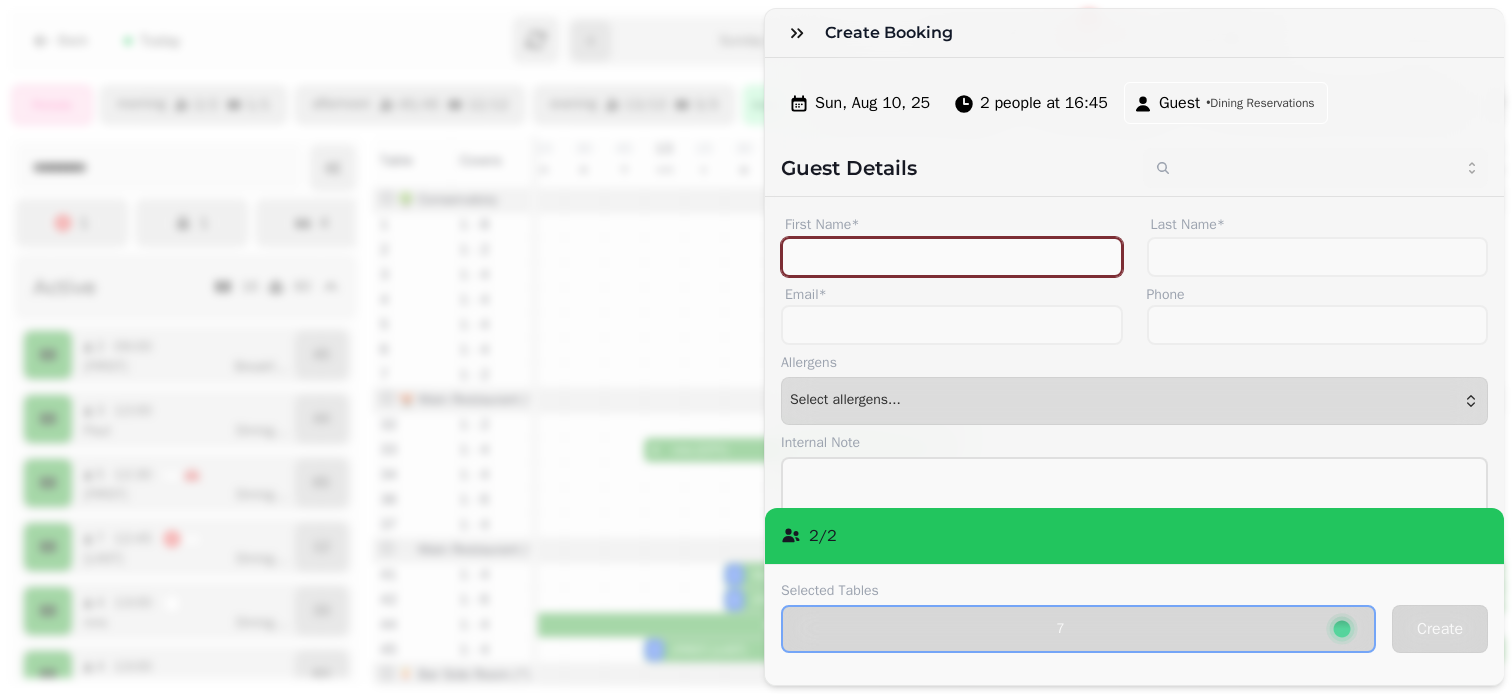 click on "First Name*" at bounding box center (952, 257) 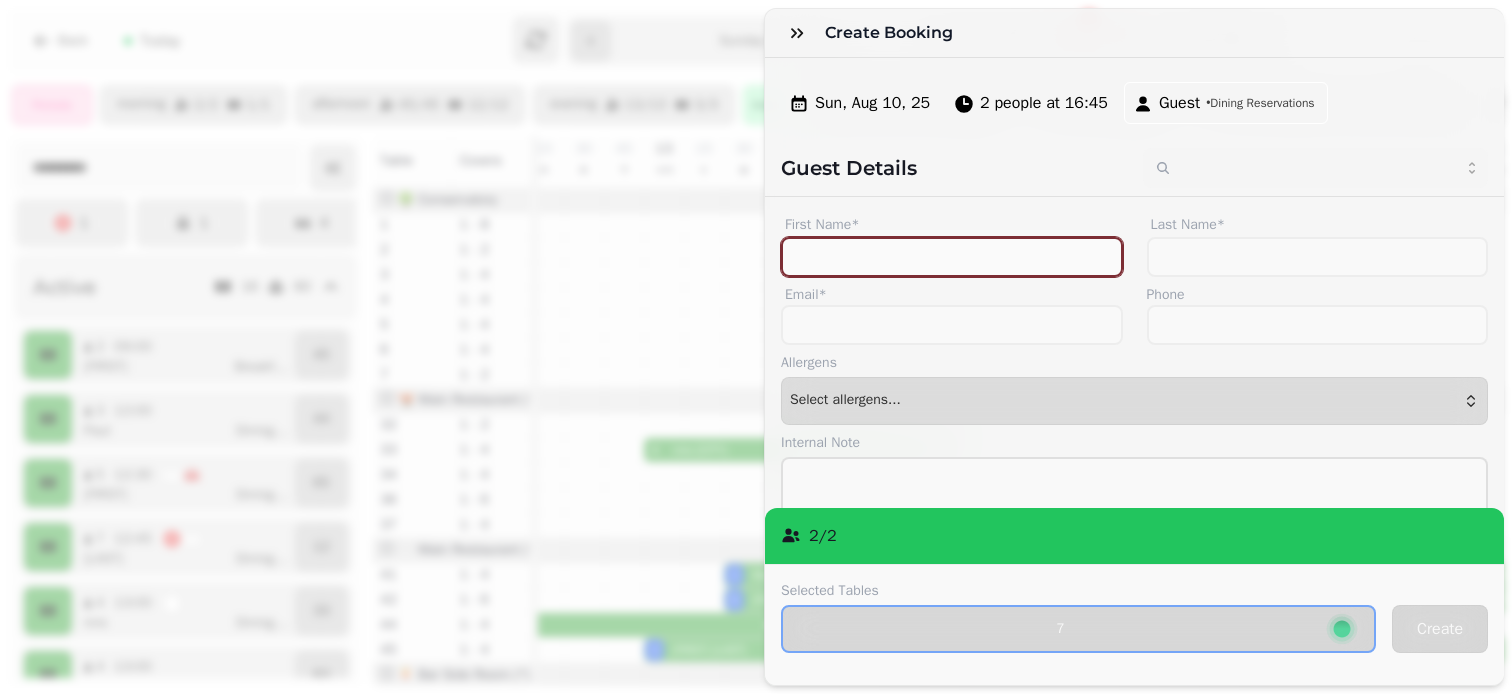 type on "*" 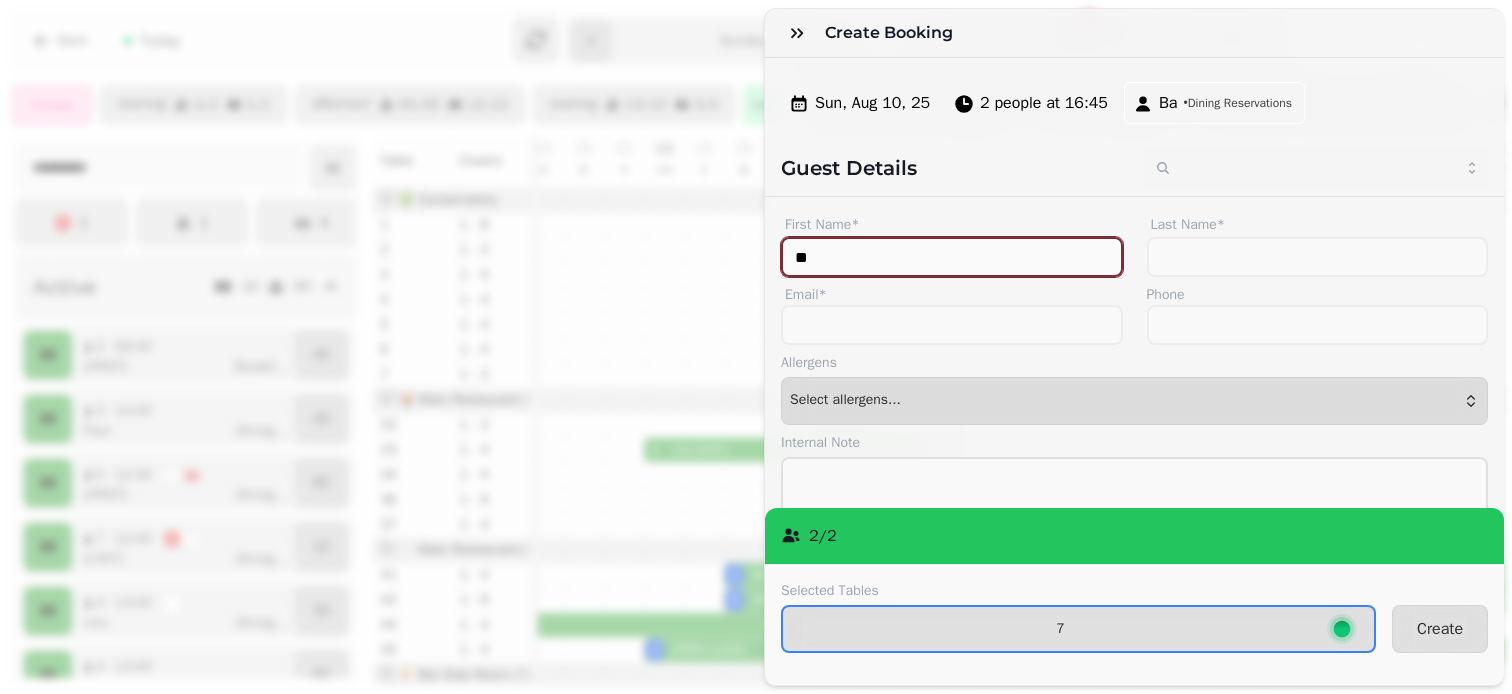 type on "*" 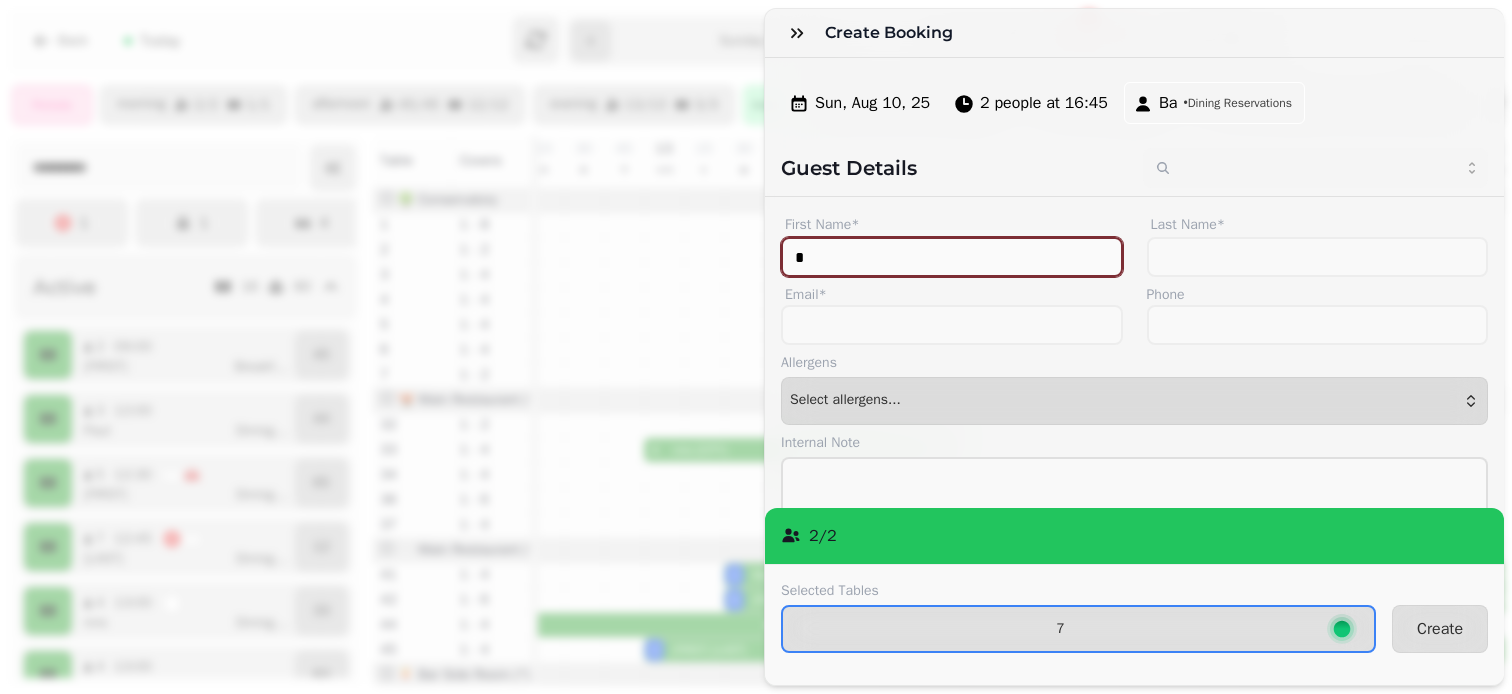 type 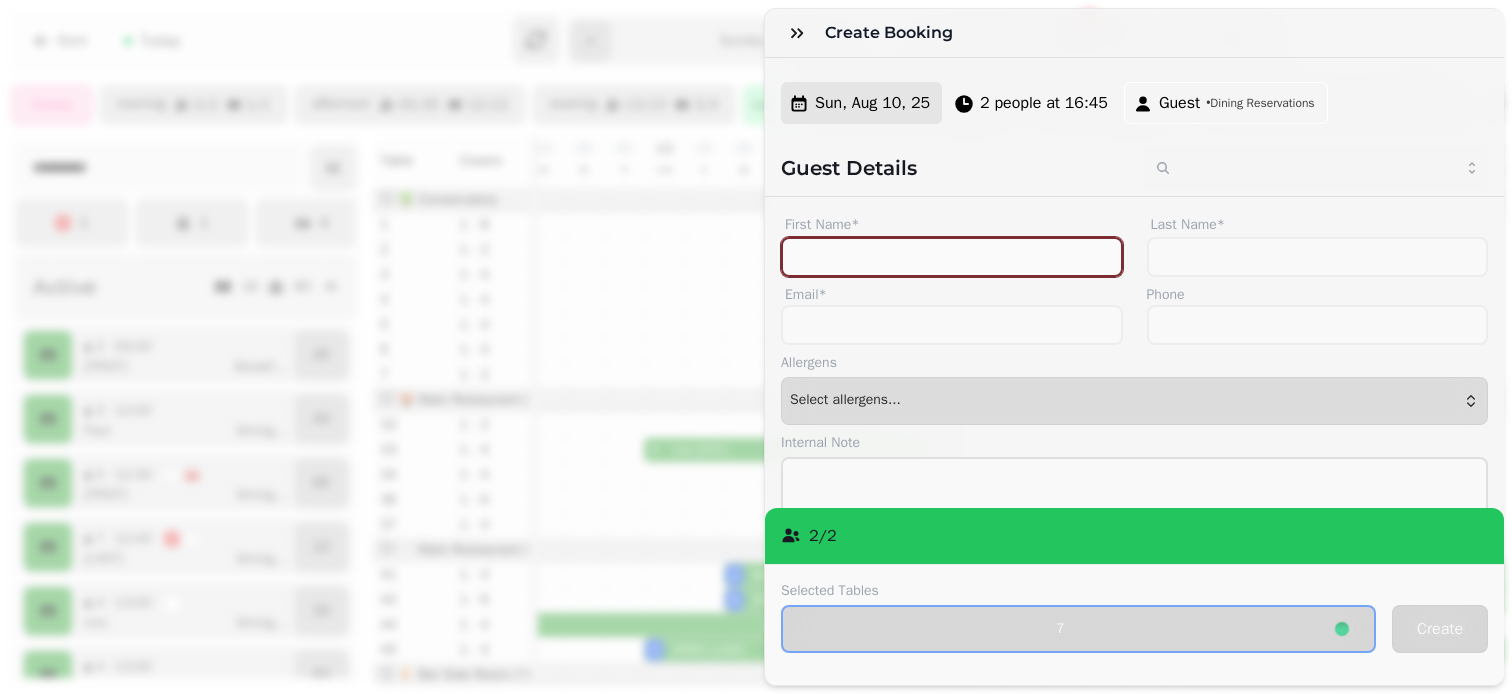 click on "Sun, Aug 10, 25" at bounding box center (872, 103) 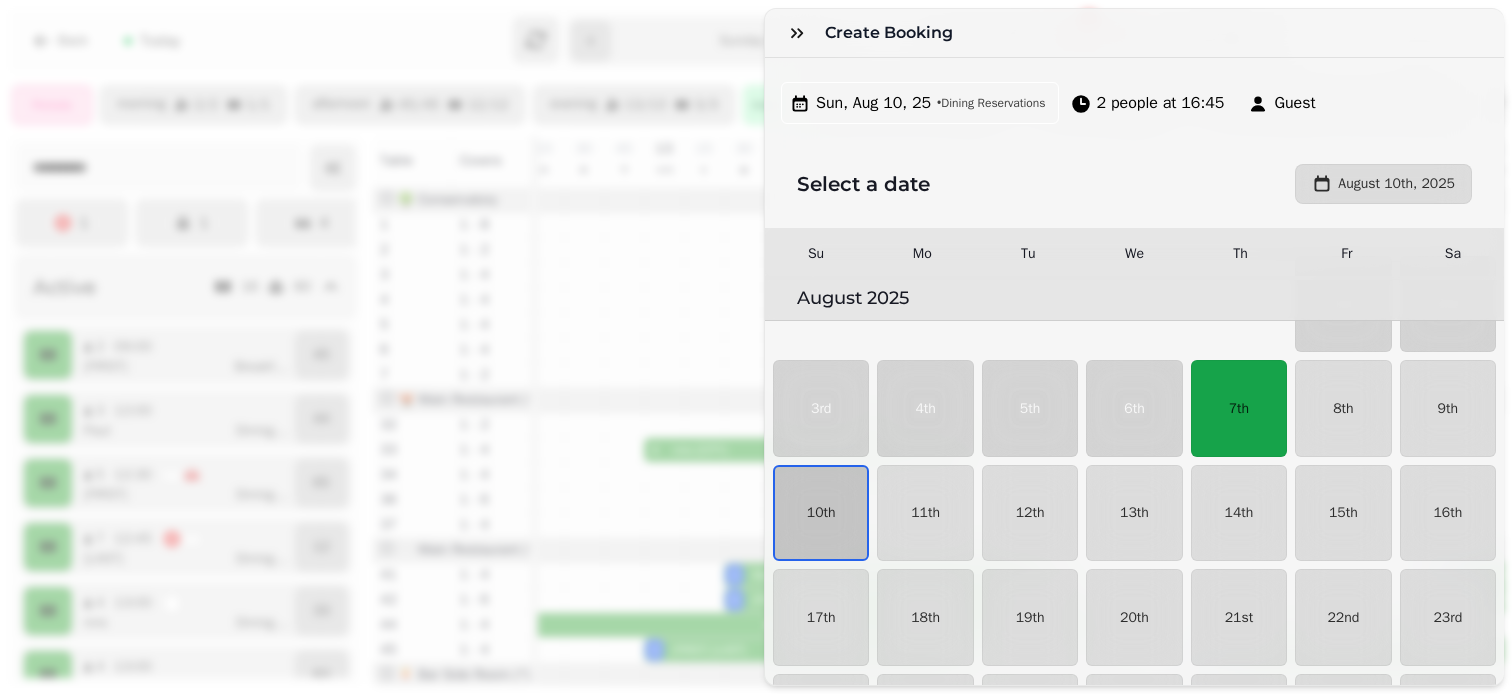 scroll, scrollTop: 145, scrollLeft: 0, axis: vertical 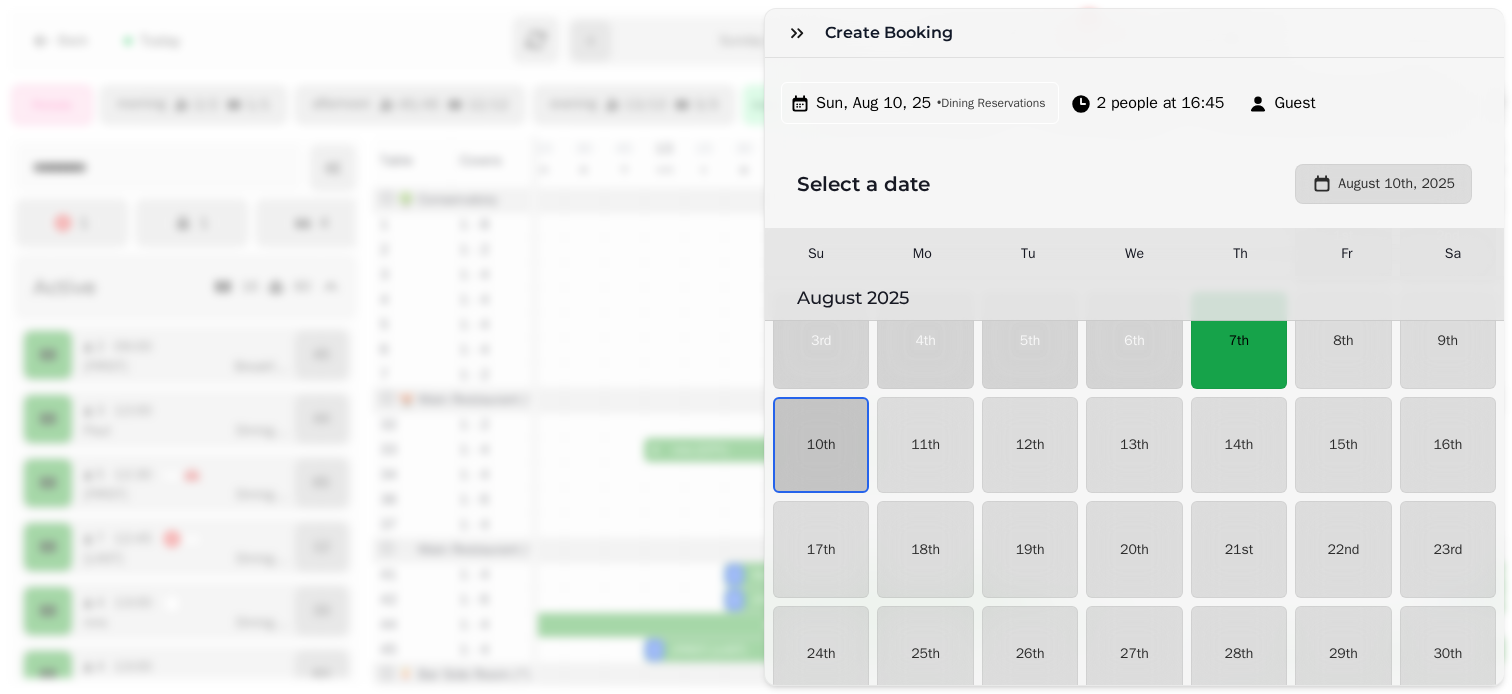 click on "7th" at bounding box center (1239, 340) 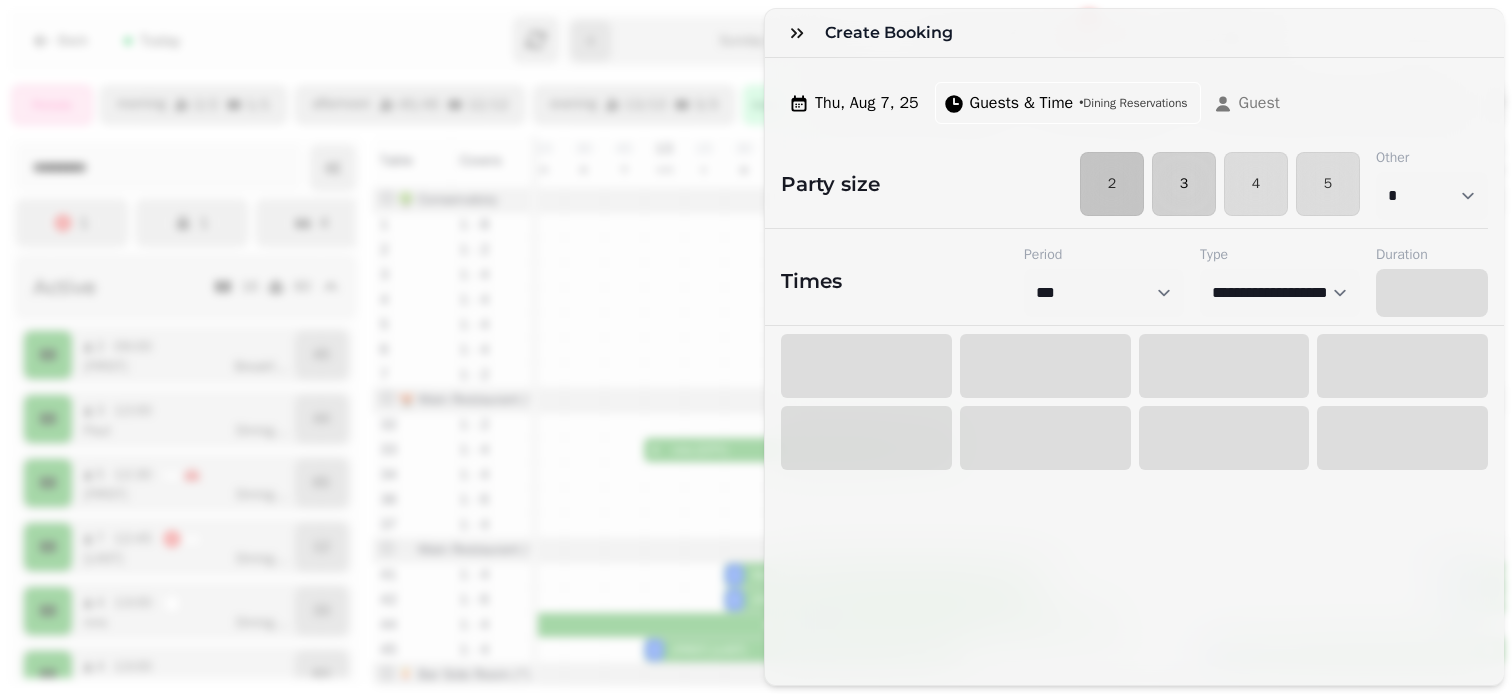 select on "****" 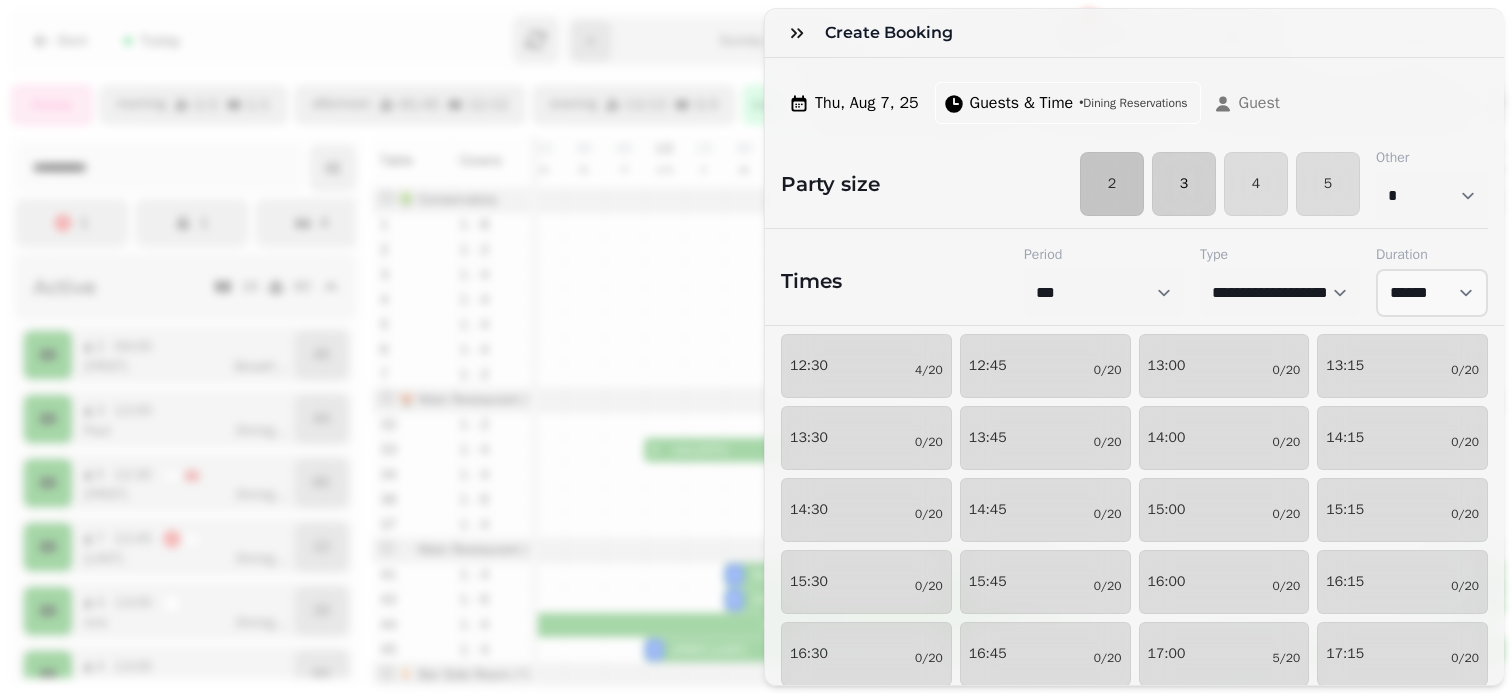 click on "3" at bounding box center [1184, 184] 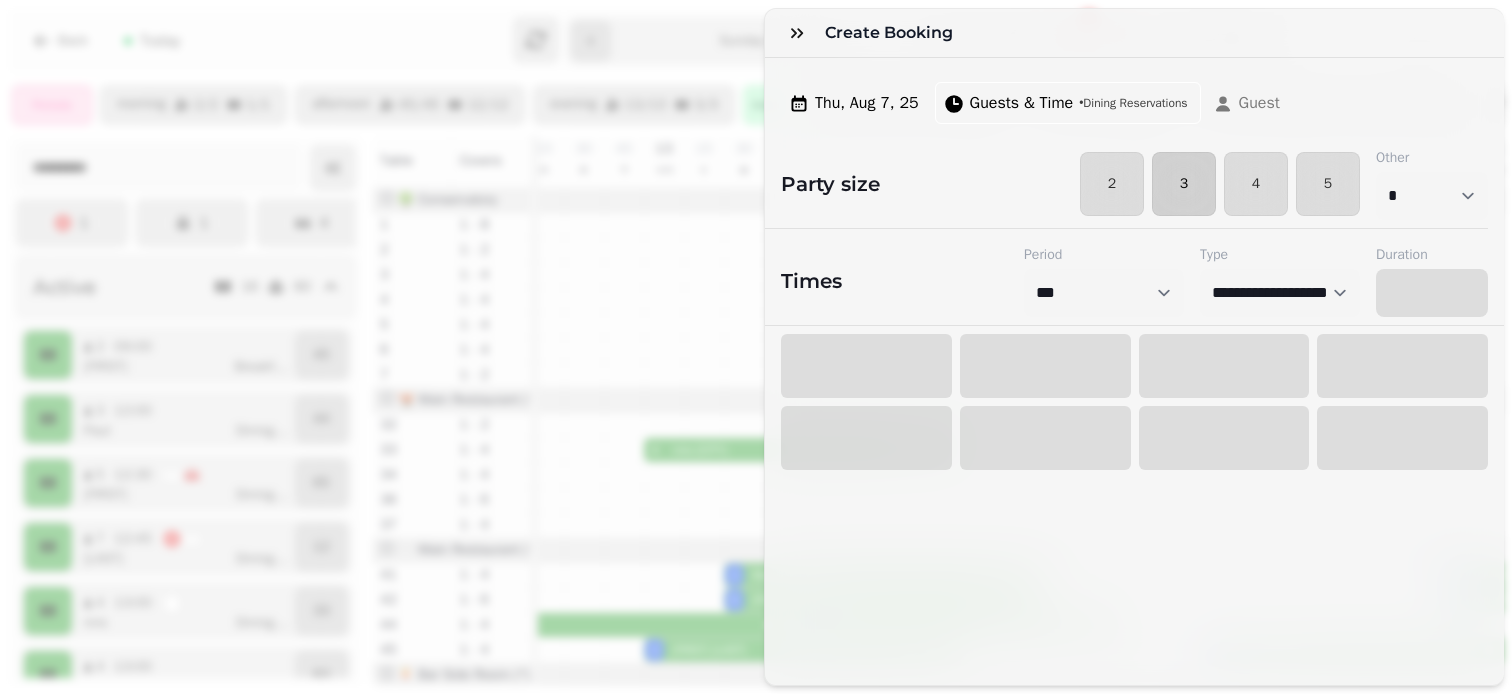 select on "****" 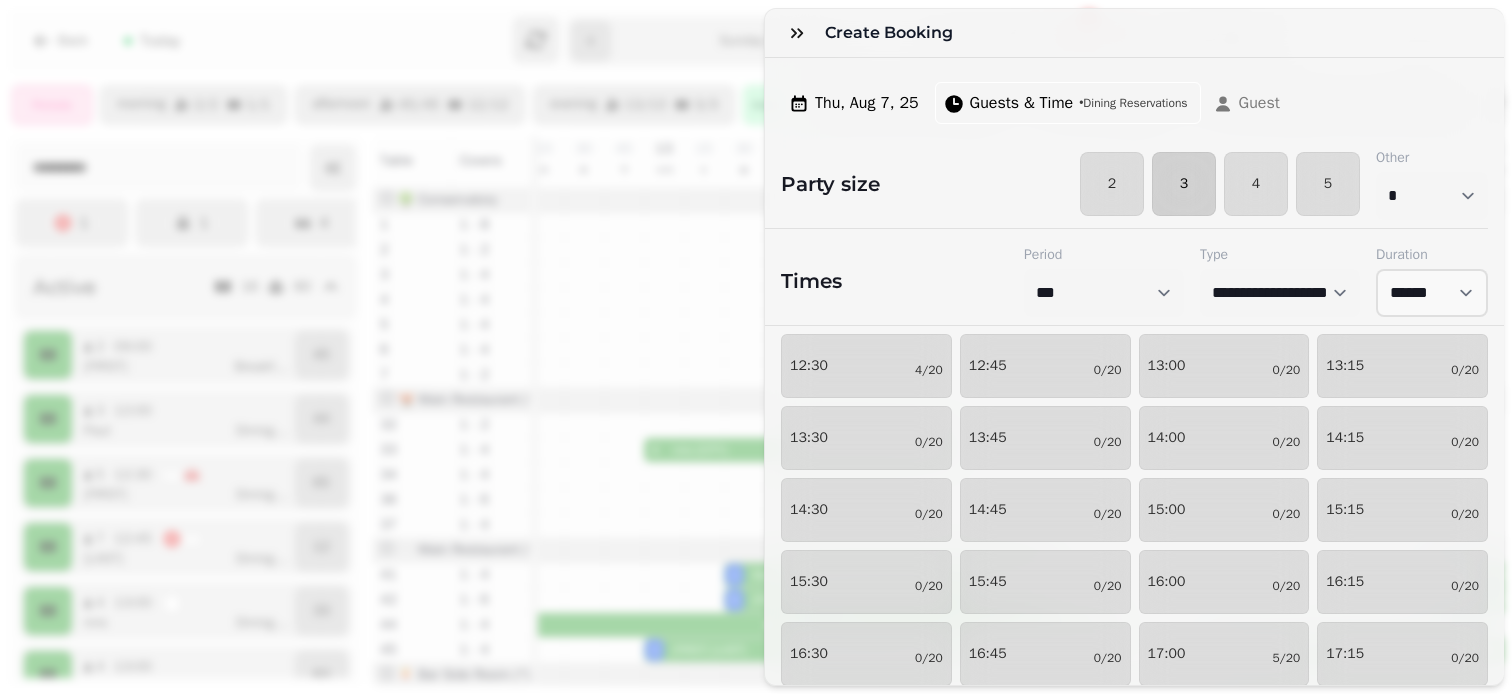 click on "3" at bounding box center (1184, 184) 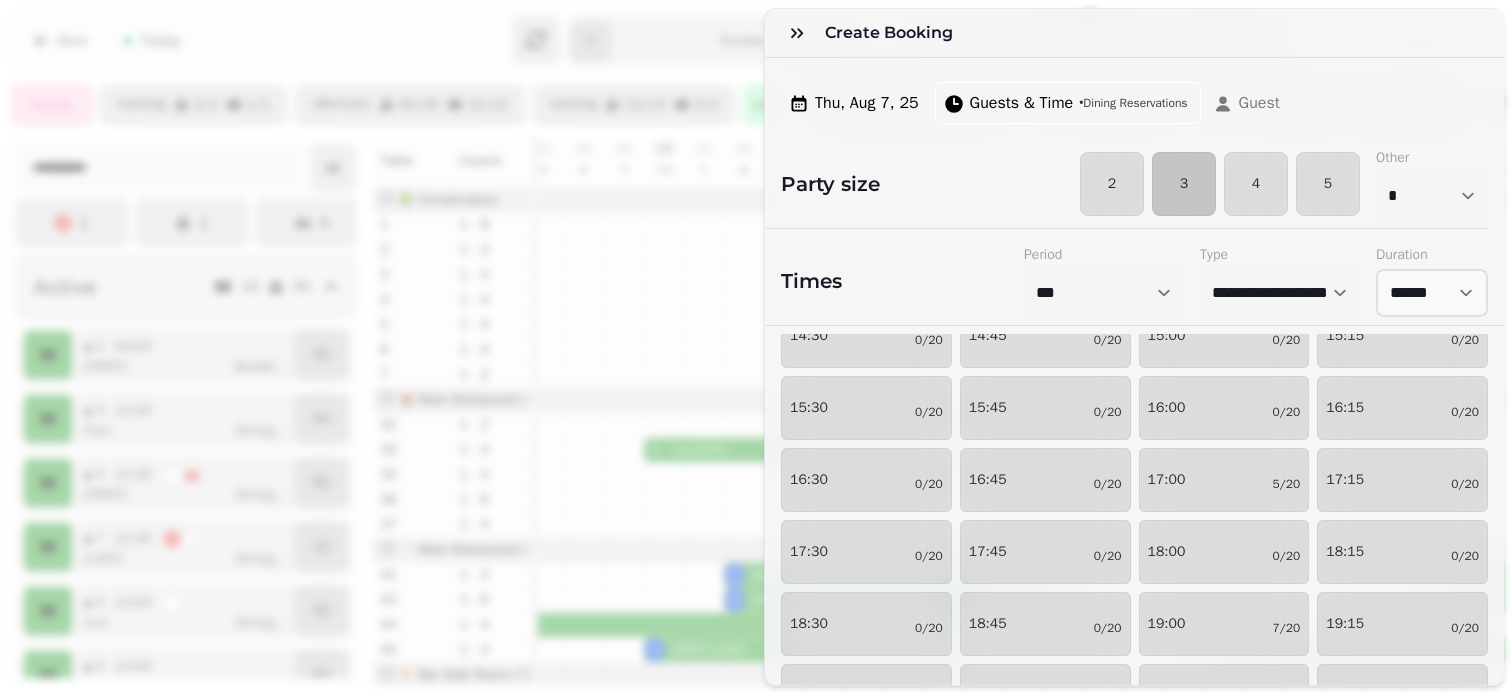 scroll, scrollTop: 178, scrollLeft: 0, axis: vertical 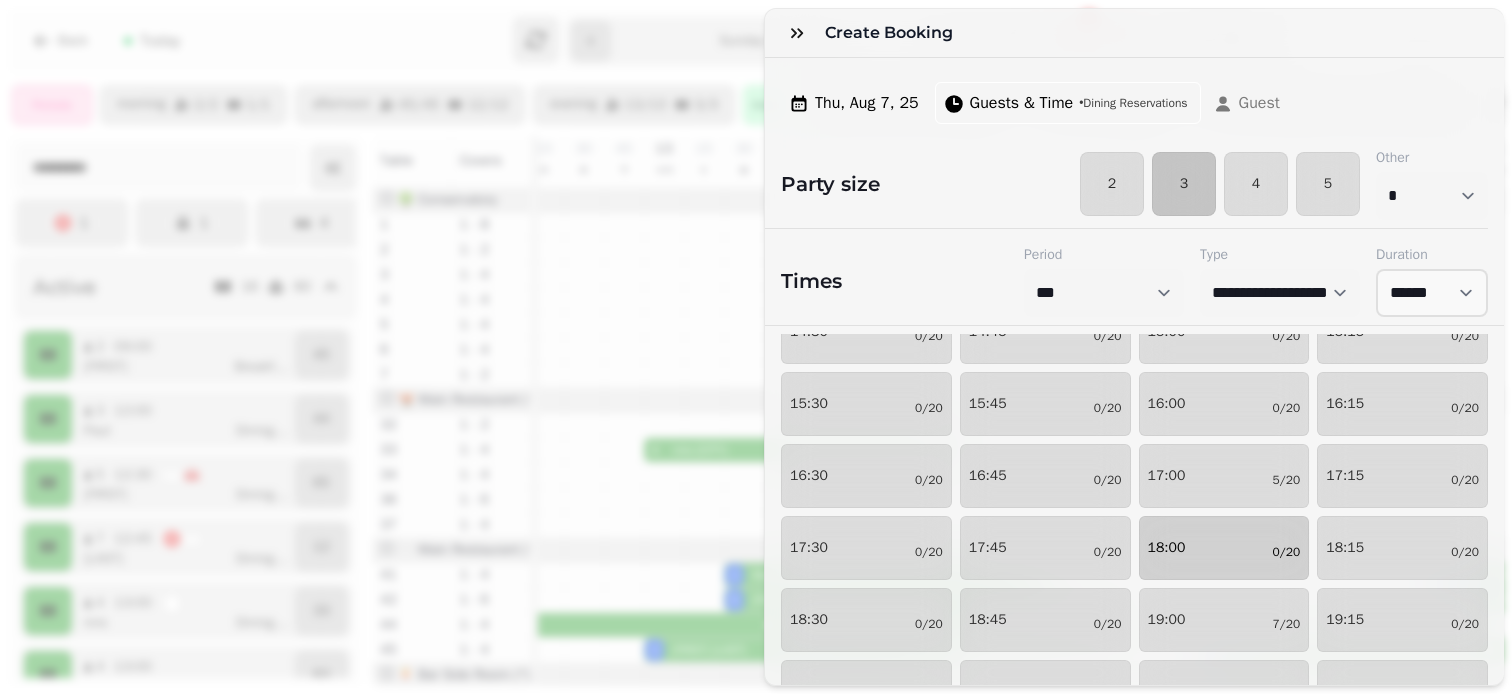 click on "18:00" at bounding box center [1167, 548] 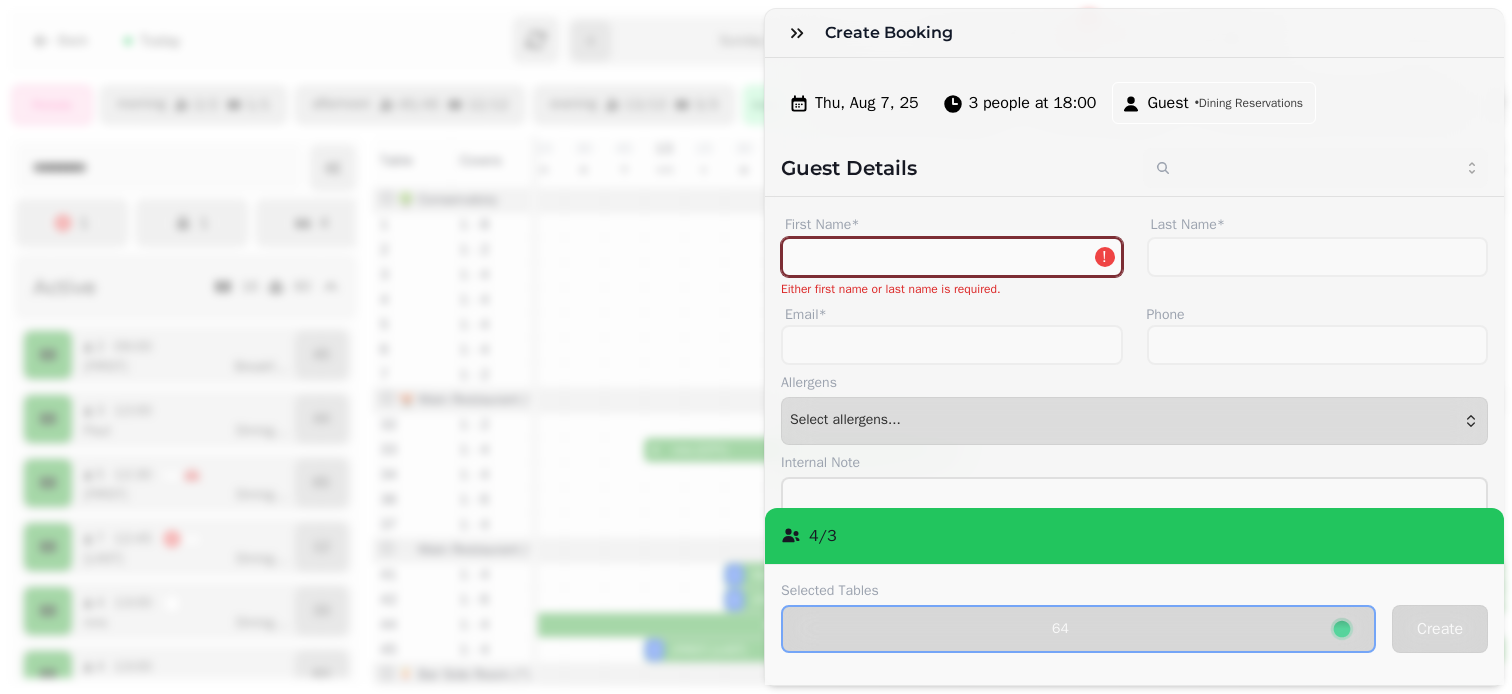 click on "First Name*" at bounding box center [952, 257] 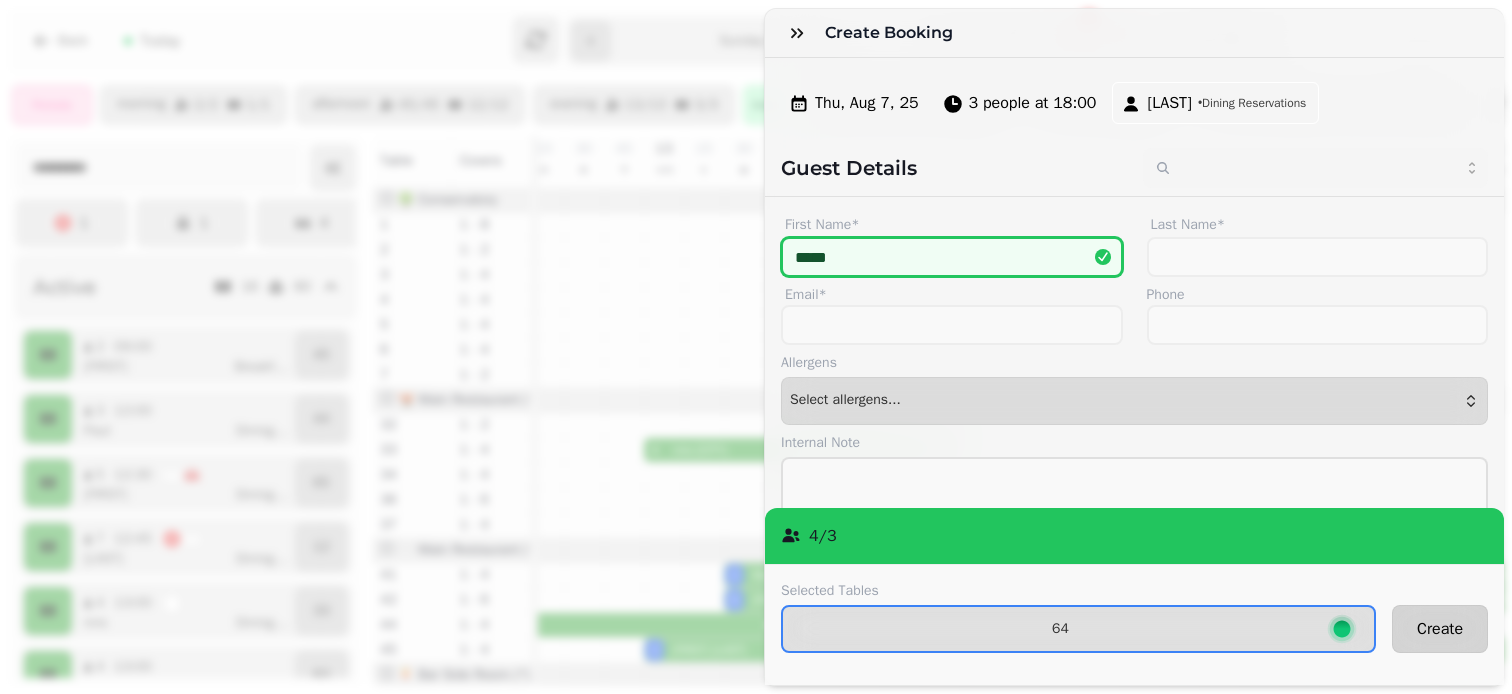 type on "*****" 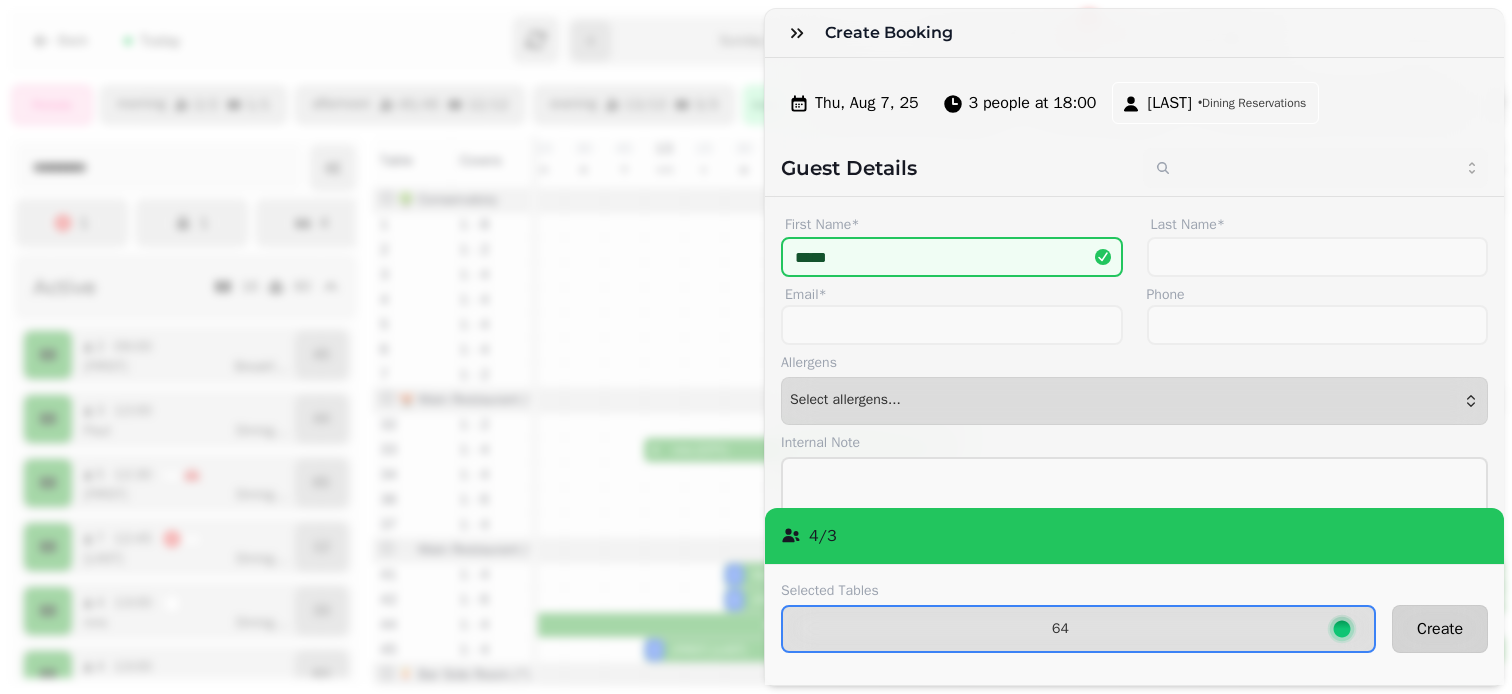 click on "Create" at bounding box center (1440, 629) 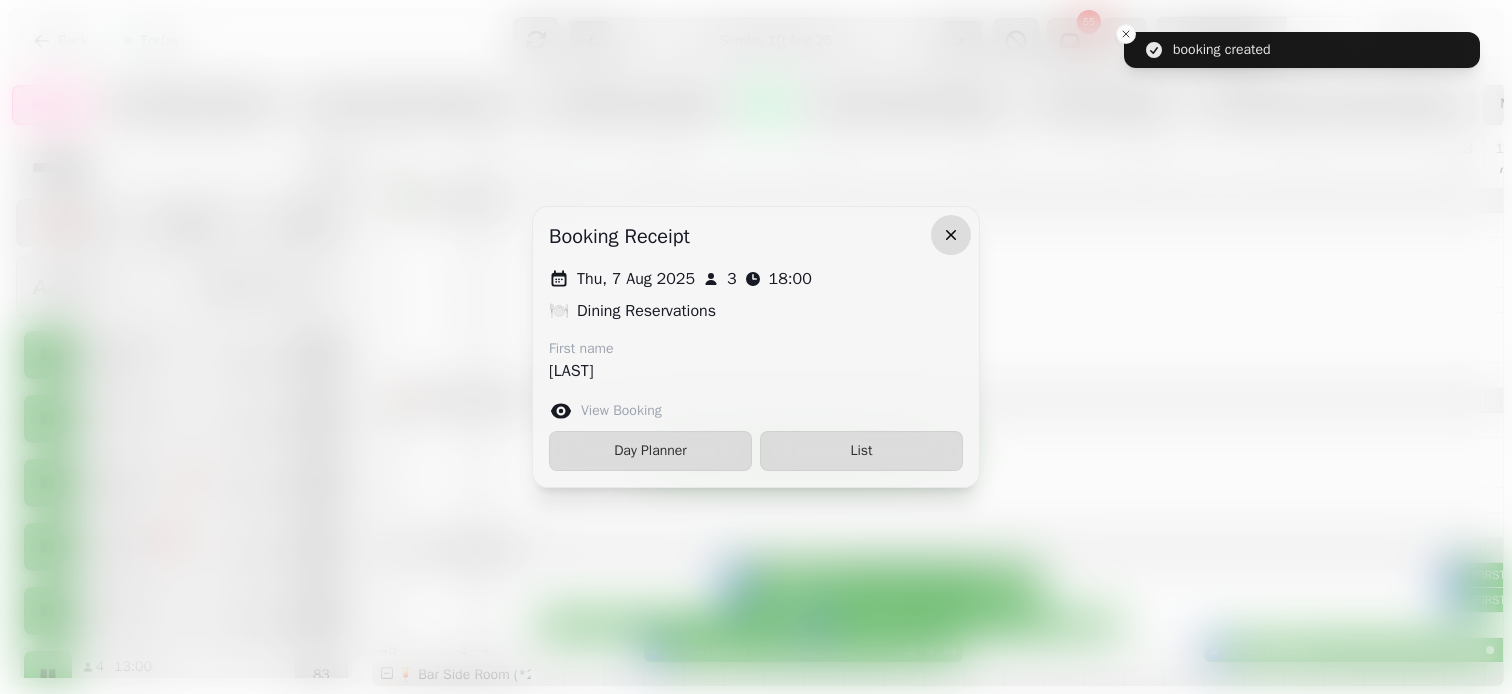 click at bounding box center (951, 235) 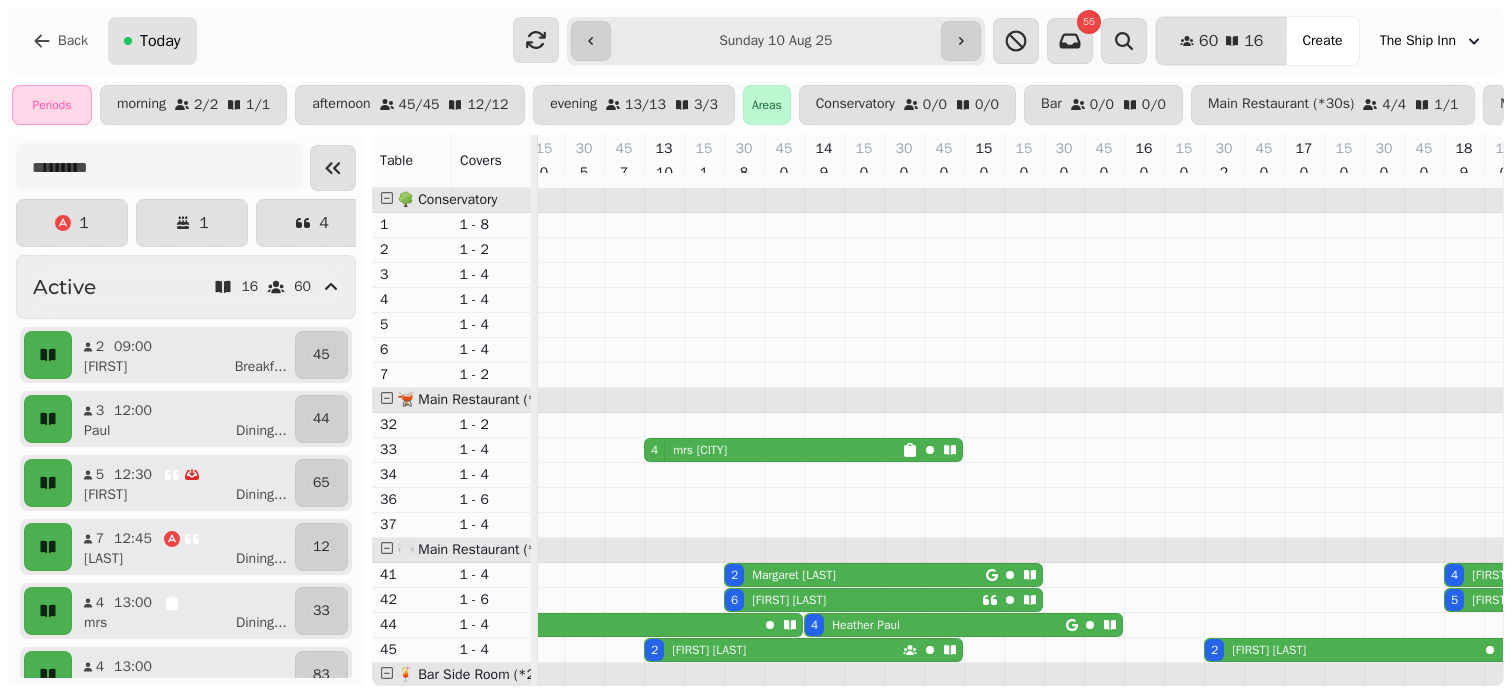 click on "Today" at bounding box center [160, 41] 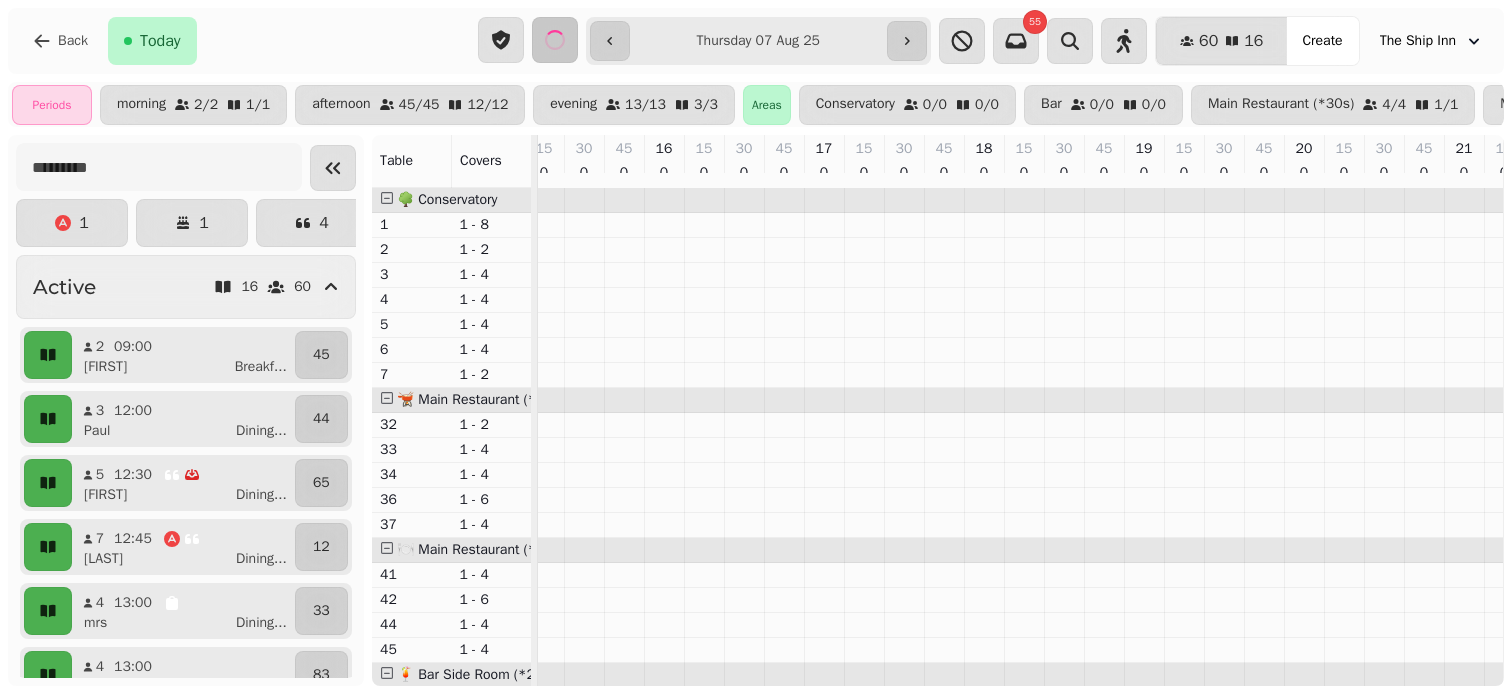 type on "**********" 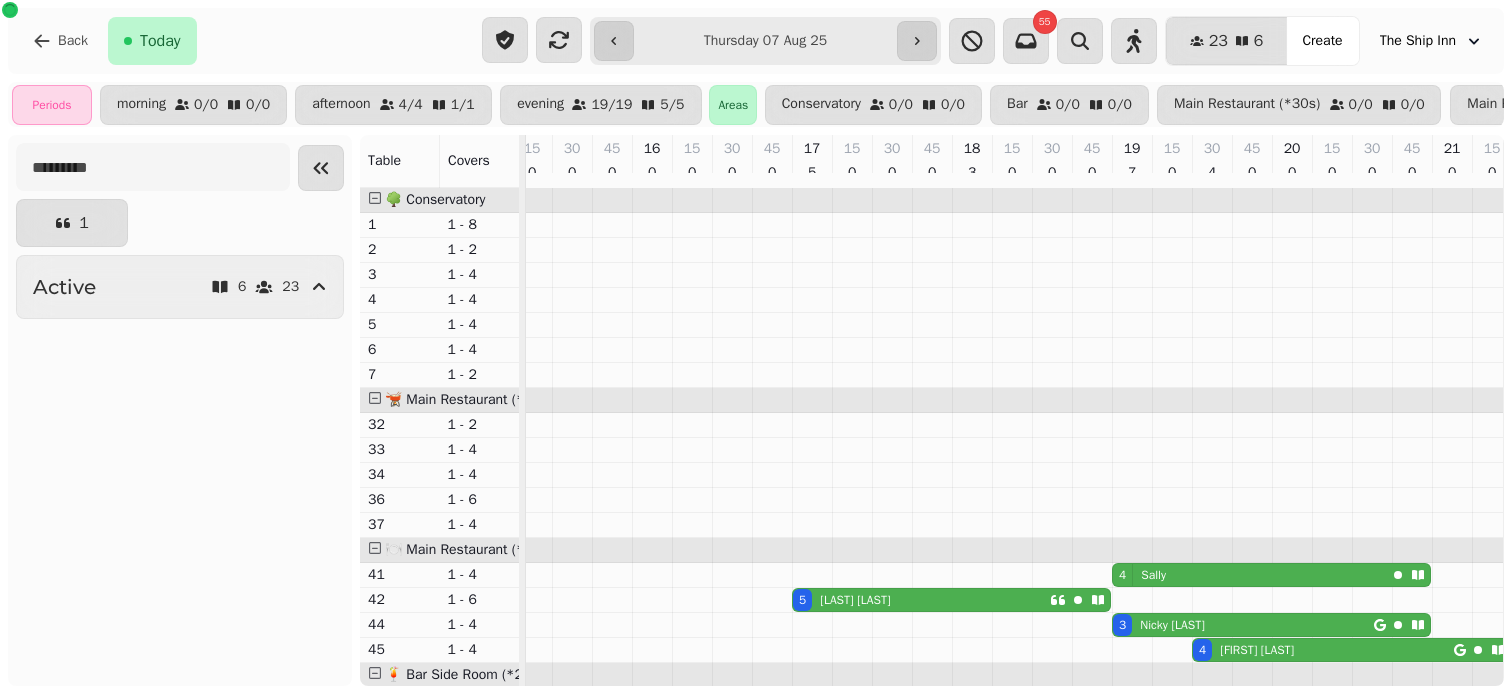 scroll, scrollTop: 0, scrollLeft: 54, axis: horizontal 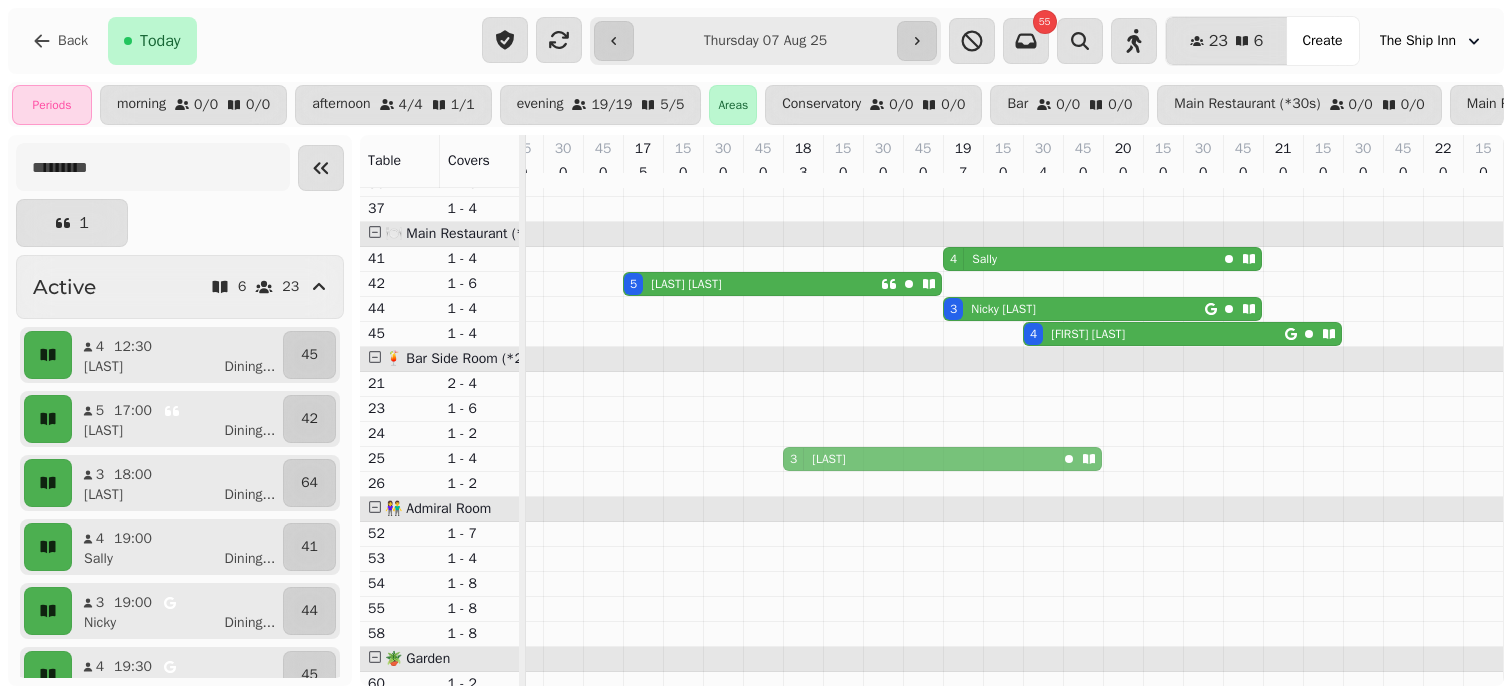 drag, startPoint x: 774, startPoint y: 486, endPoint x: 777, endPoint y: 470, distance: 16.27882 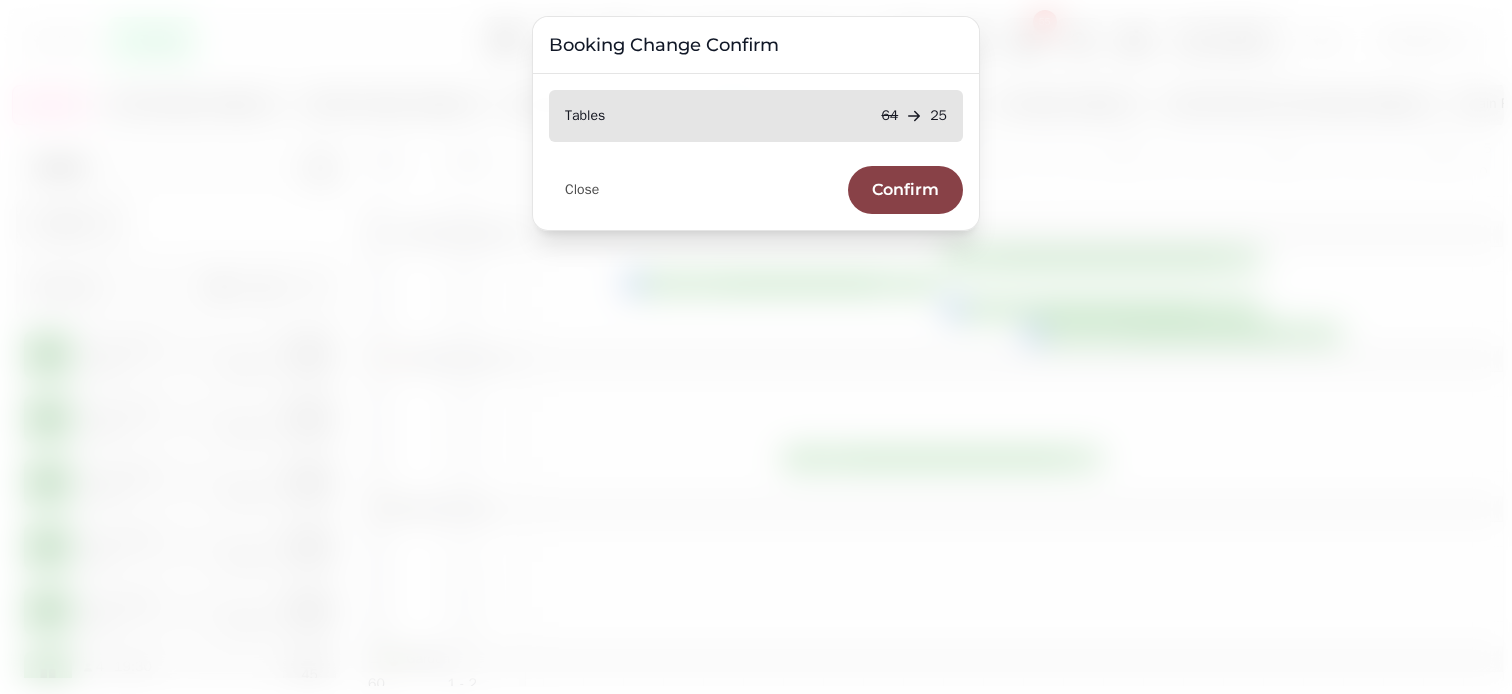 click on "Confirm" at bounding box center (905, 190) 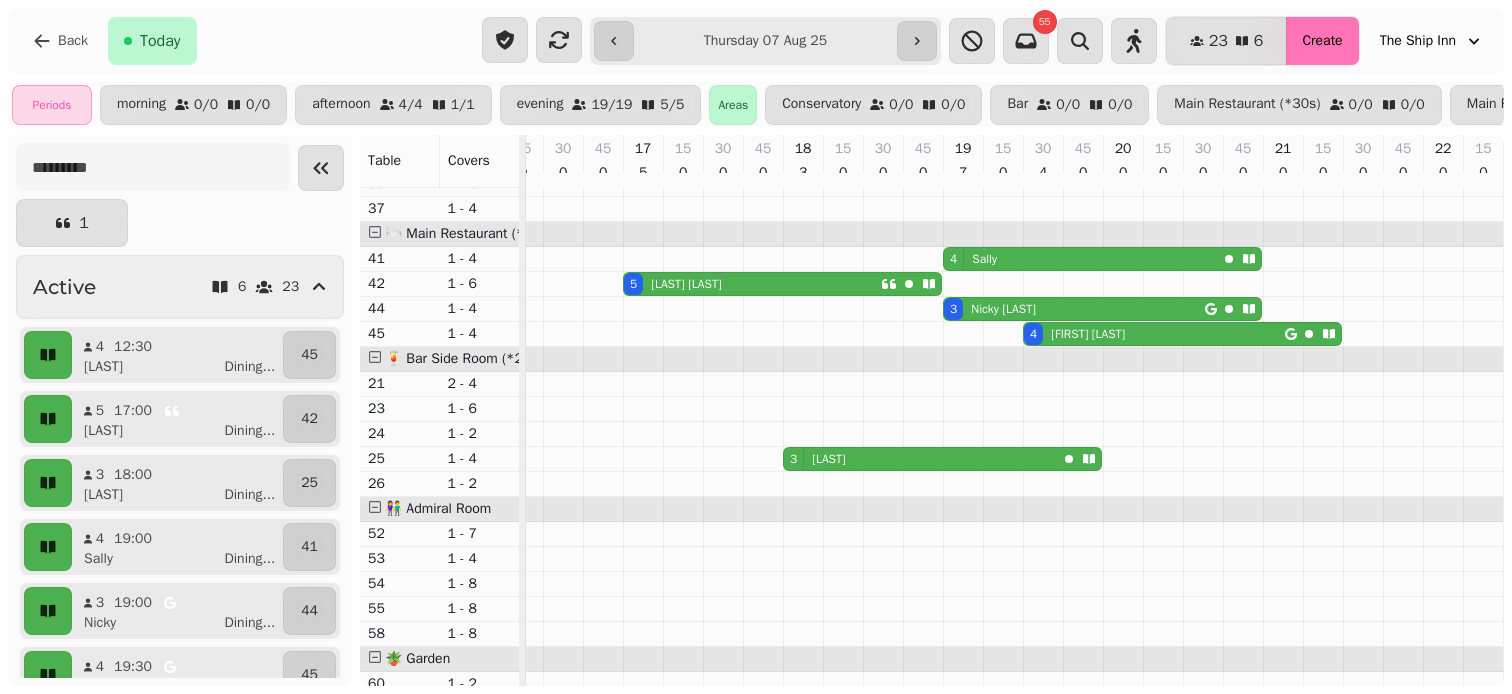 click on "Create" at bounding box center (1322, 41) 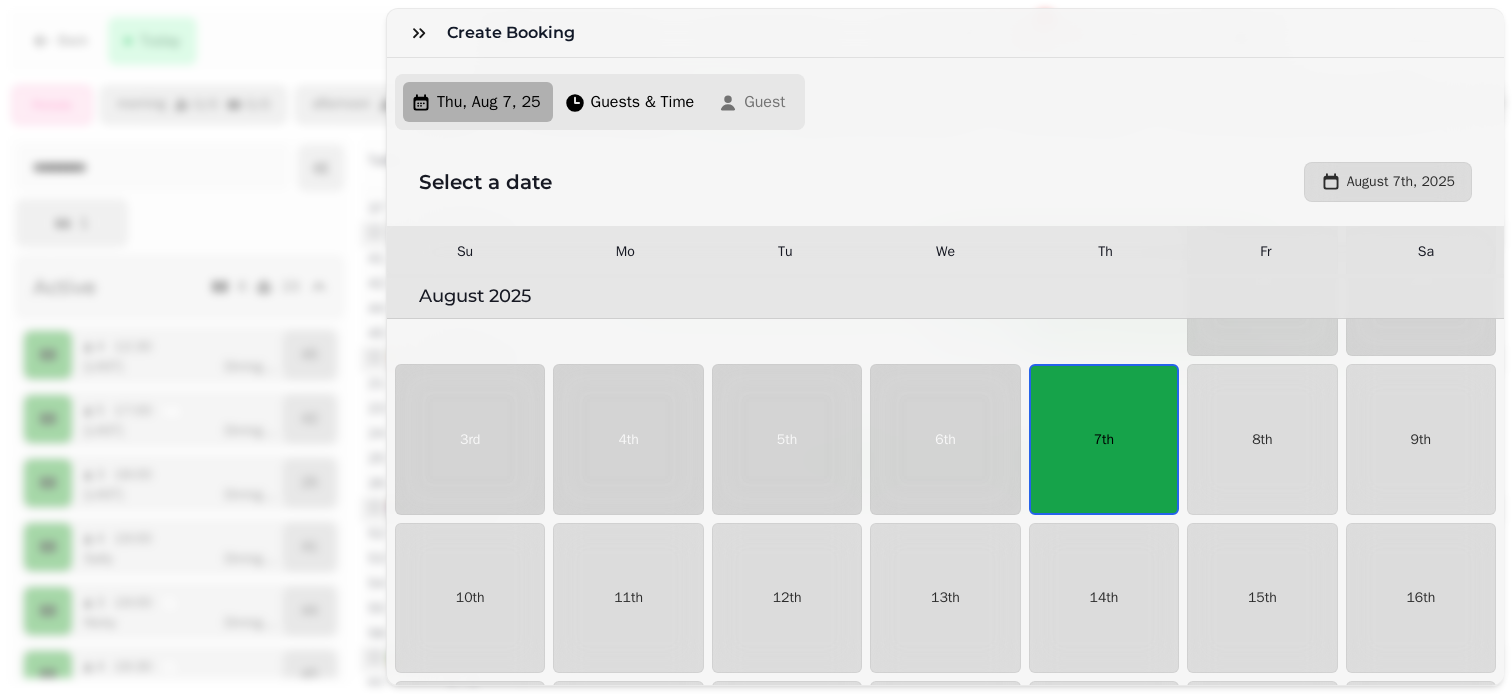 click on "7th" at bounding box center (1104, 440) 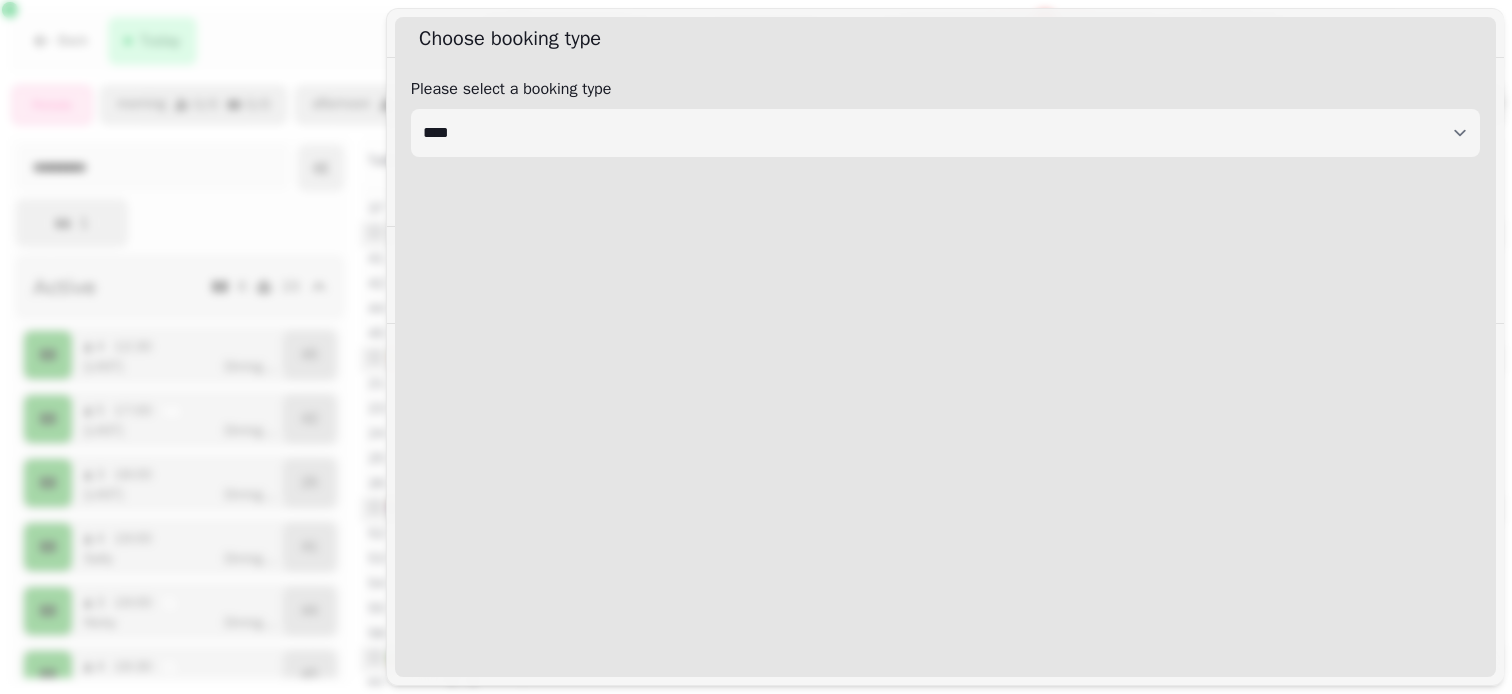 select on "****" 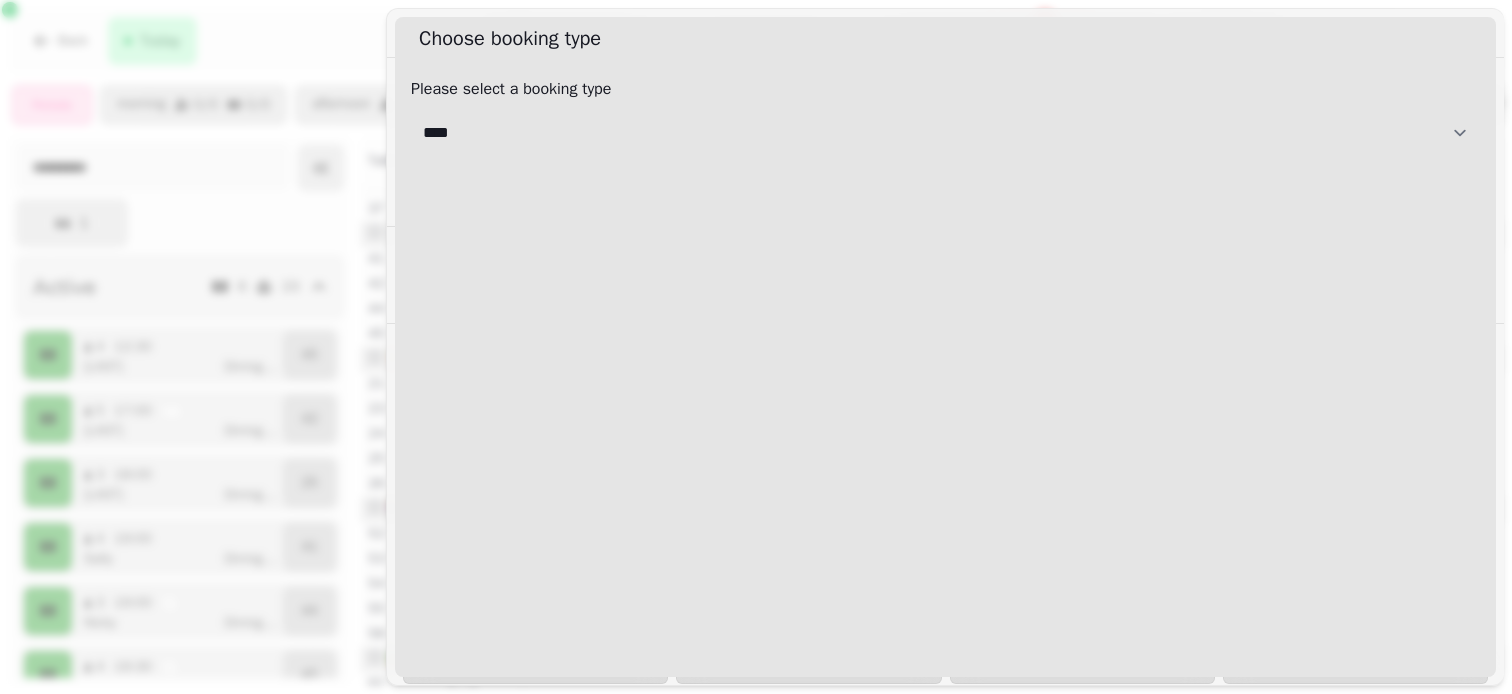 click on "[CREDIT CARD]" at bounding box center [945, 133] 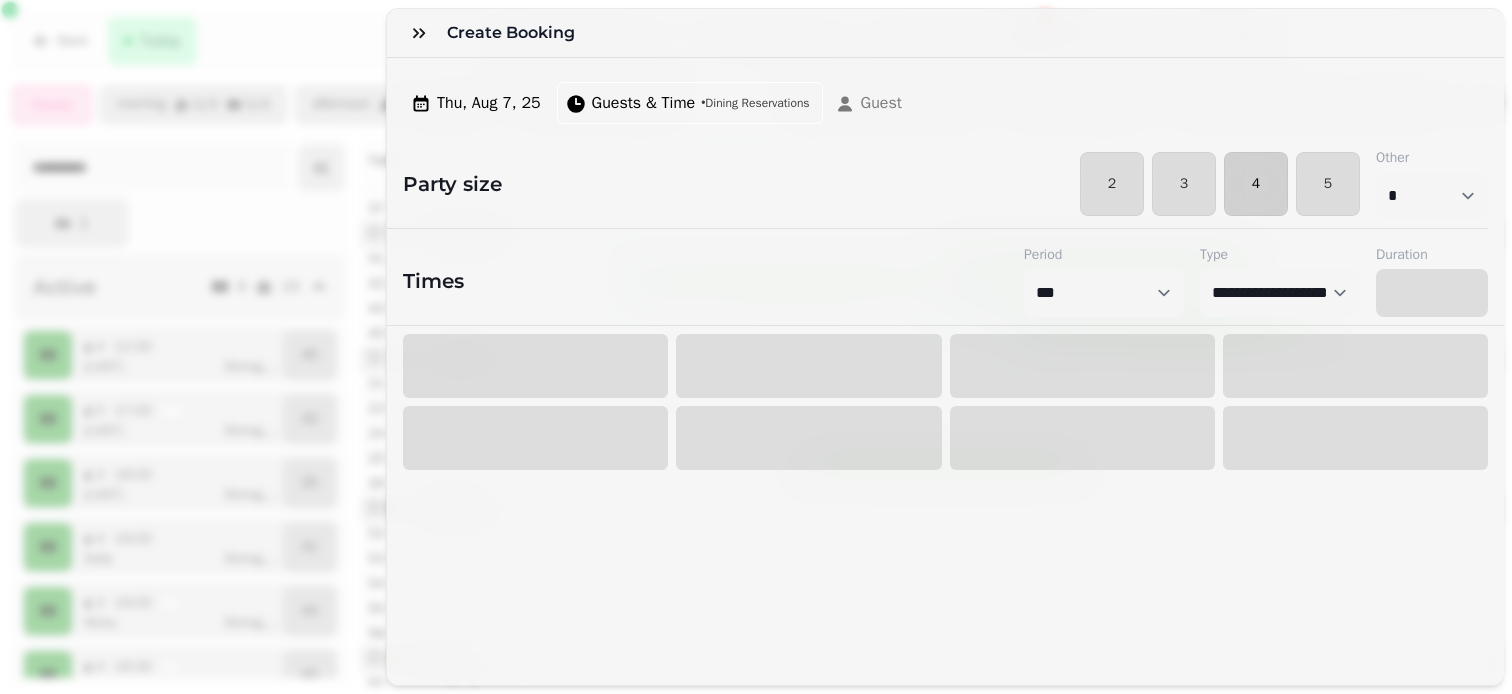 select on "****" 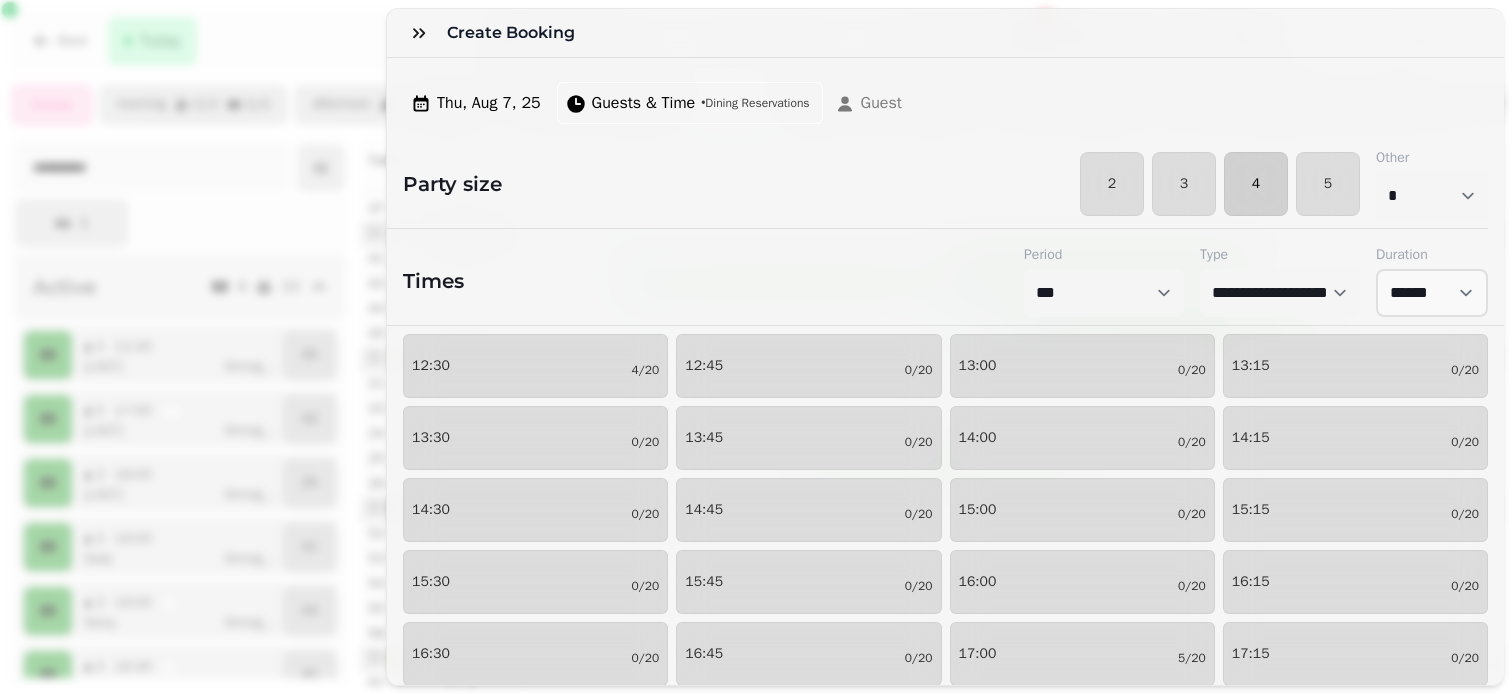 click on "4" at bounding box center (1256, 184) 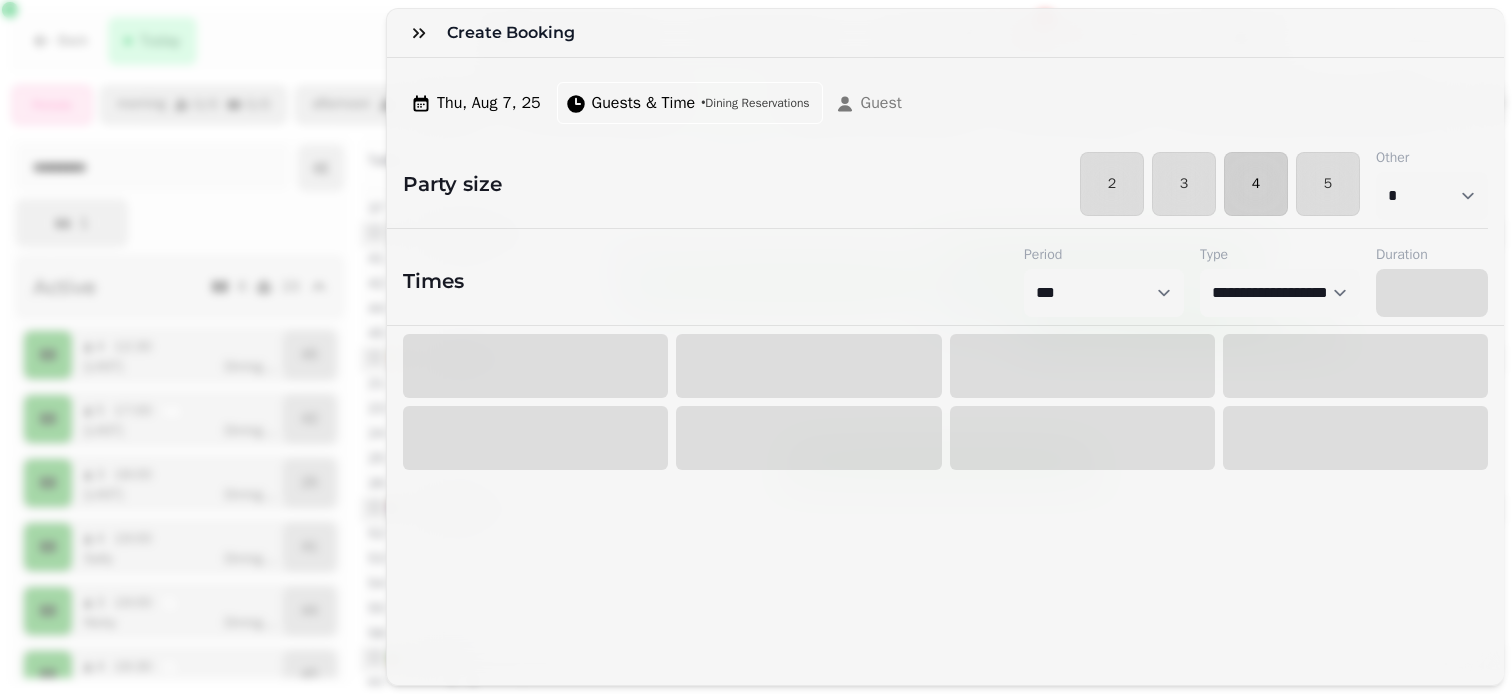 select on "****" 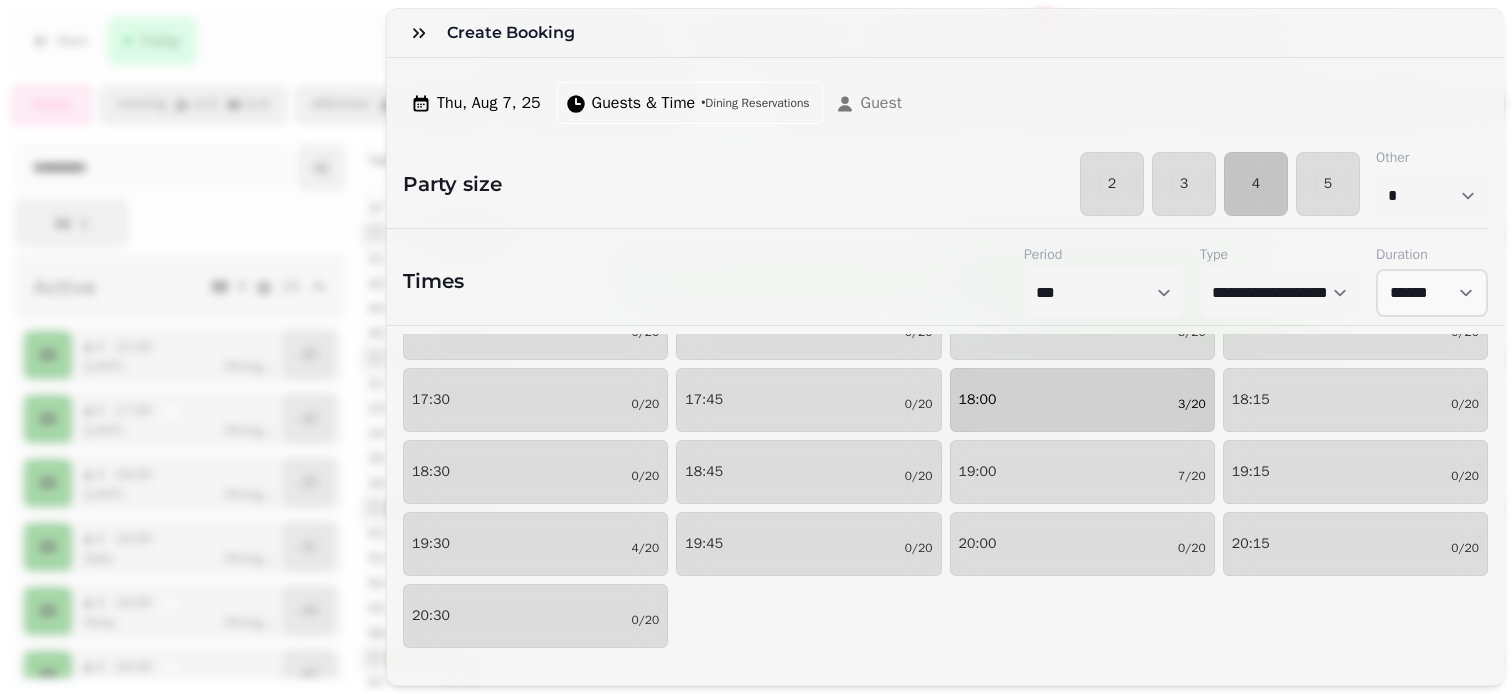 click on "[TIME] [DATE]" at bounding box center (1082, 400) 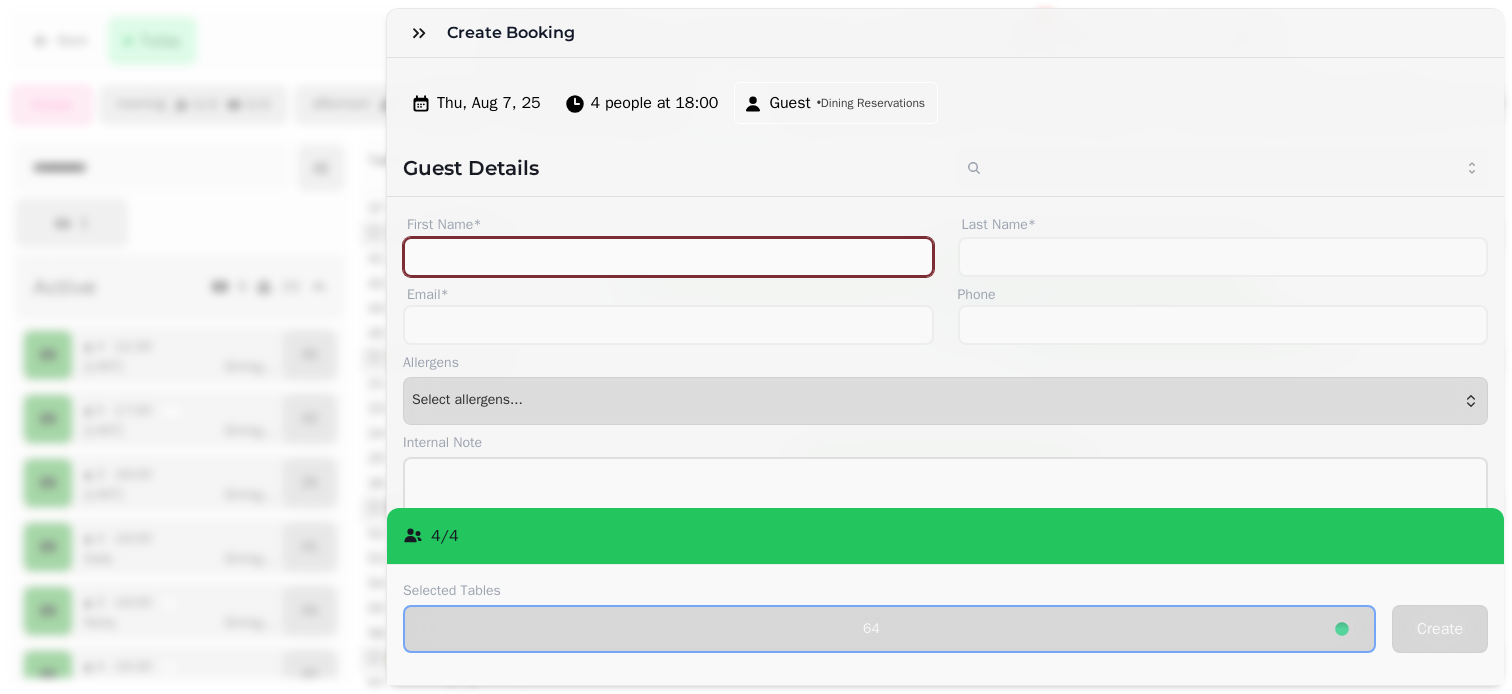 click on "First Name*" at bounding box center (668, 257) 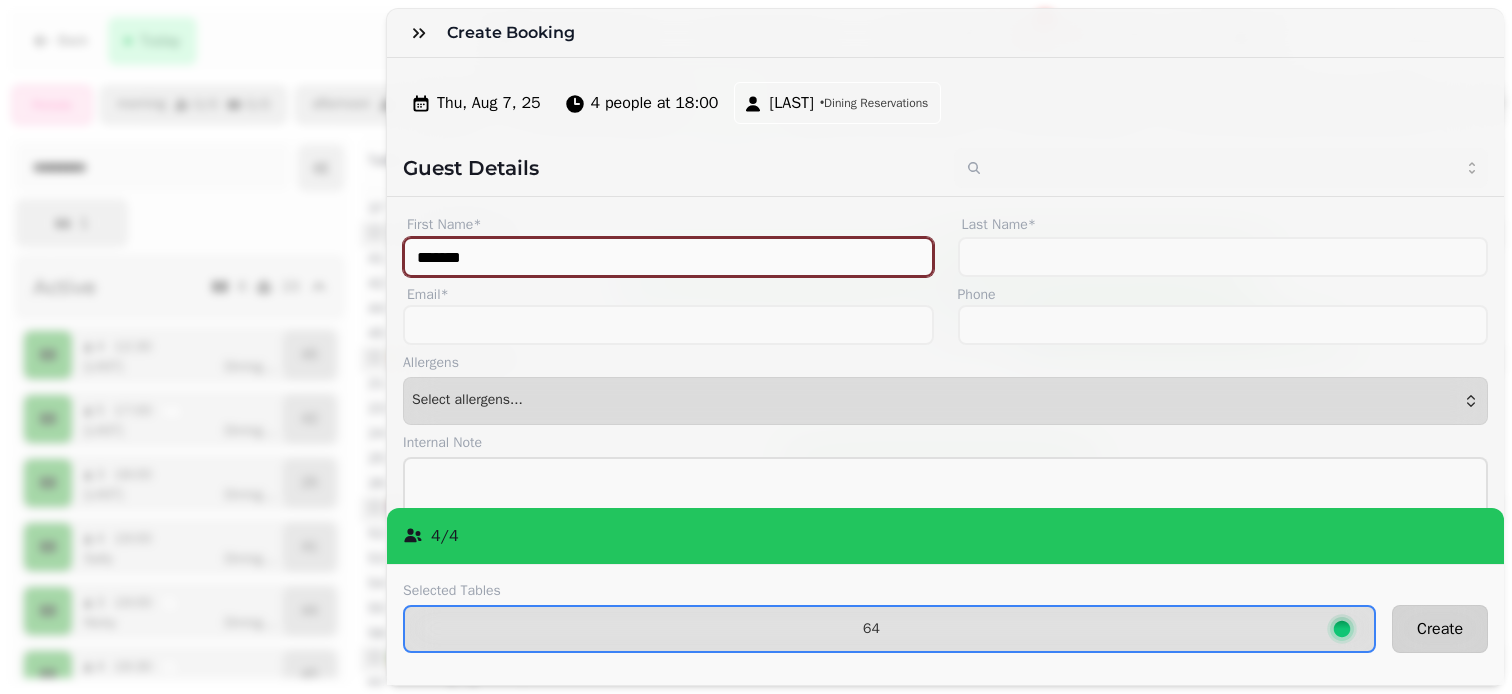 type on "*******" 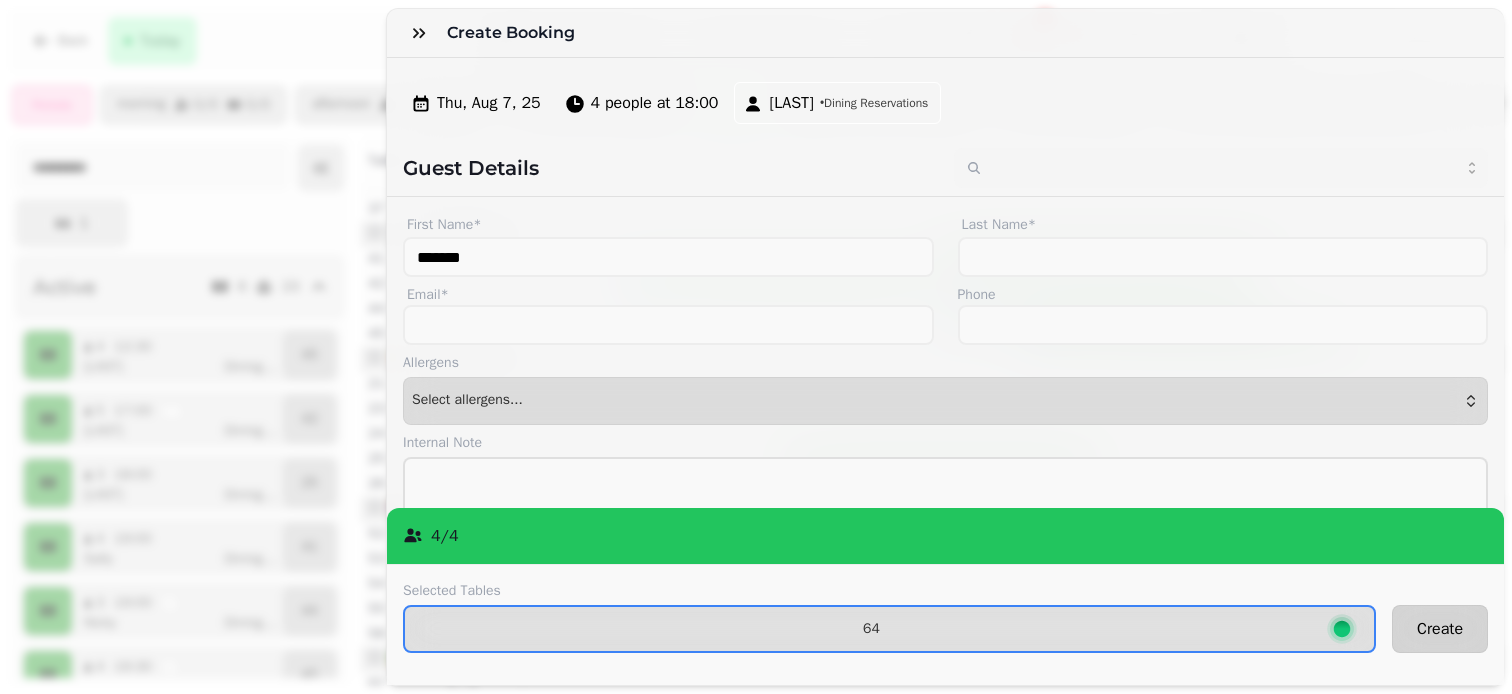 click on "Create" at bounding box center (1440, 629) 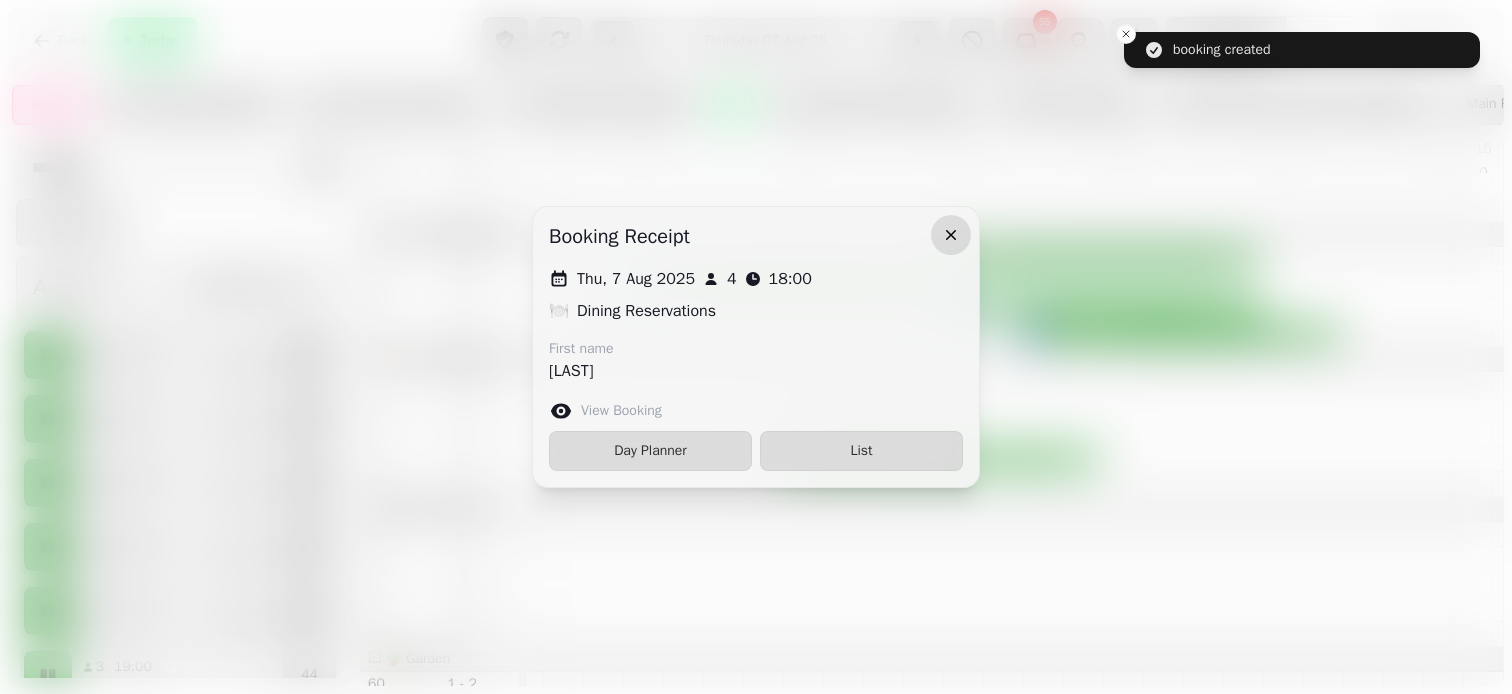 click 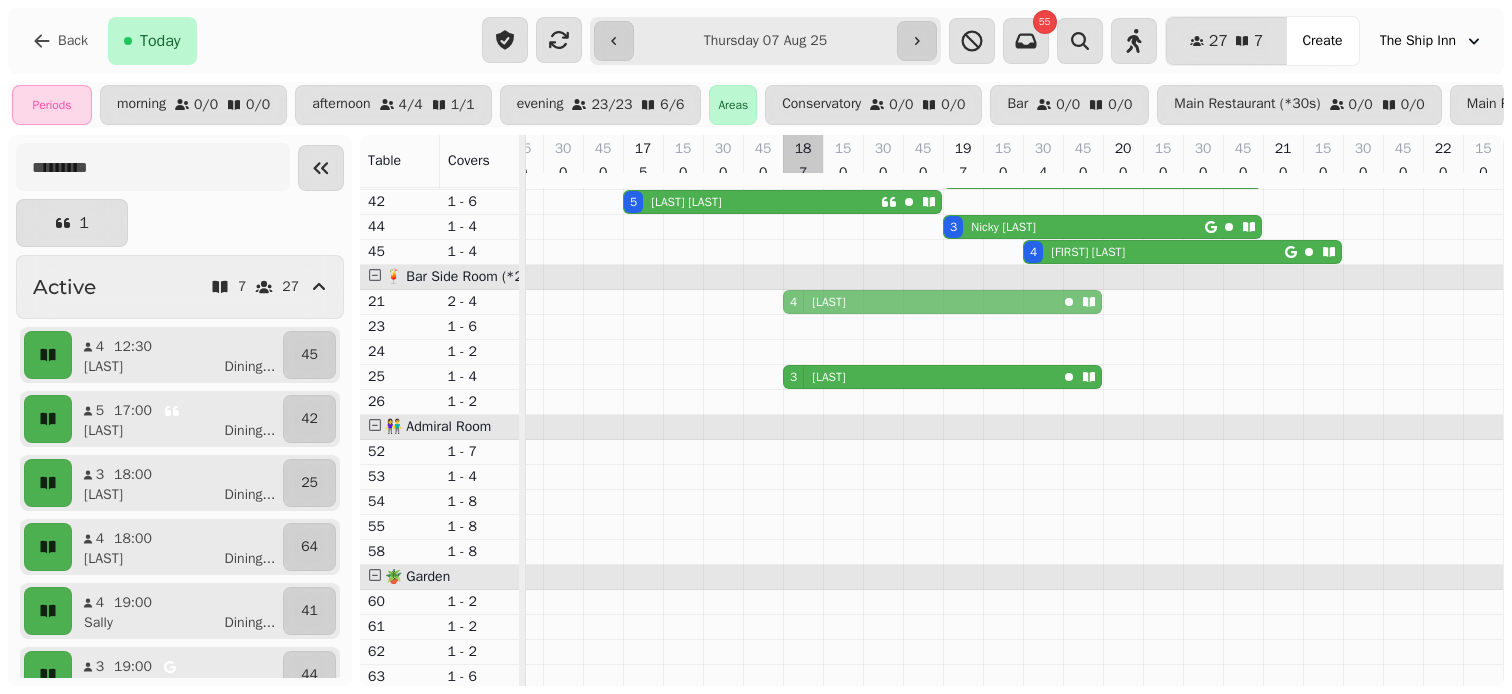 drag, startPoint x: 779, startPoint y: 455, endPoint x: 777, endPoint y: 294, distance: 161.01242 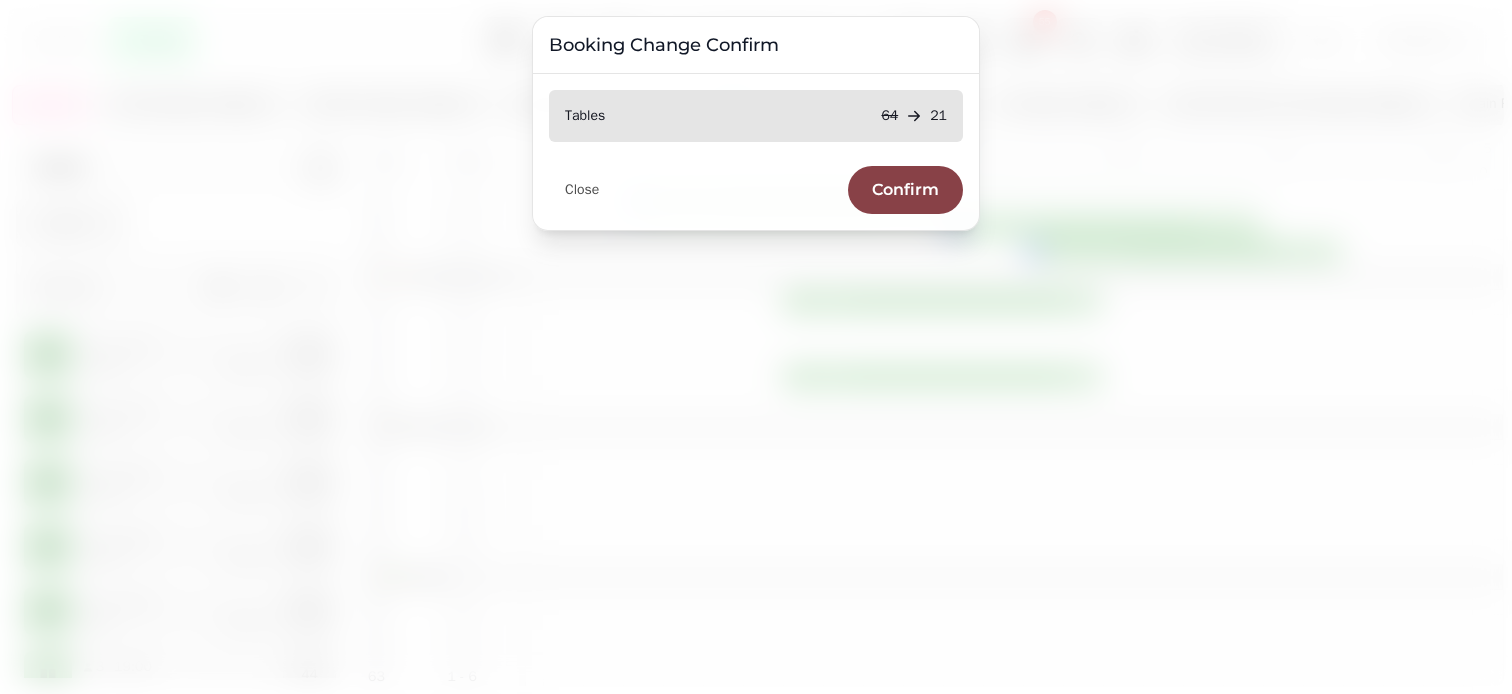 click on "Confirm" at bounding box center [905, 190] 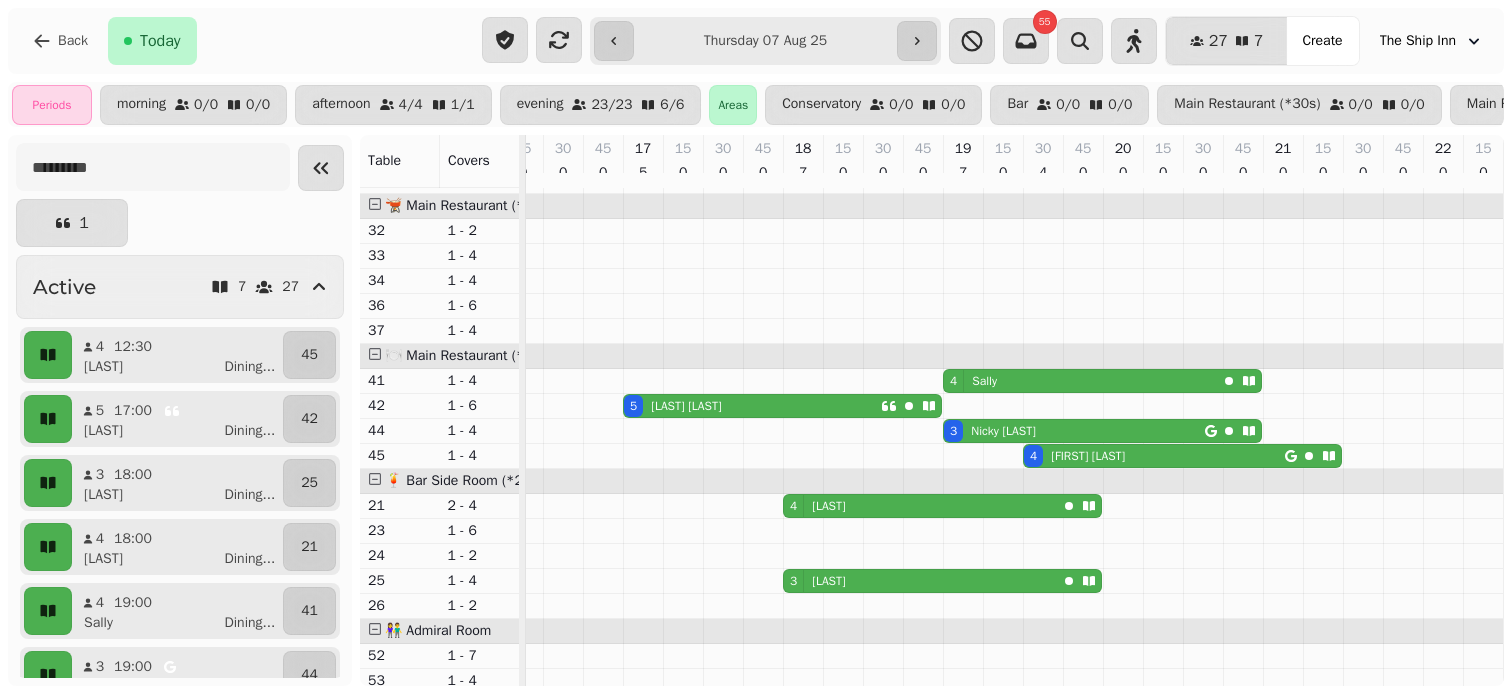 click on "**********" at bounding box center (765, 41) 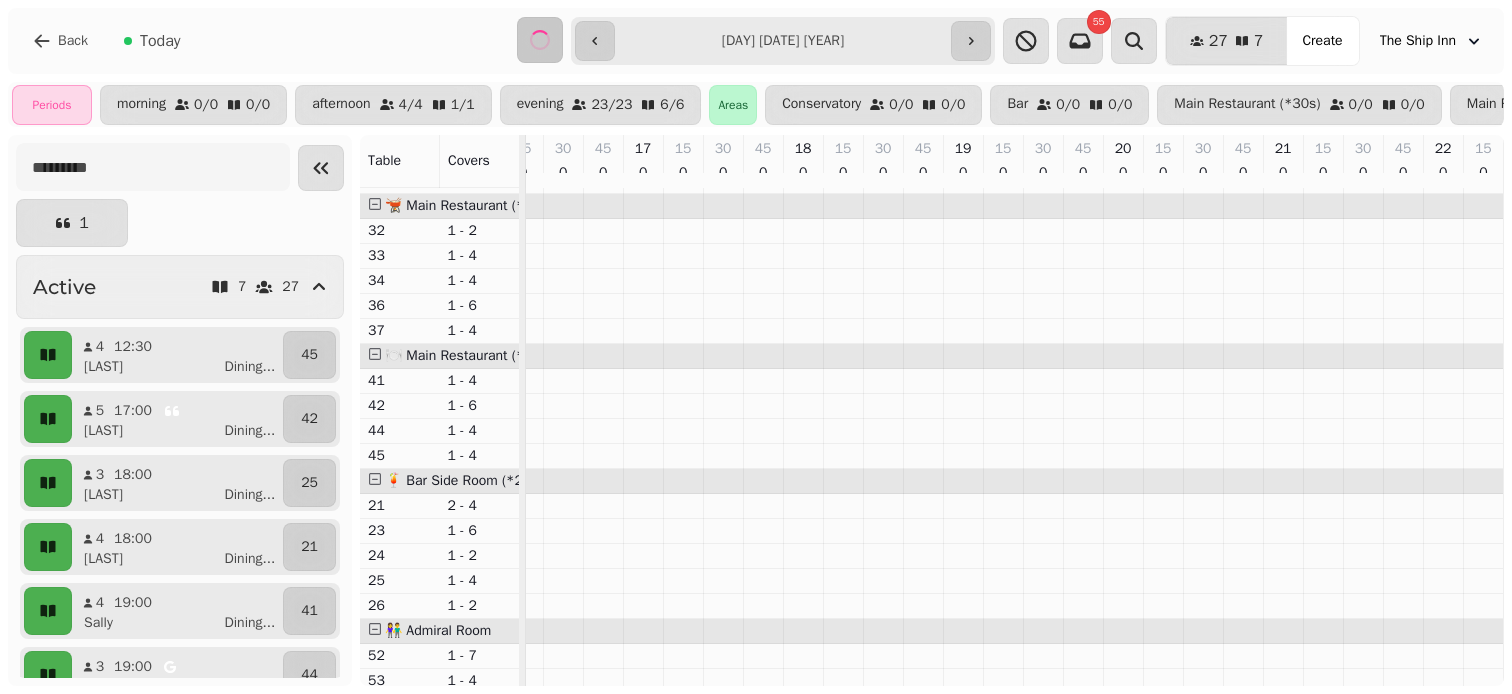 scroll, scrollTop: 0, scrollLeft: 54, axis: horizontal 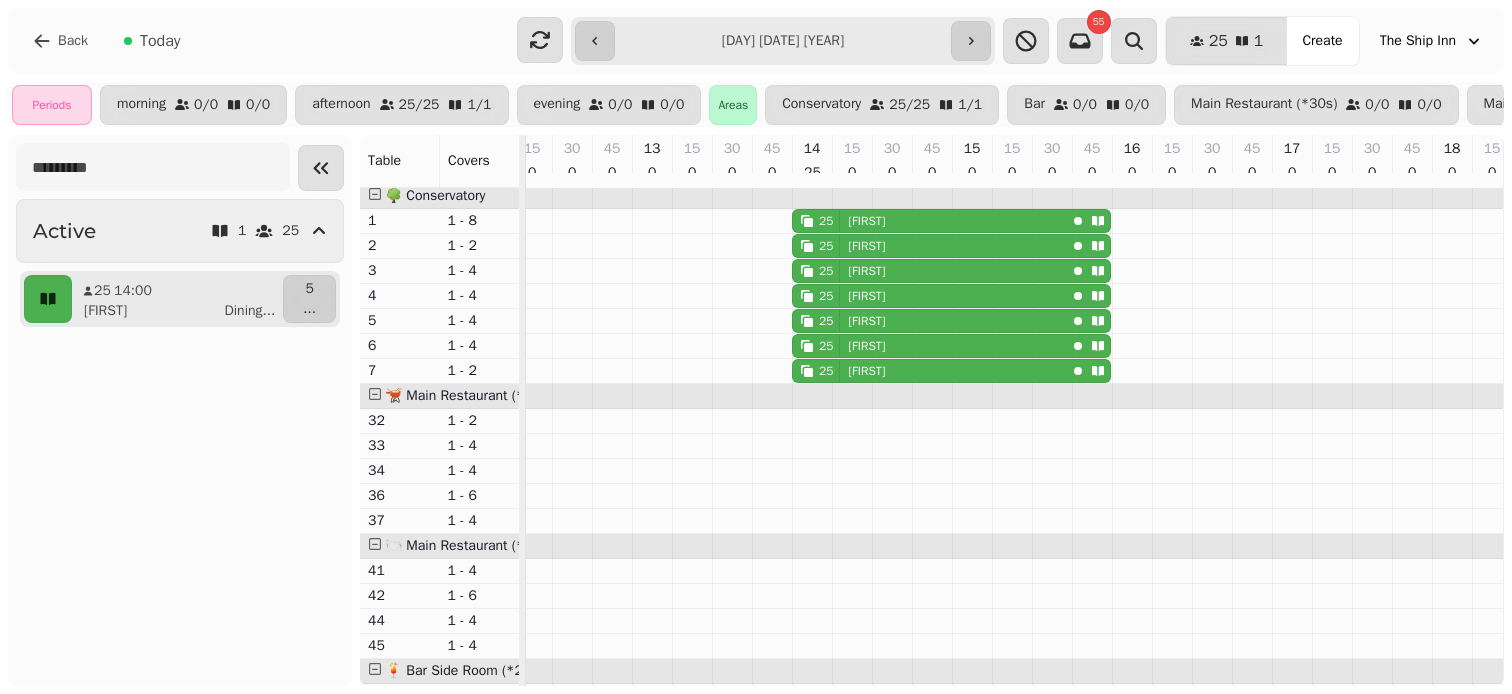 click on "**********" at bounding box center (782, 41) 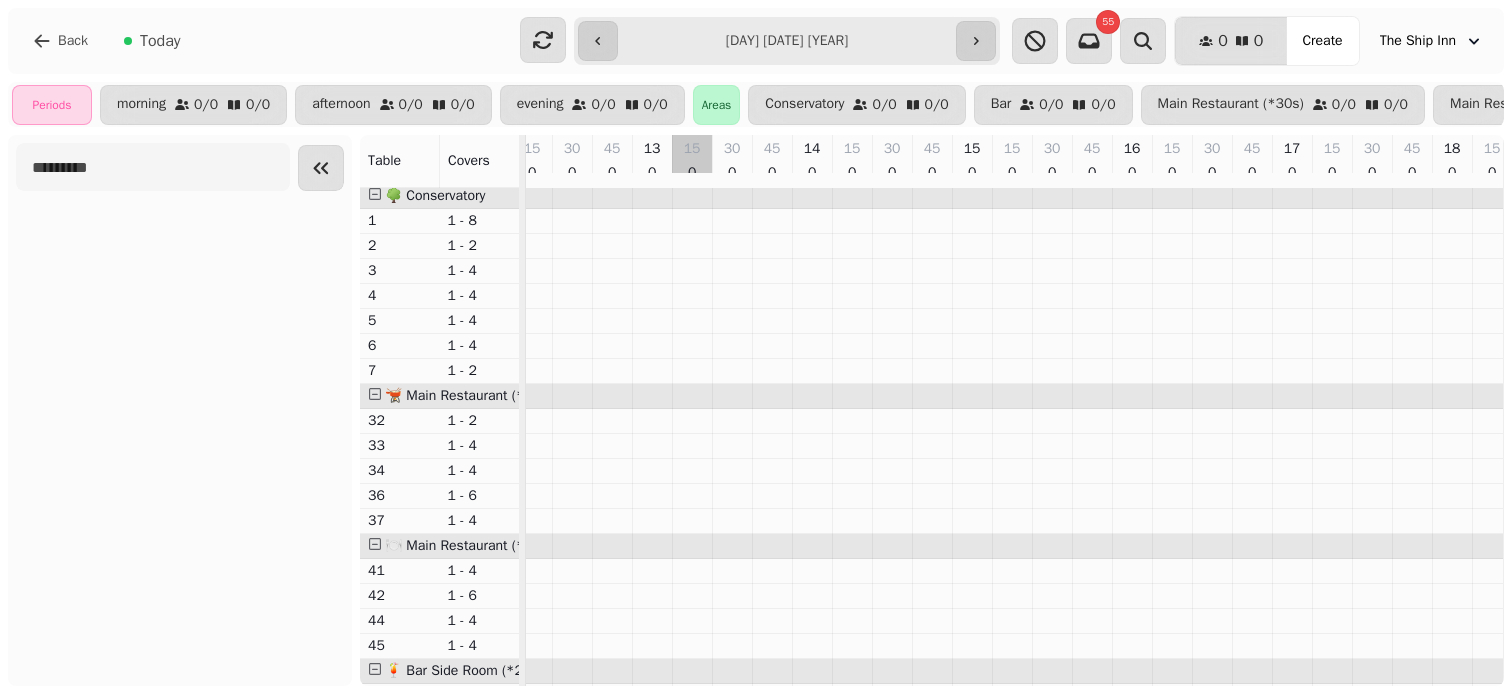scroll, scrollTop: 0, scrollLeft: 534, axis: horizontal 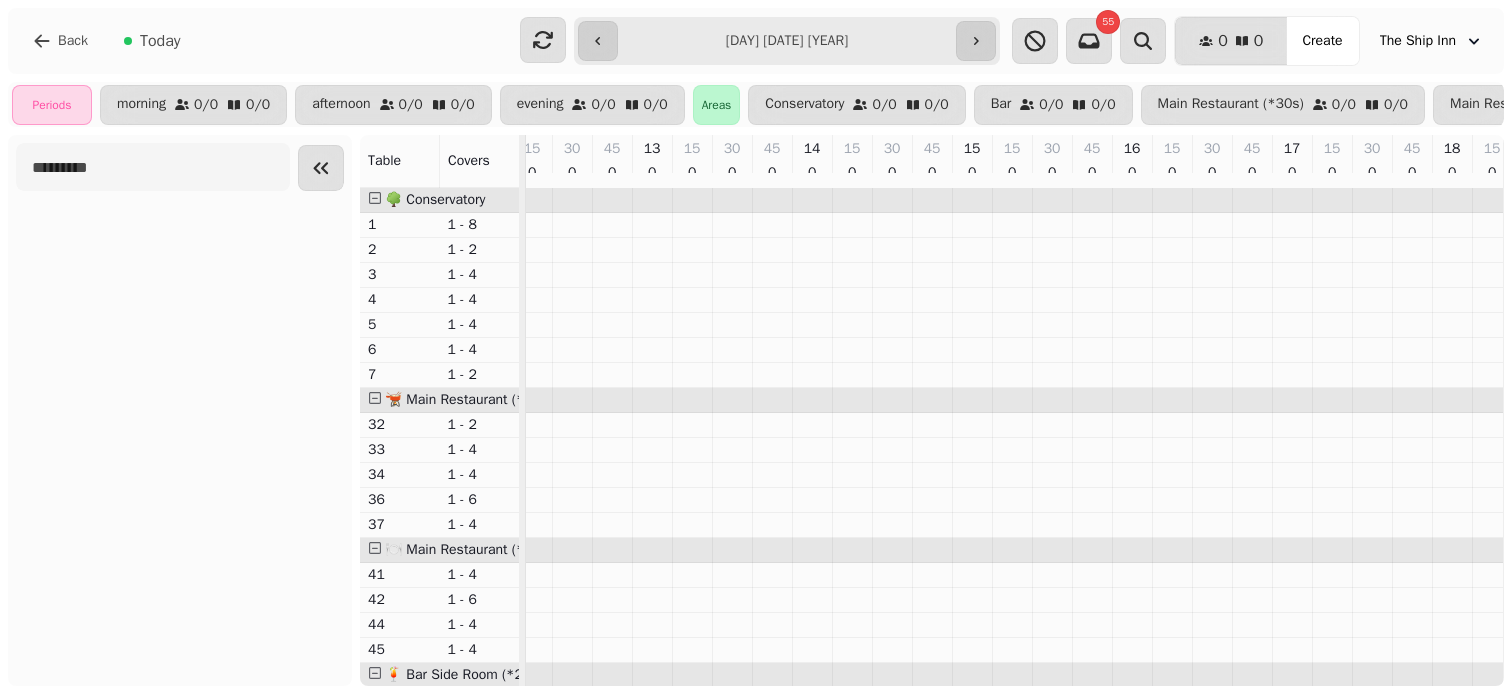 click on "**********" at bounding box center [787, 41] 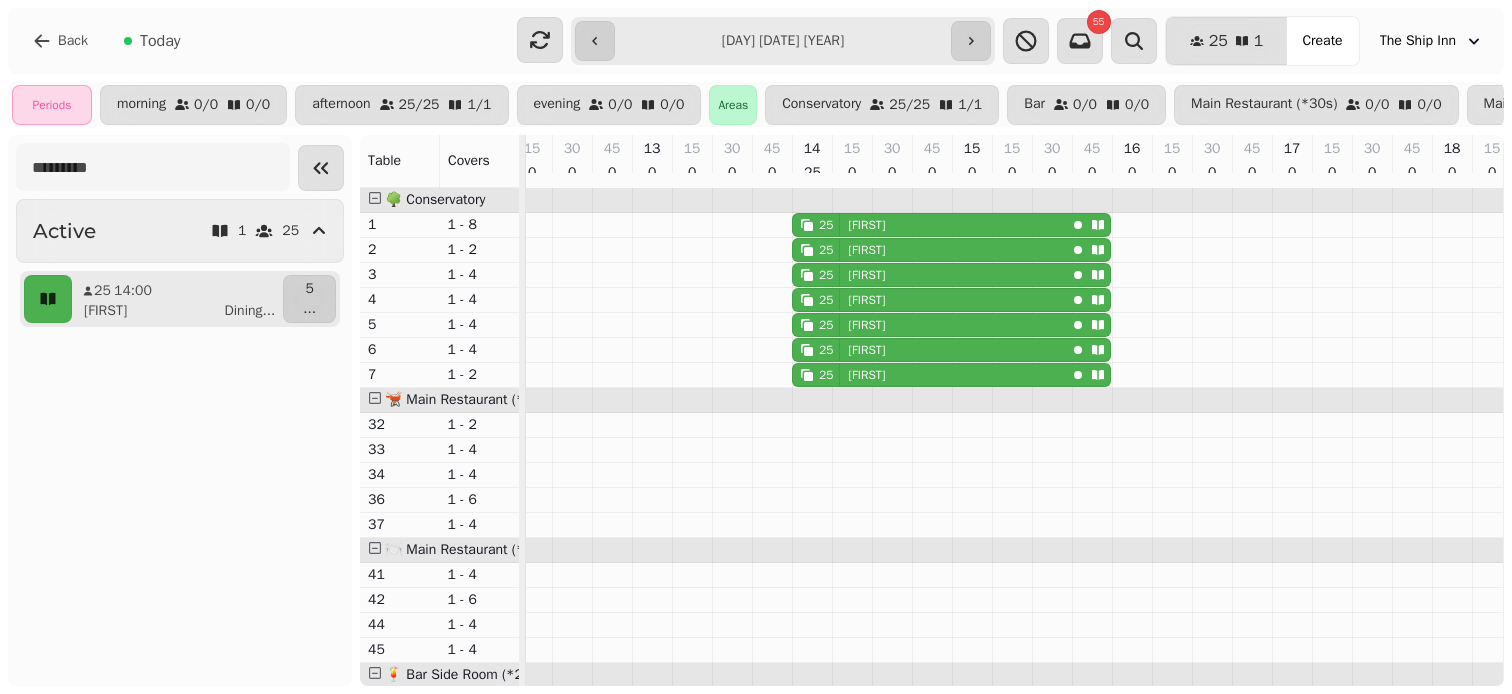 click on "[FIRST]" at bounding box center [866, 225] 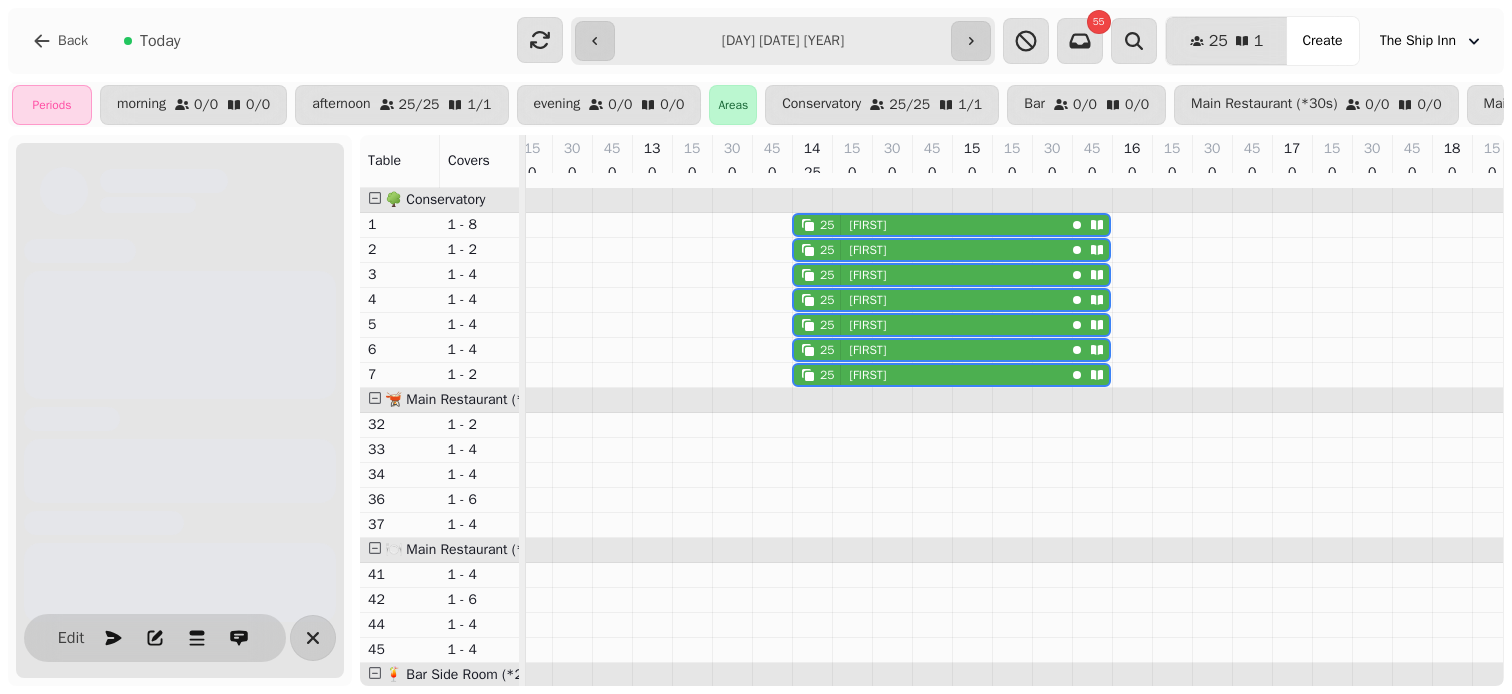 scroll, scrollTop: 0, scrollLeft: 787, axis: horizontal 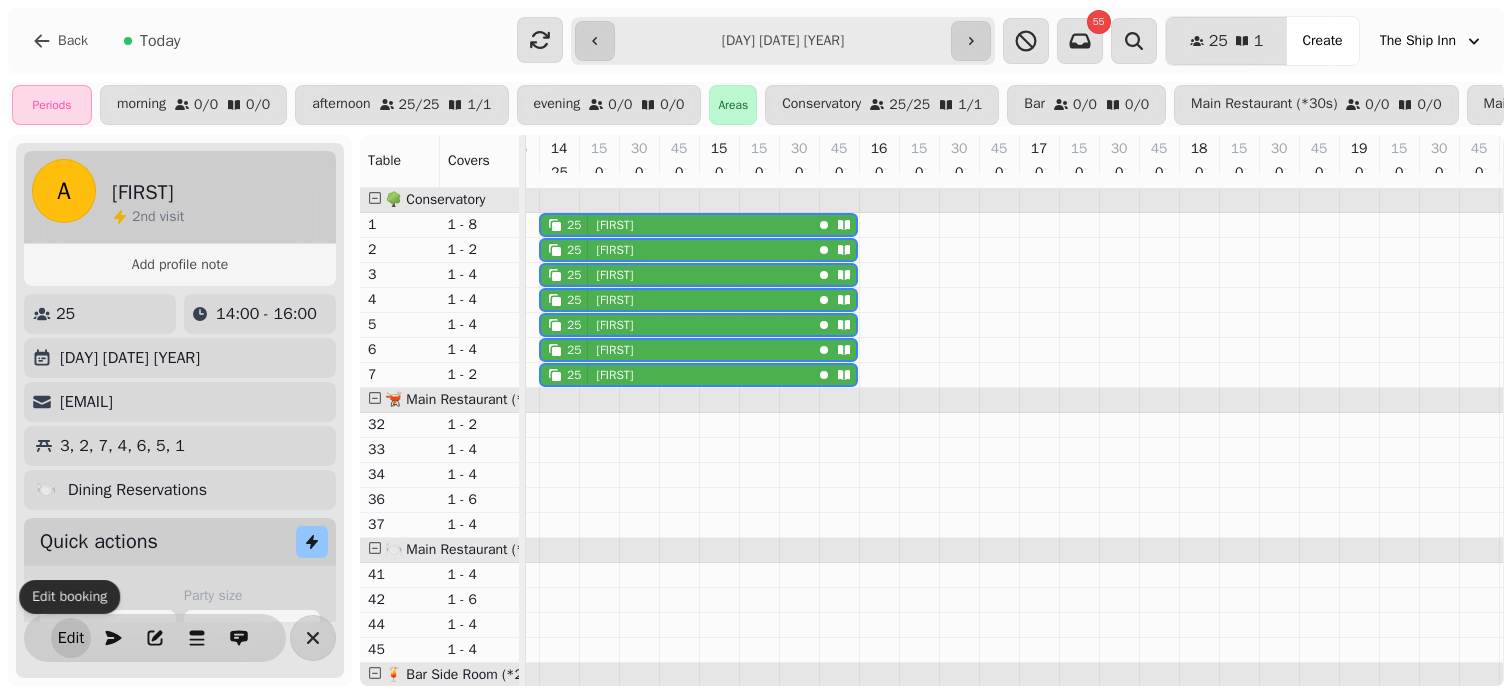 click on "Edit" at bounding box center [71, 638] 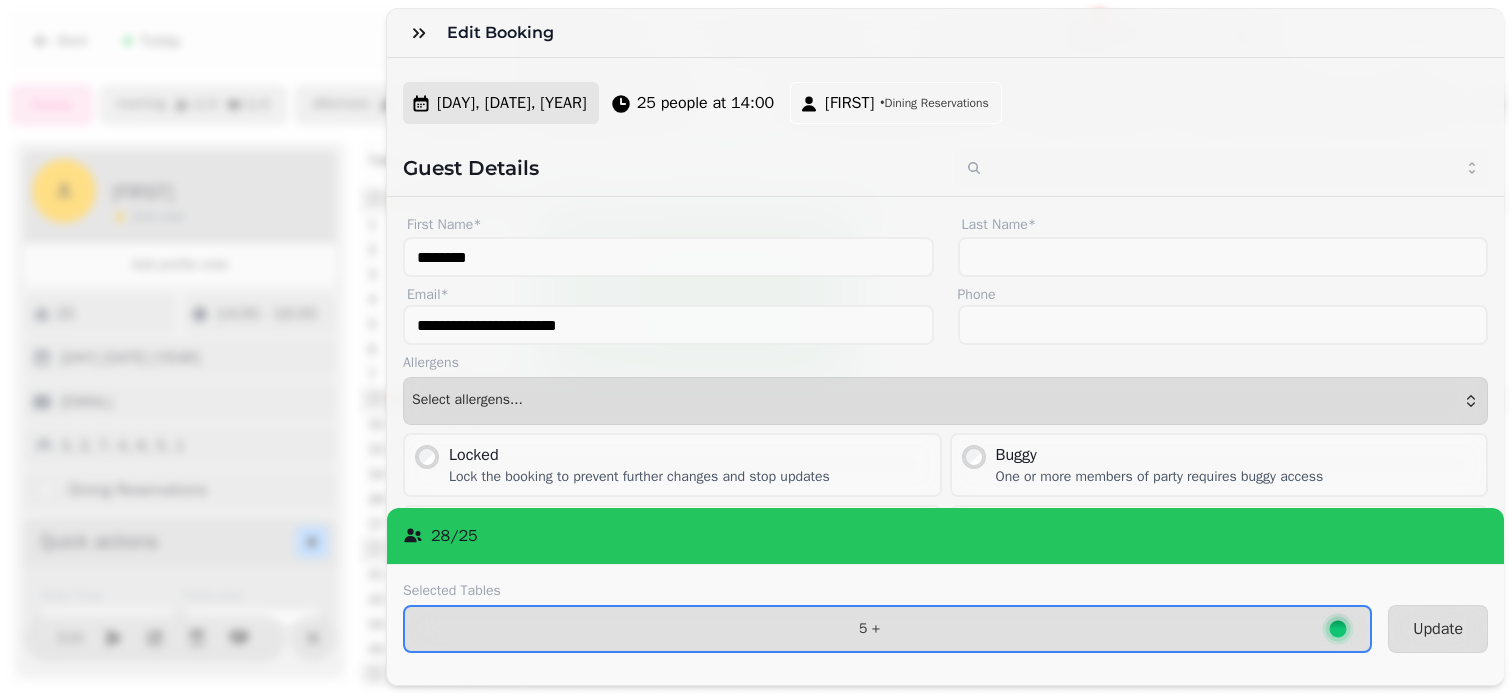 click on "[DAY], [DATE], [YEAR]" at bounding box center (512, 103) 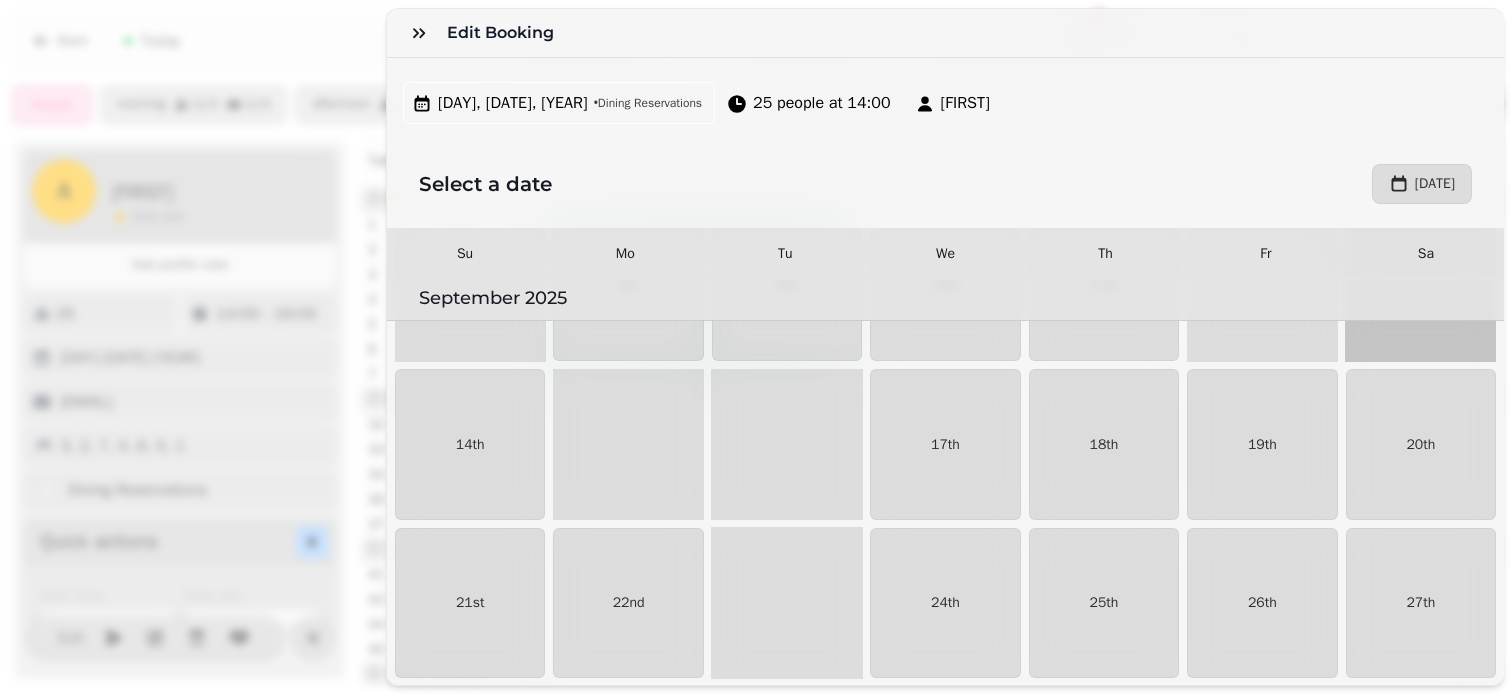 scroll, scrollTop: 1286, scrollLeft: 0, axis: vertical 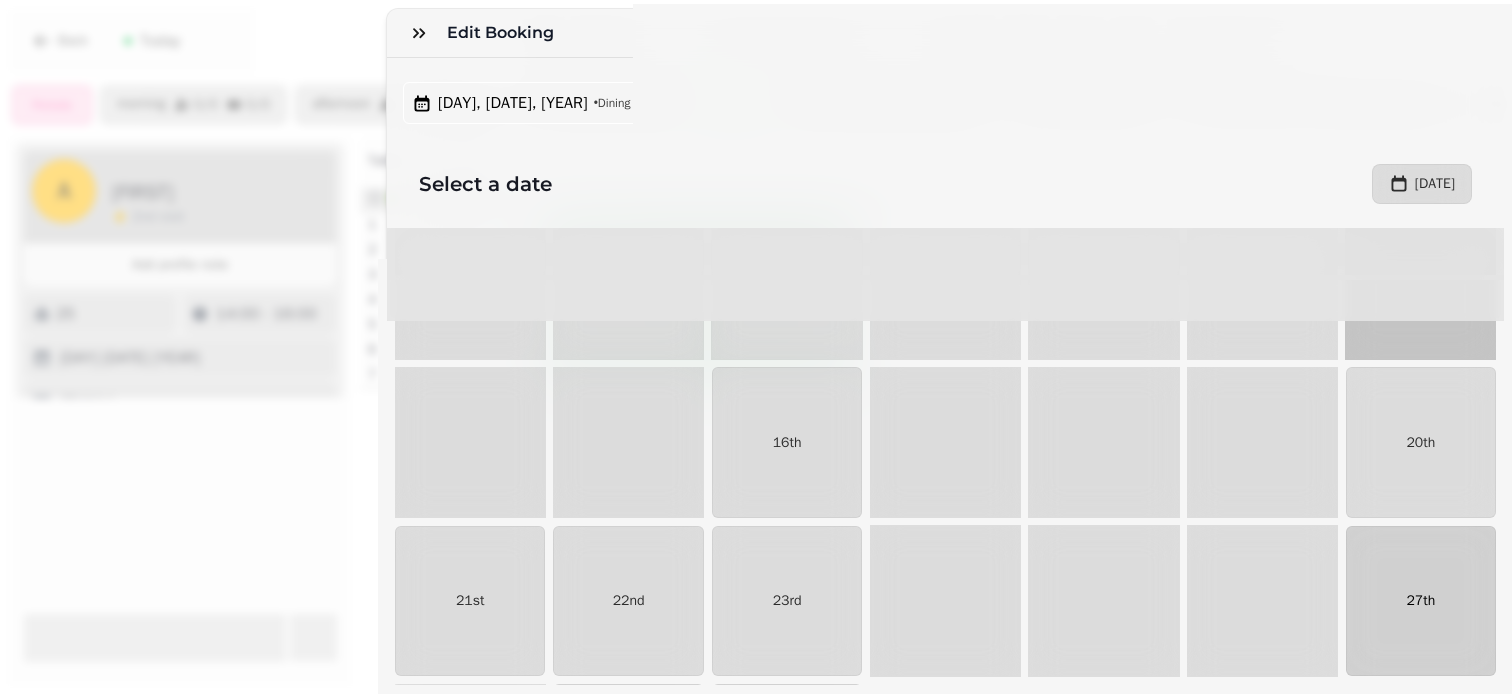 click on "27th" at bounding box center (1421, 601) 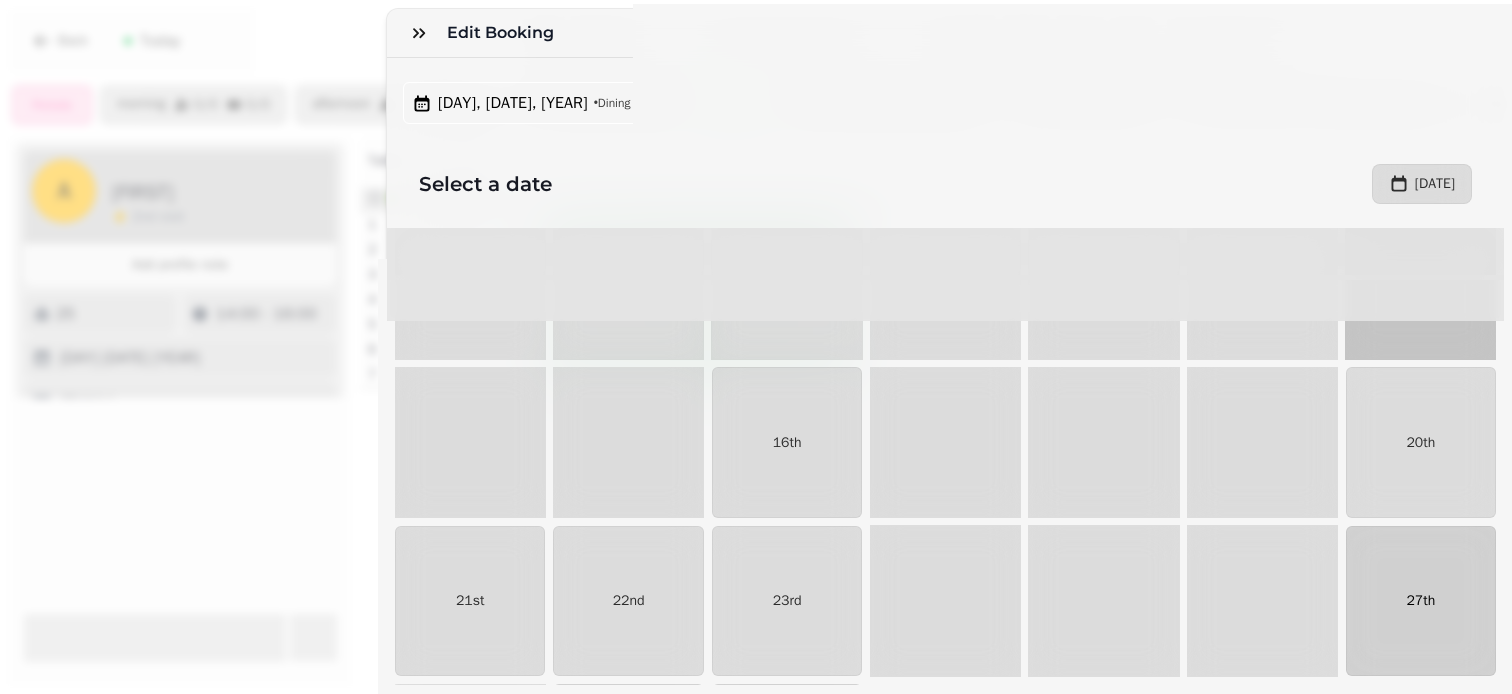 select on "**" 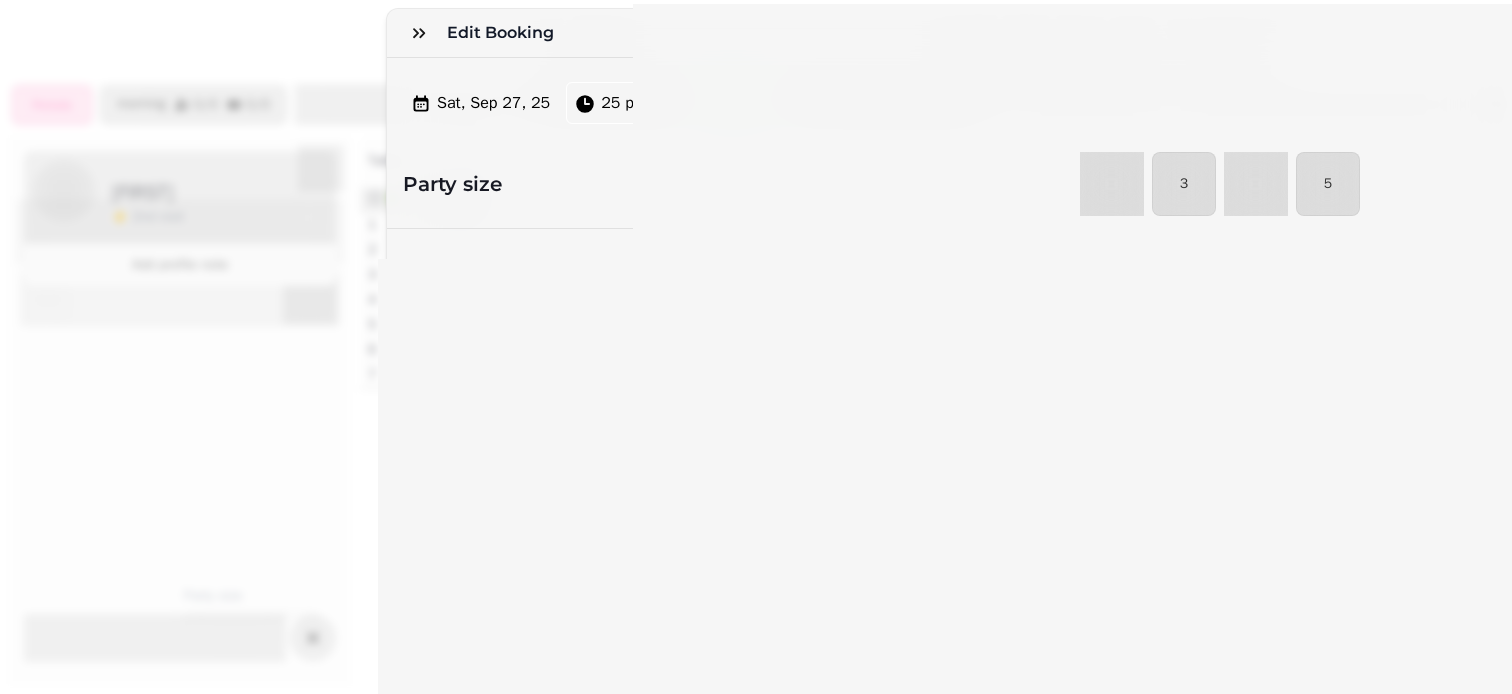 select on "****" 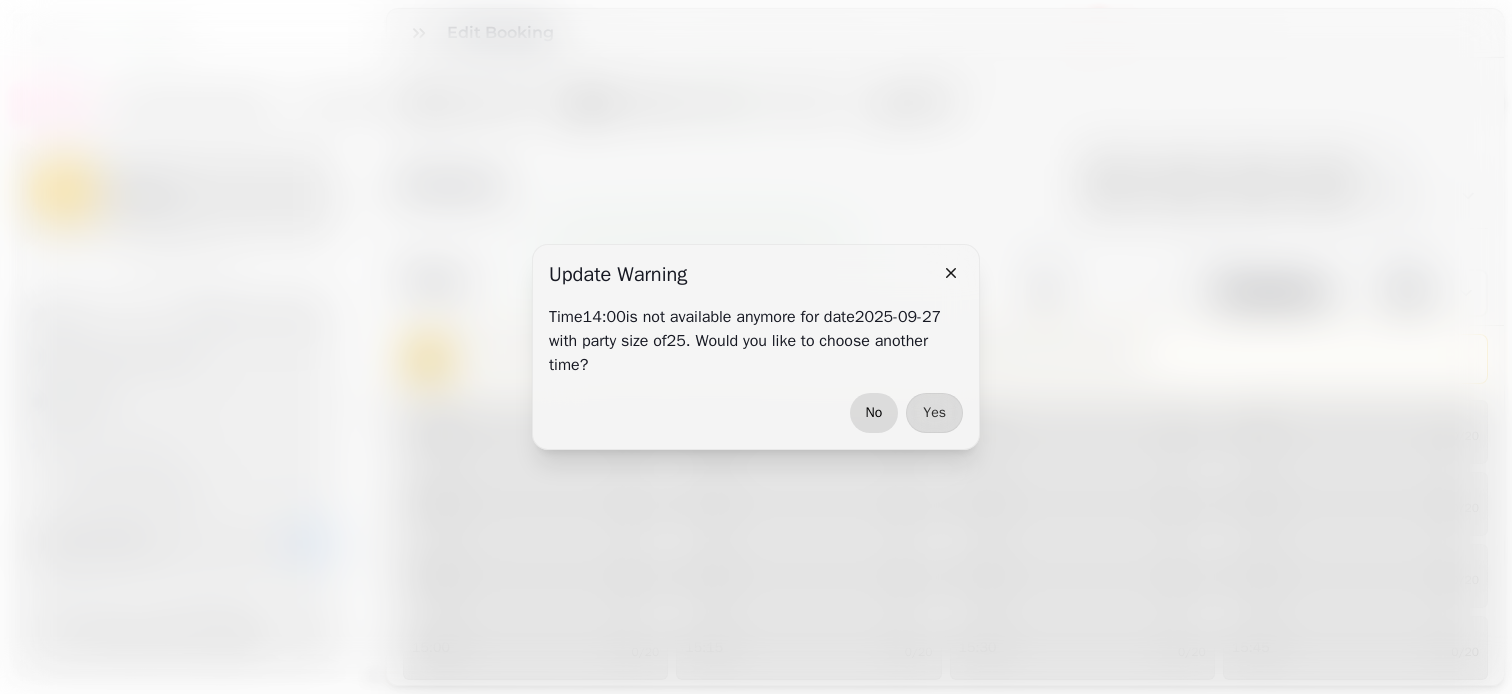 click on "No" at bounding box center (874, 413) 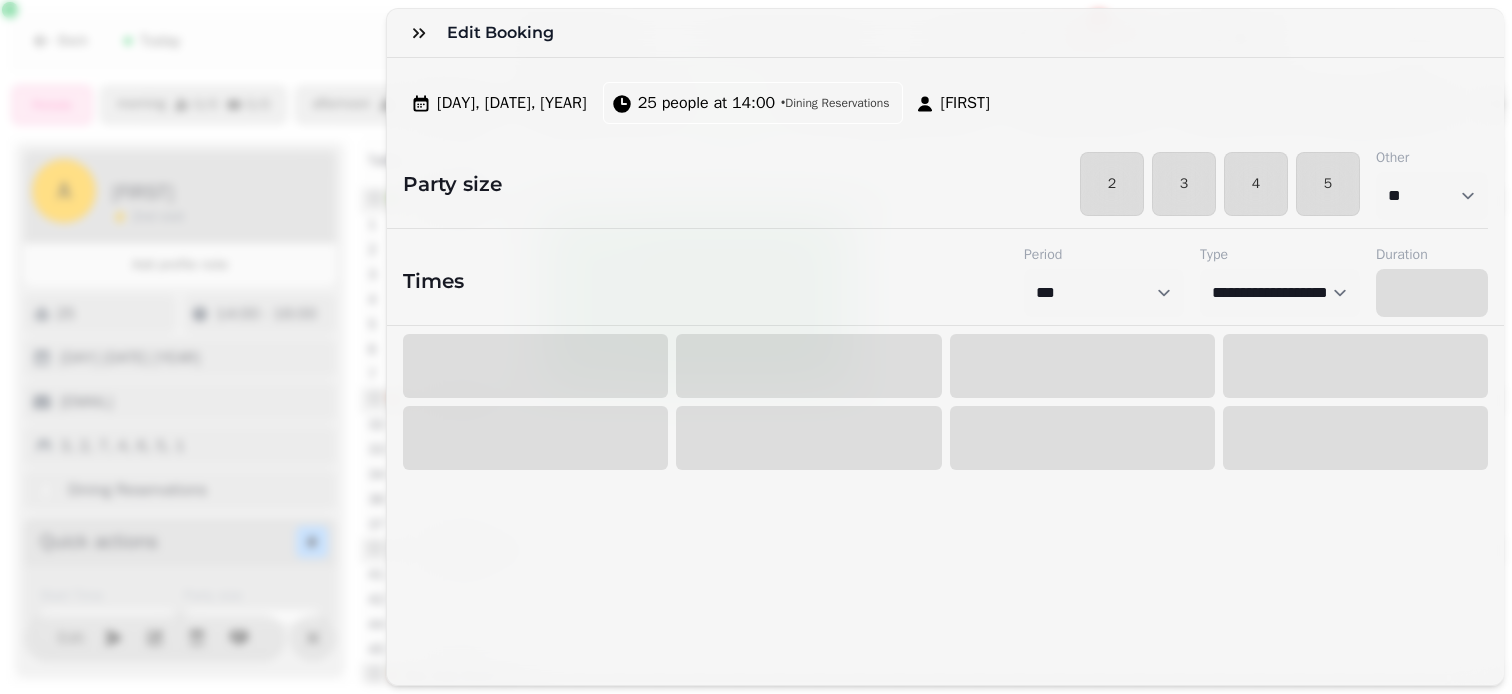 select on "****" 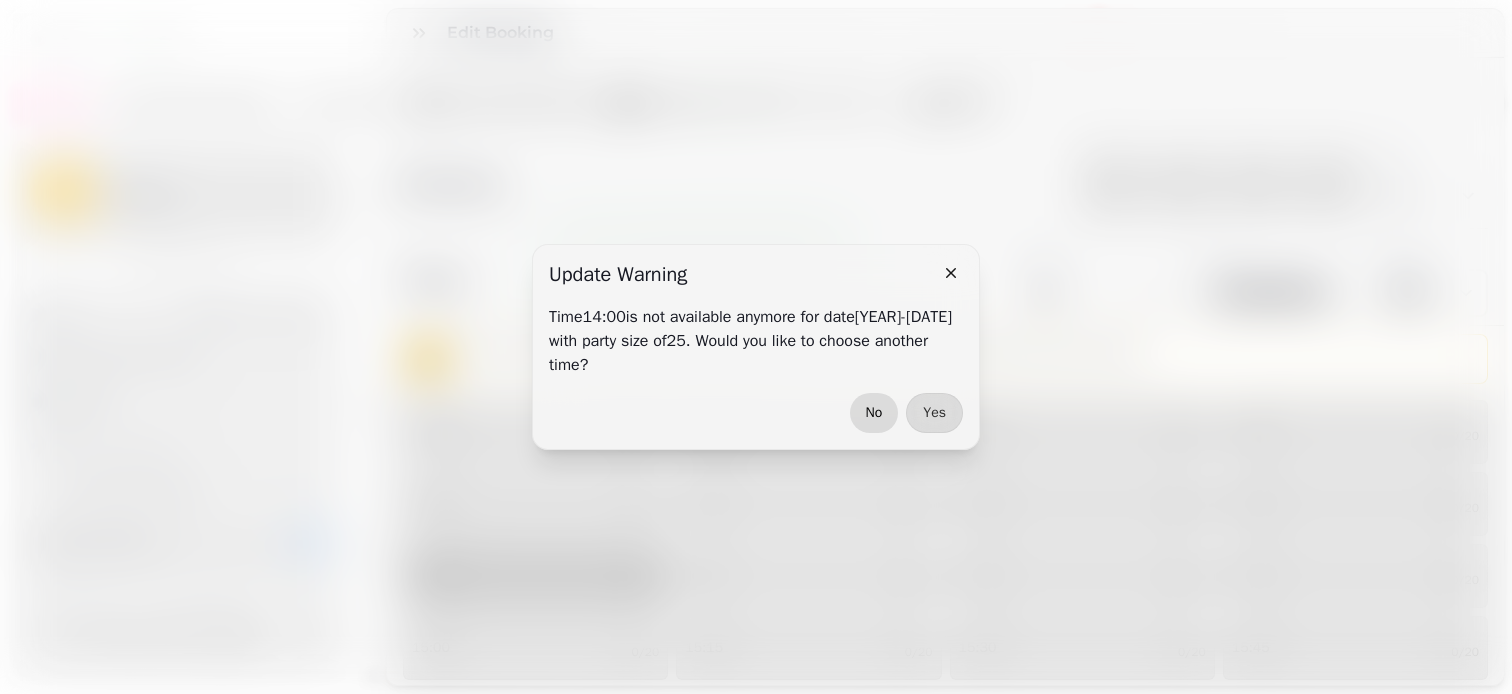 click on "No" at bounding box center [874, 413] 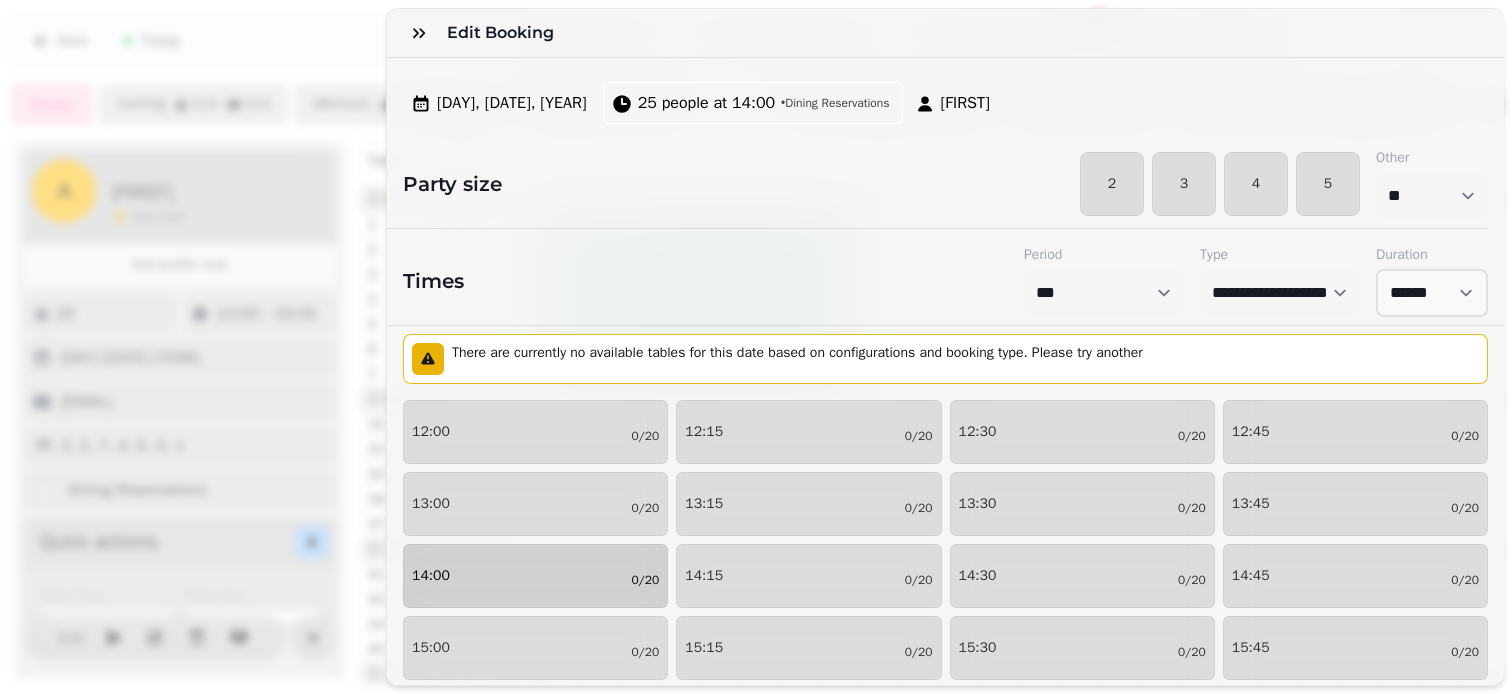 click on "14:00 0/20" at bounding box center [535, 576] 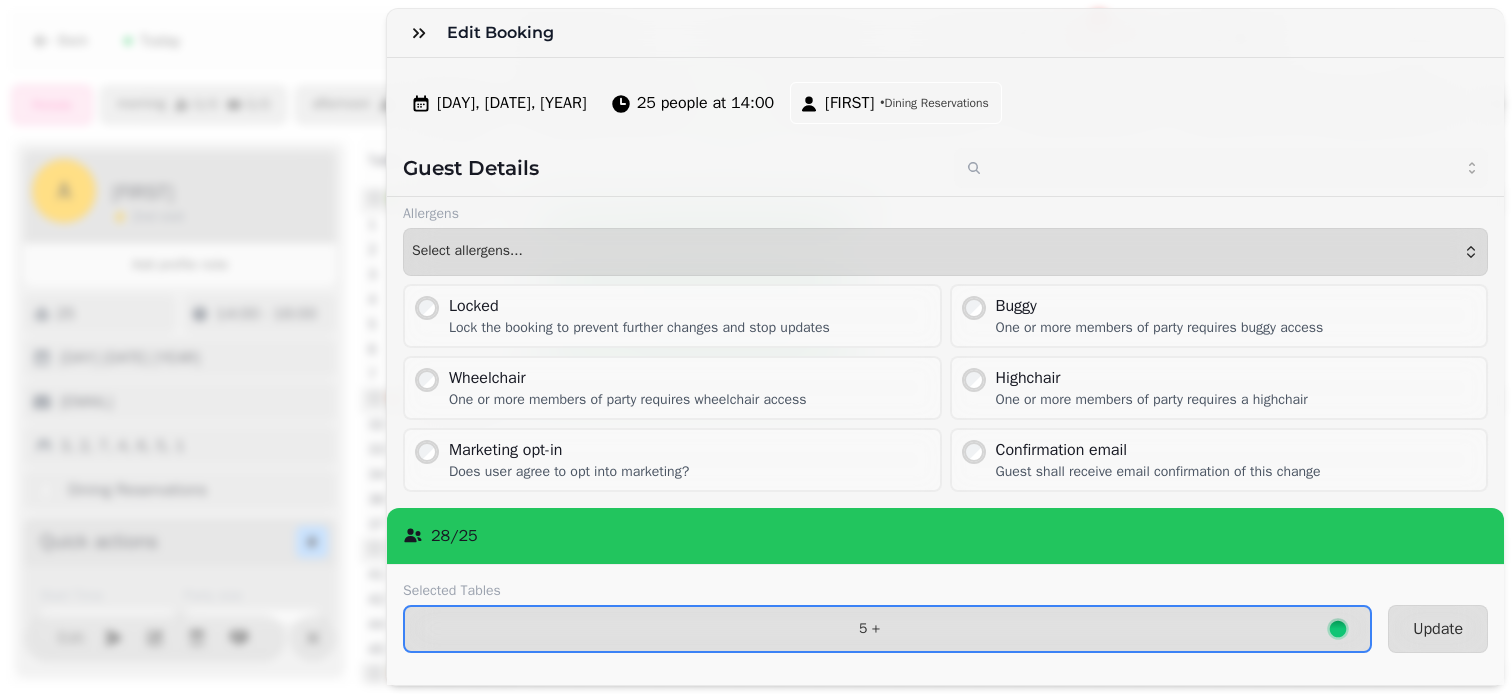 scroll, scrollTop: 0, scrollLeft: 0, axis: both 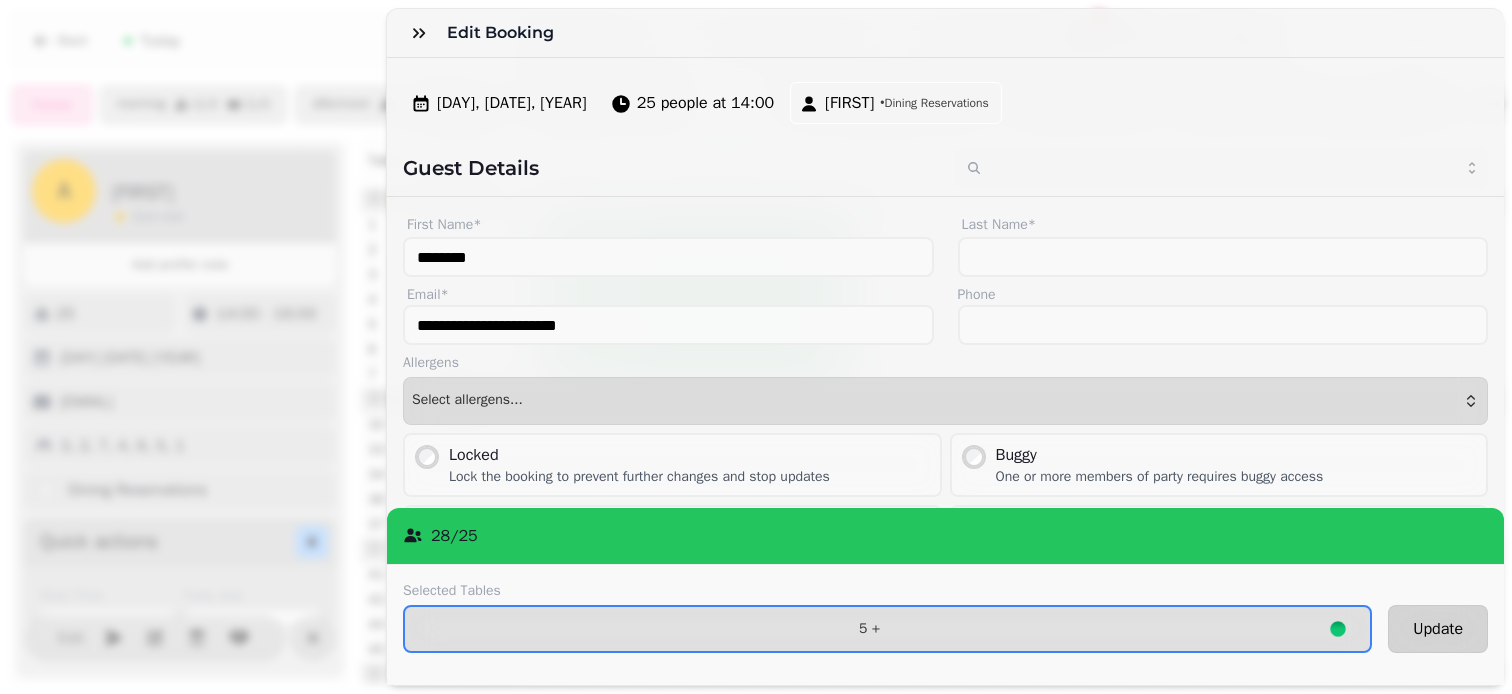 click on "Update" at bounding box center [1438, 629] 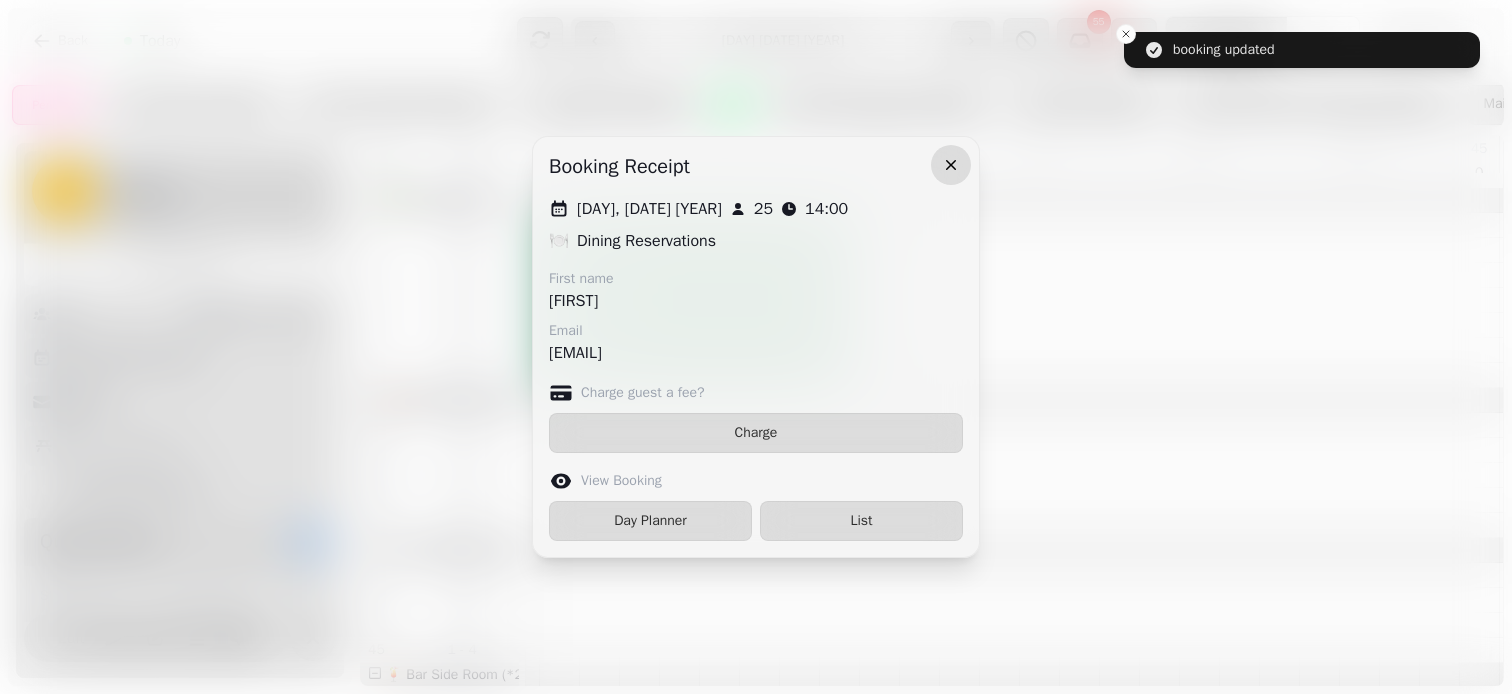 click 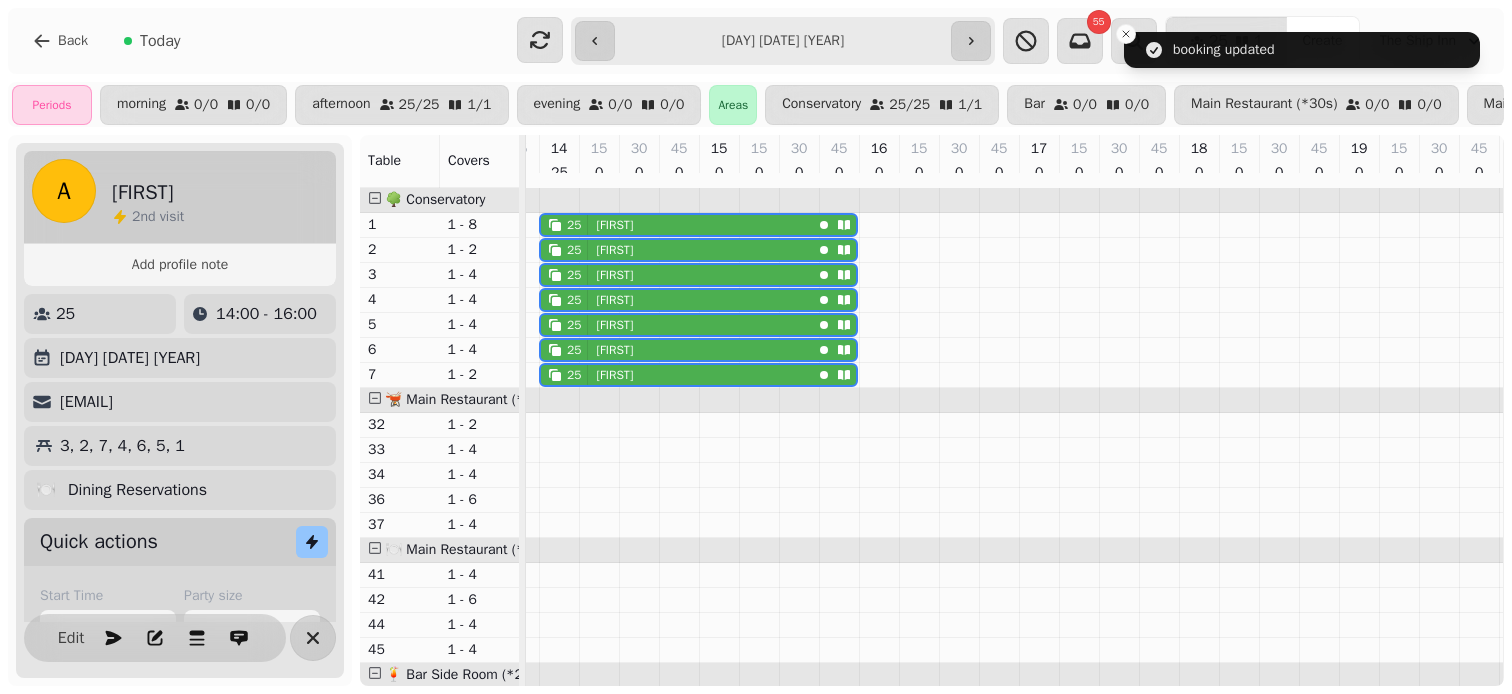 click on "[NUMBER] [FIRST]" at bounding box center [676, 225] 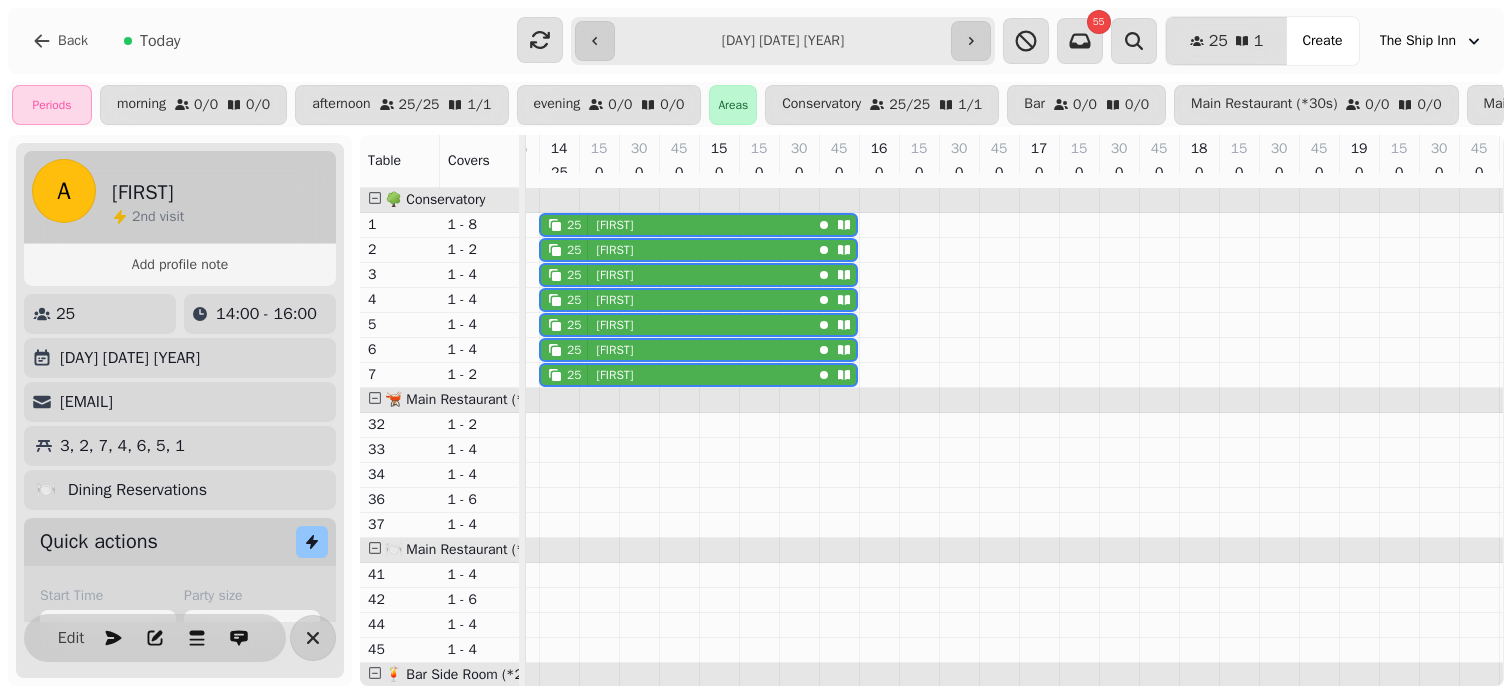 scroll, scrollTop: 207, scrollLeft: 0, axis: vertical 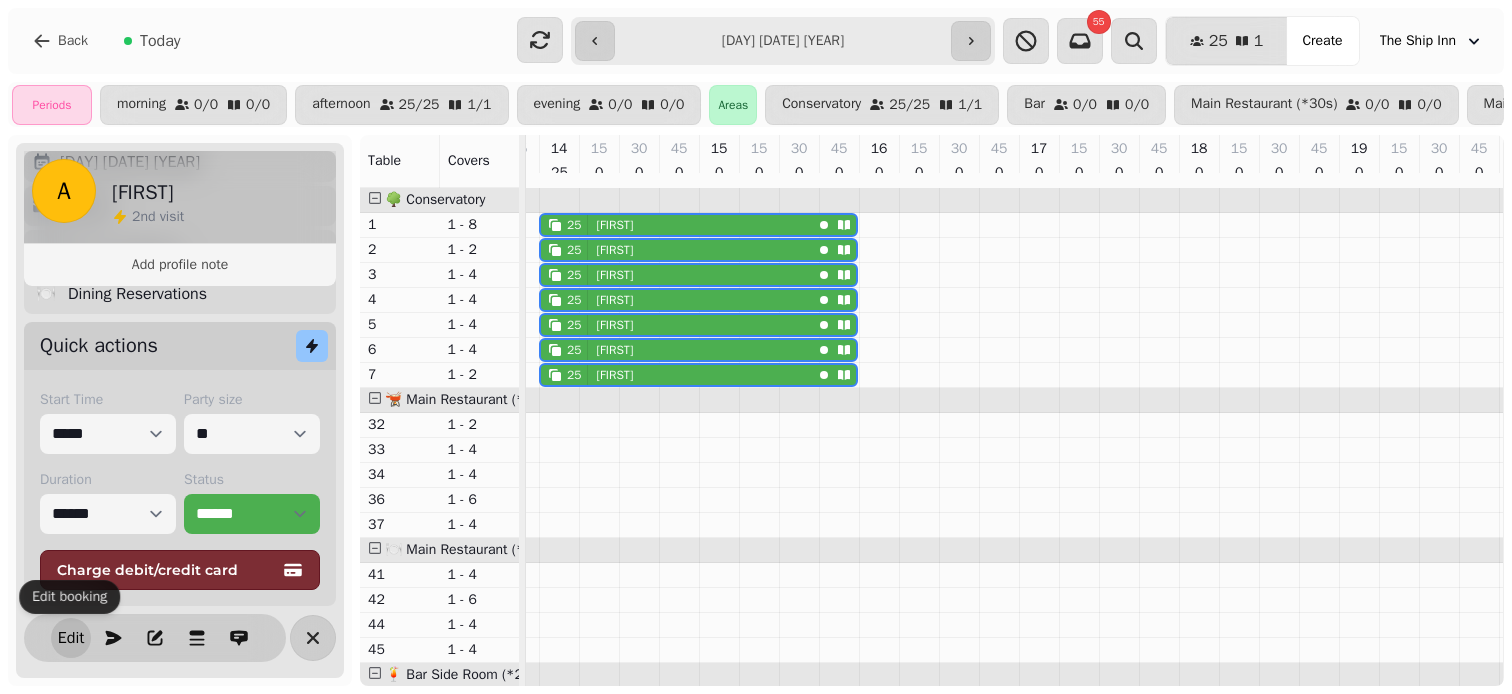 click on "Edit" at bounding box center (71, 638) 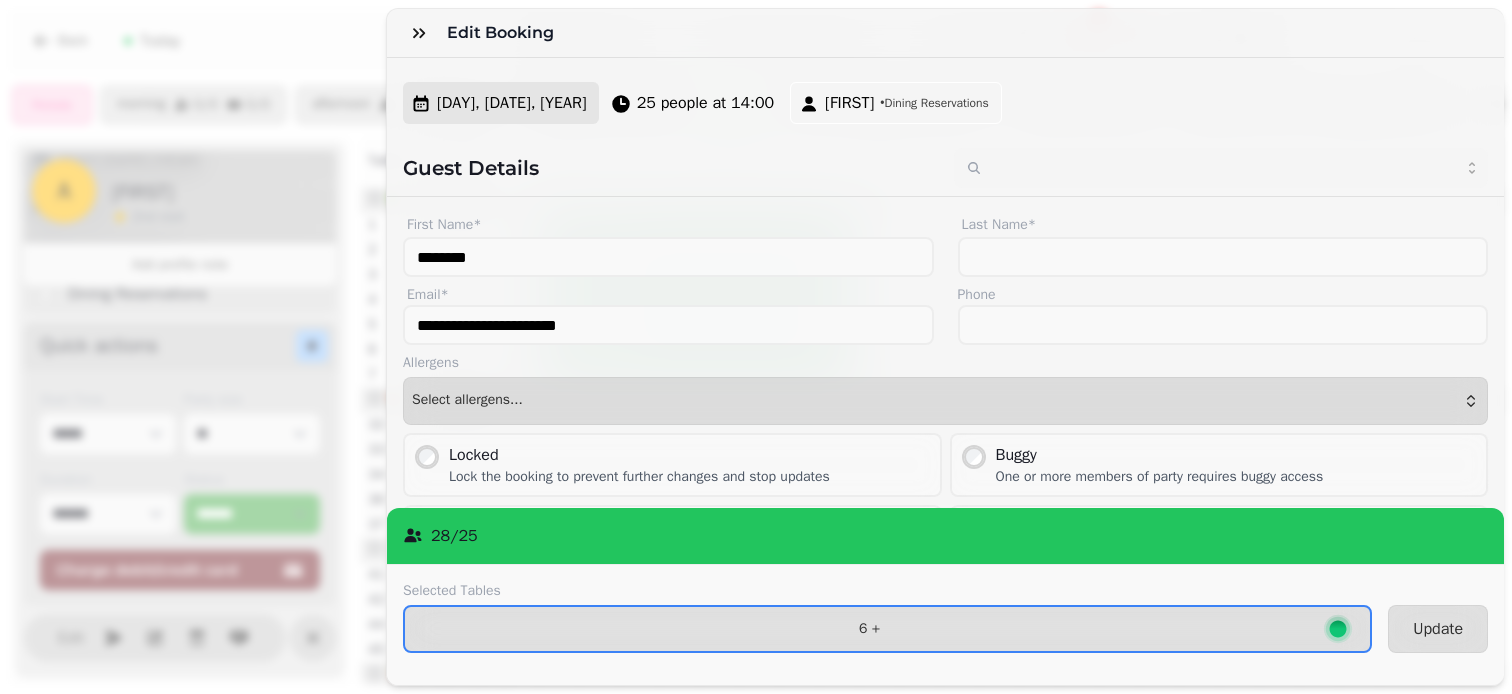 click on "[DAY], [DATE], [YEAR]" at bounding box center [512, 103] 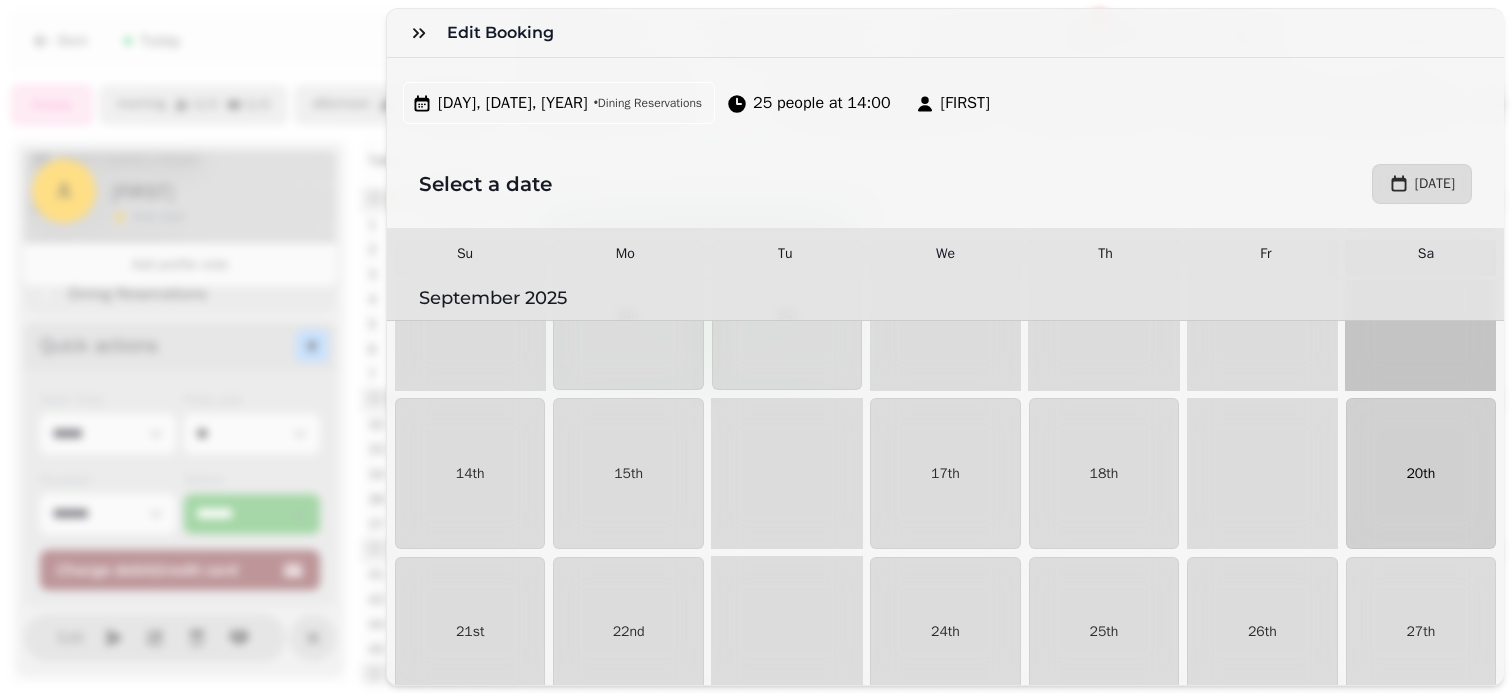 scroll, scrollTop: 1278, scrollLeft: 0, axis: vertical 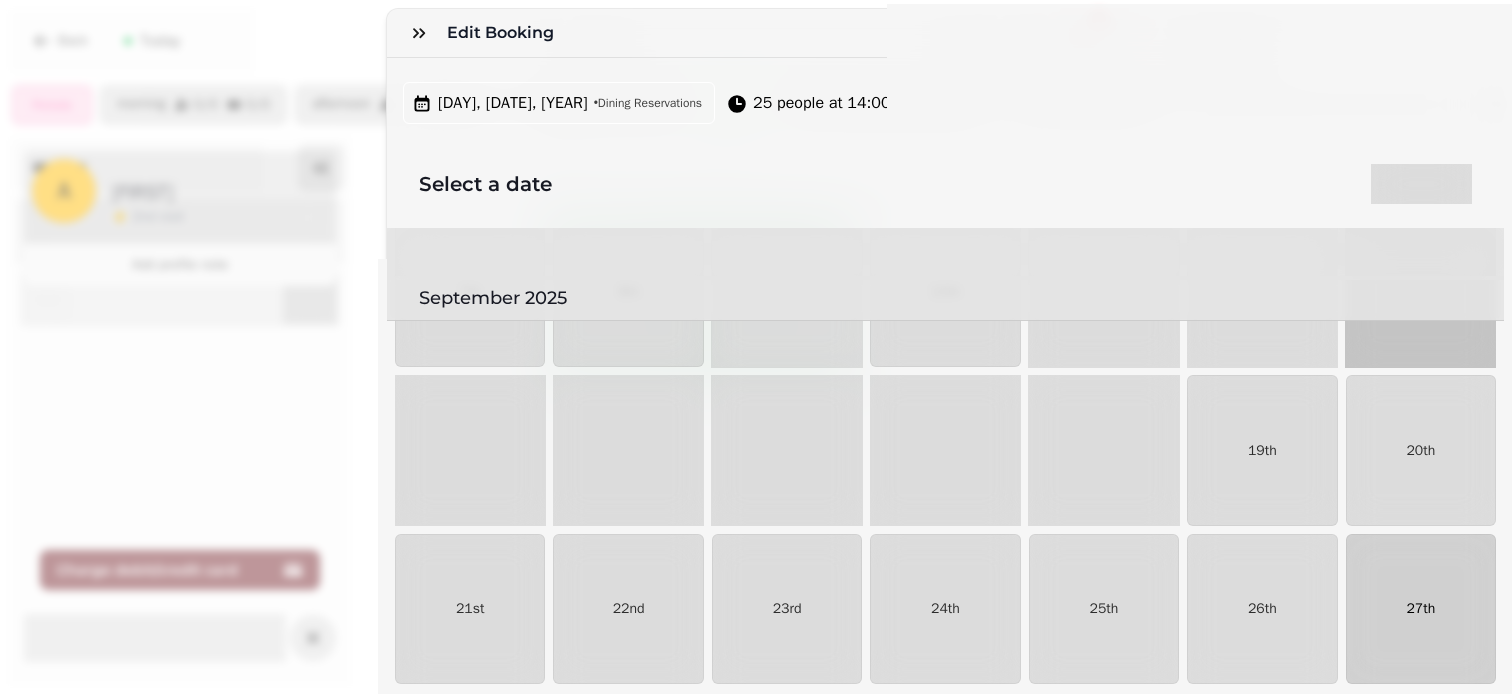 click on "27th" at bounding box center [1421, 609] 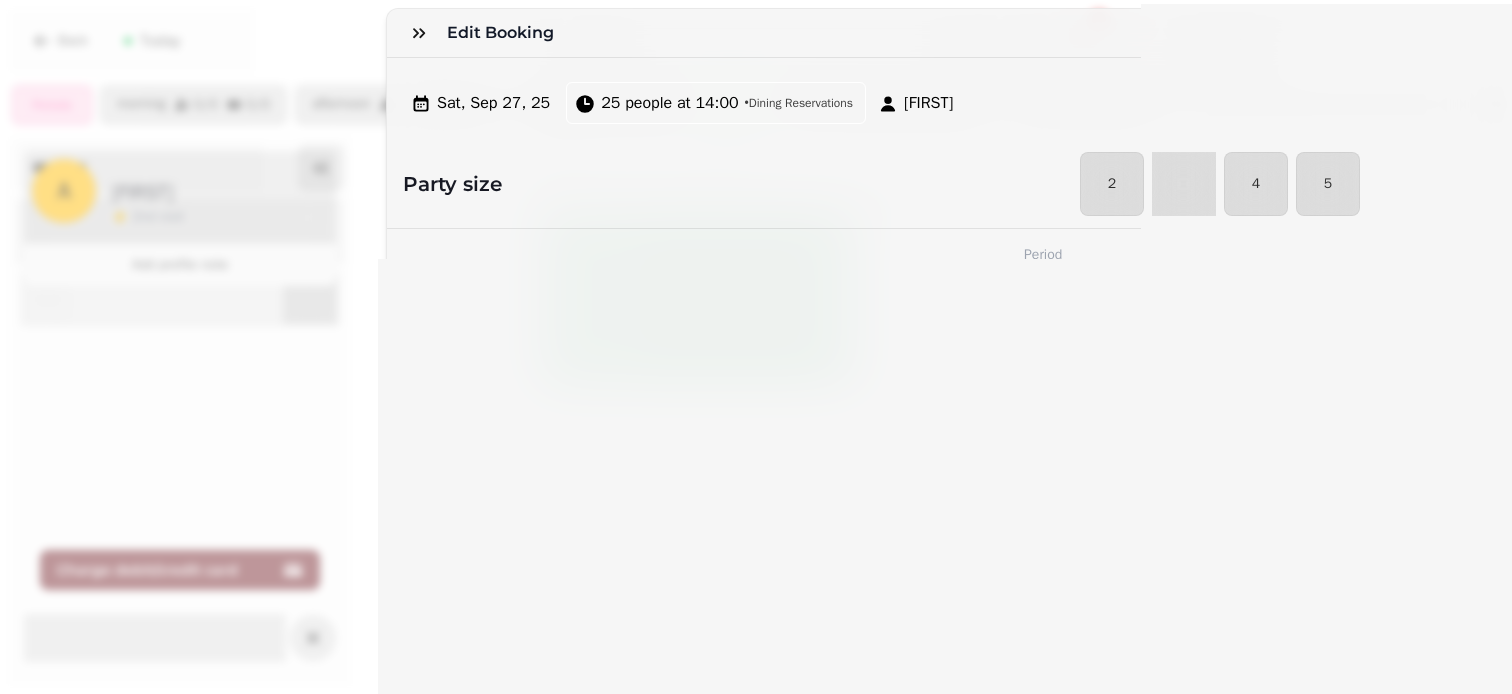select on "****" 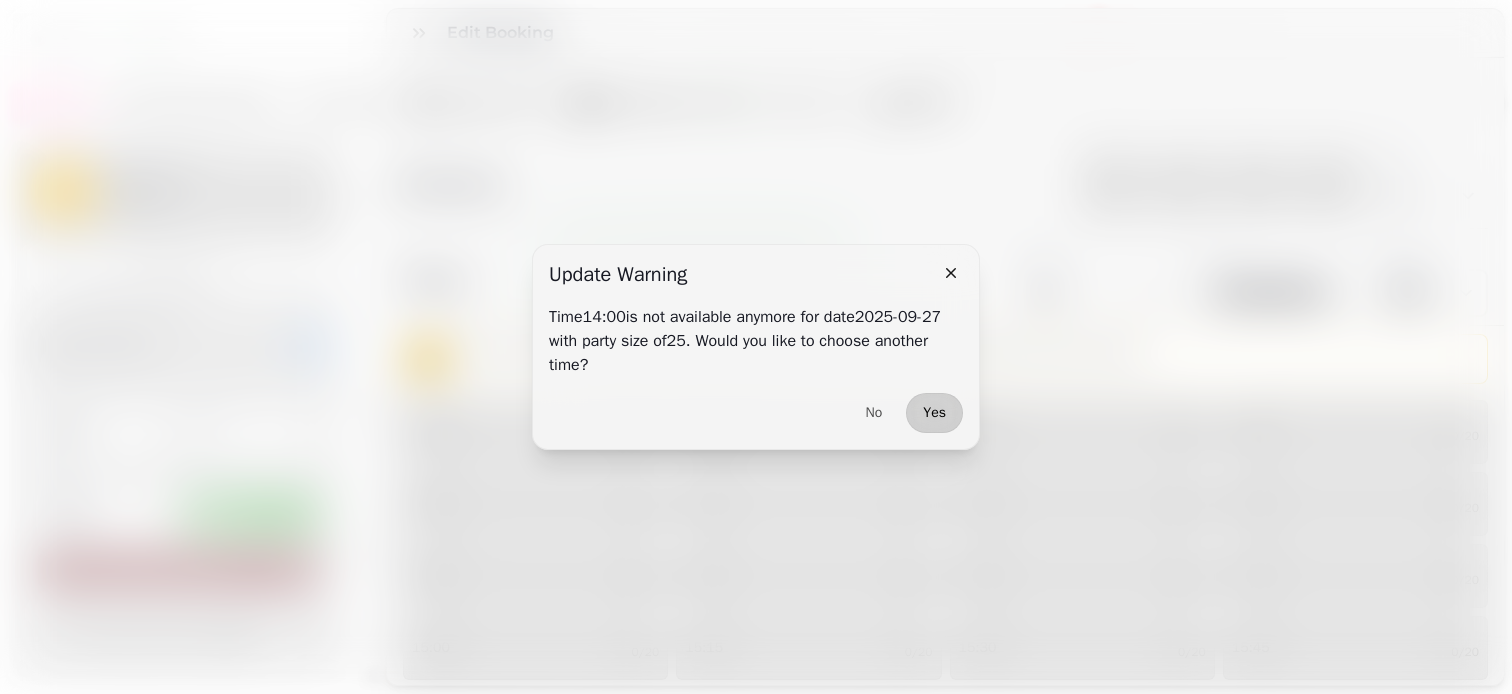 click on "Yes" at bounding box center [934, 413] 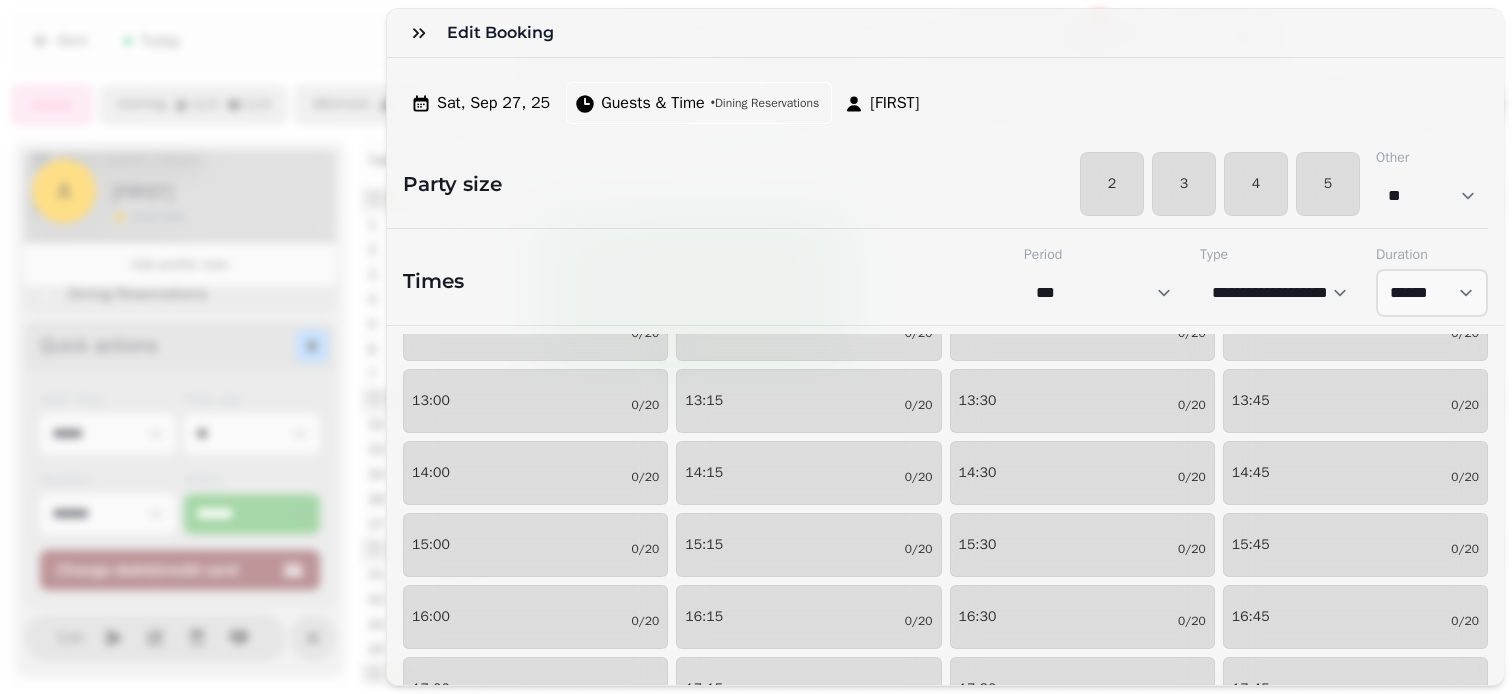 scroll, scrollTop: 104, scrollLeft: 0, axis: vertical 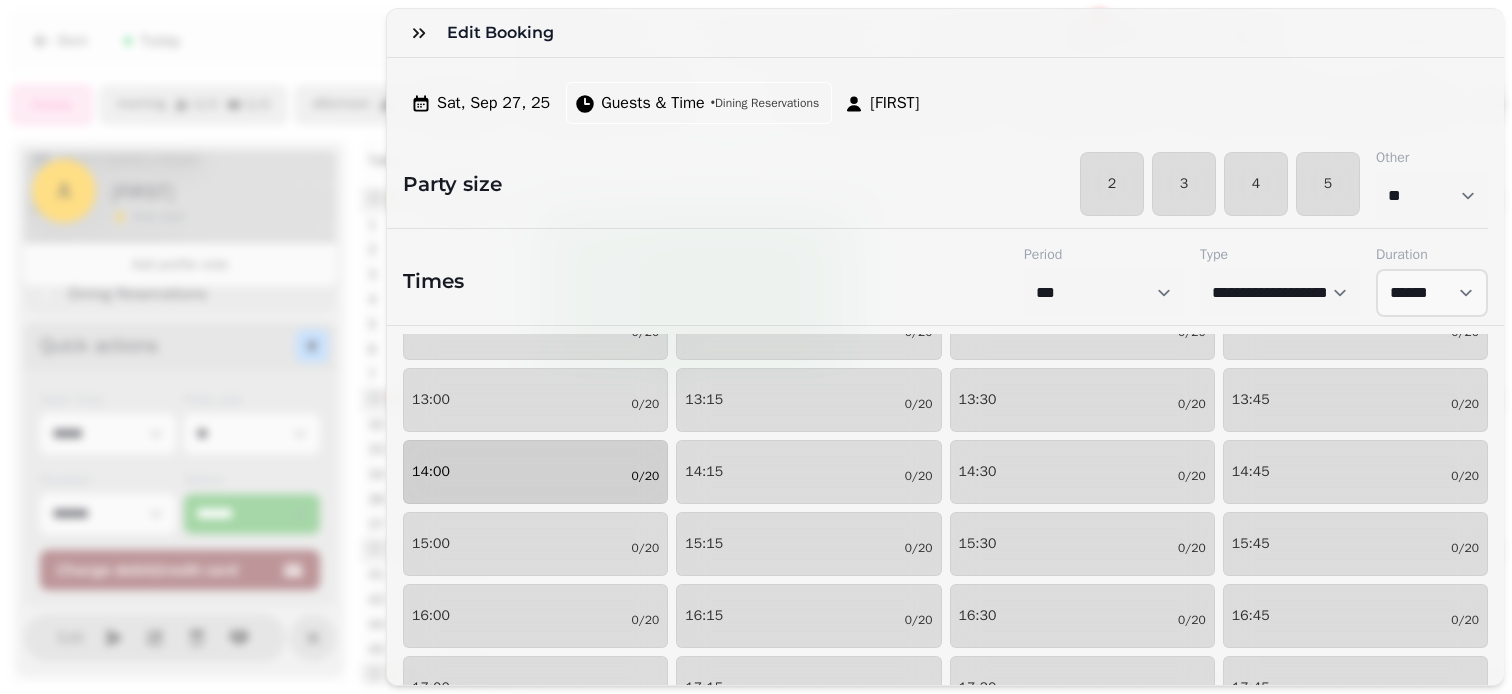 click on "14:00 0/20" at bounding box center (535, 472) 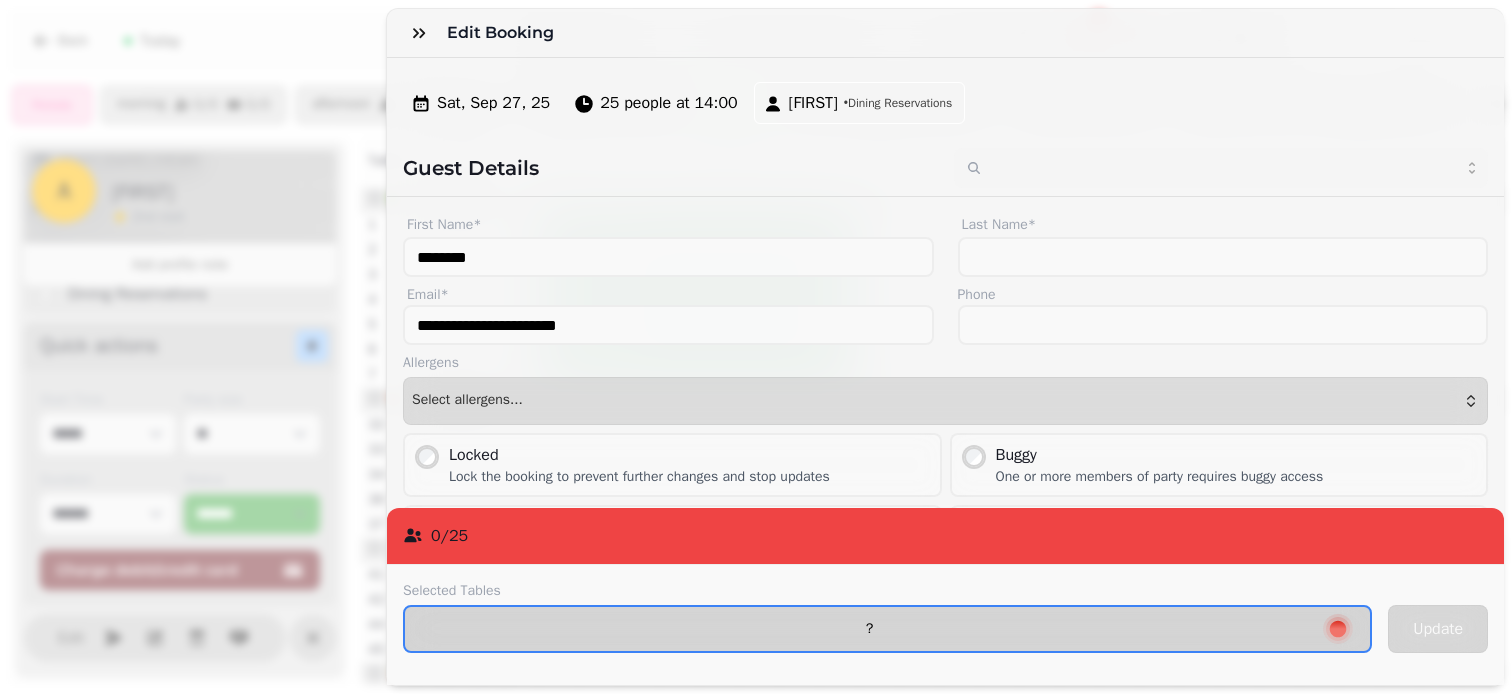 click on "?" at bounding box center (887, 629) 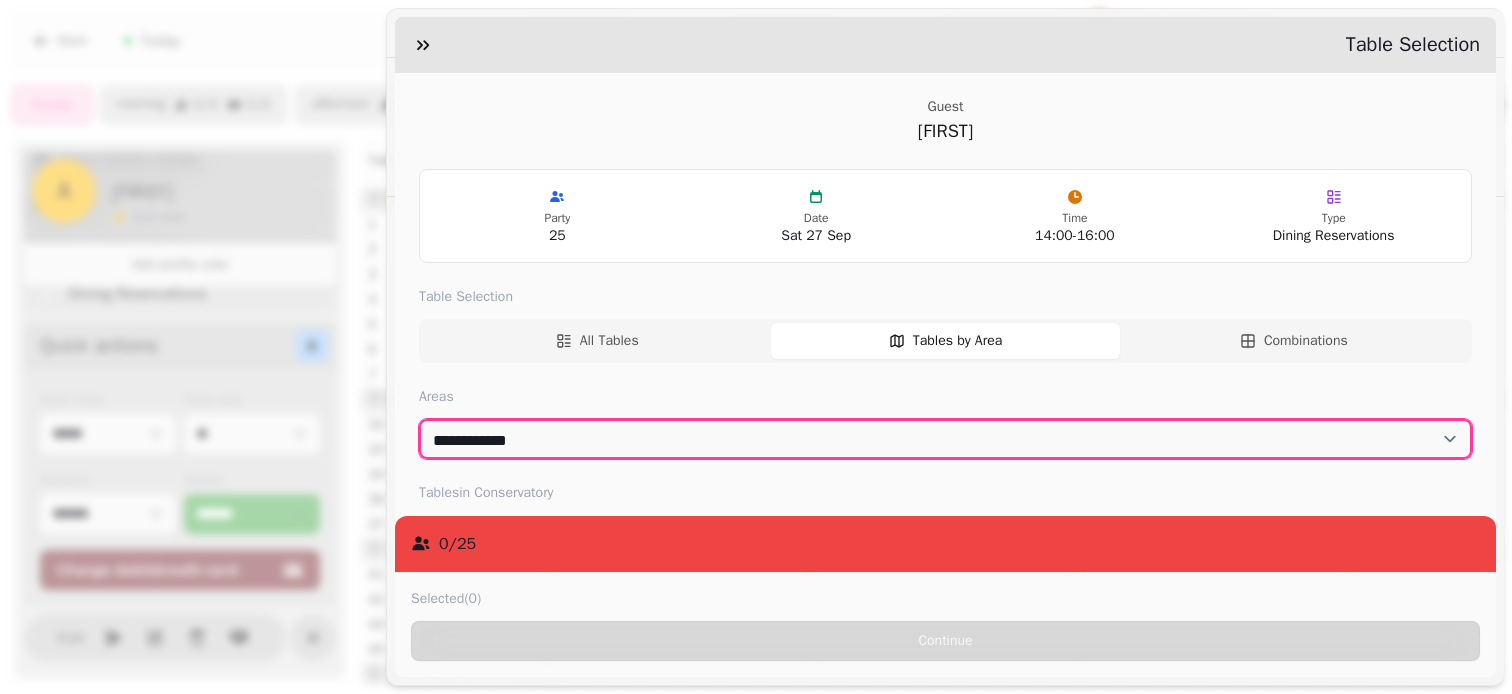 click on "[CREDIT CARD]" at bounding box center [945, 439] 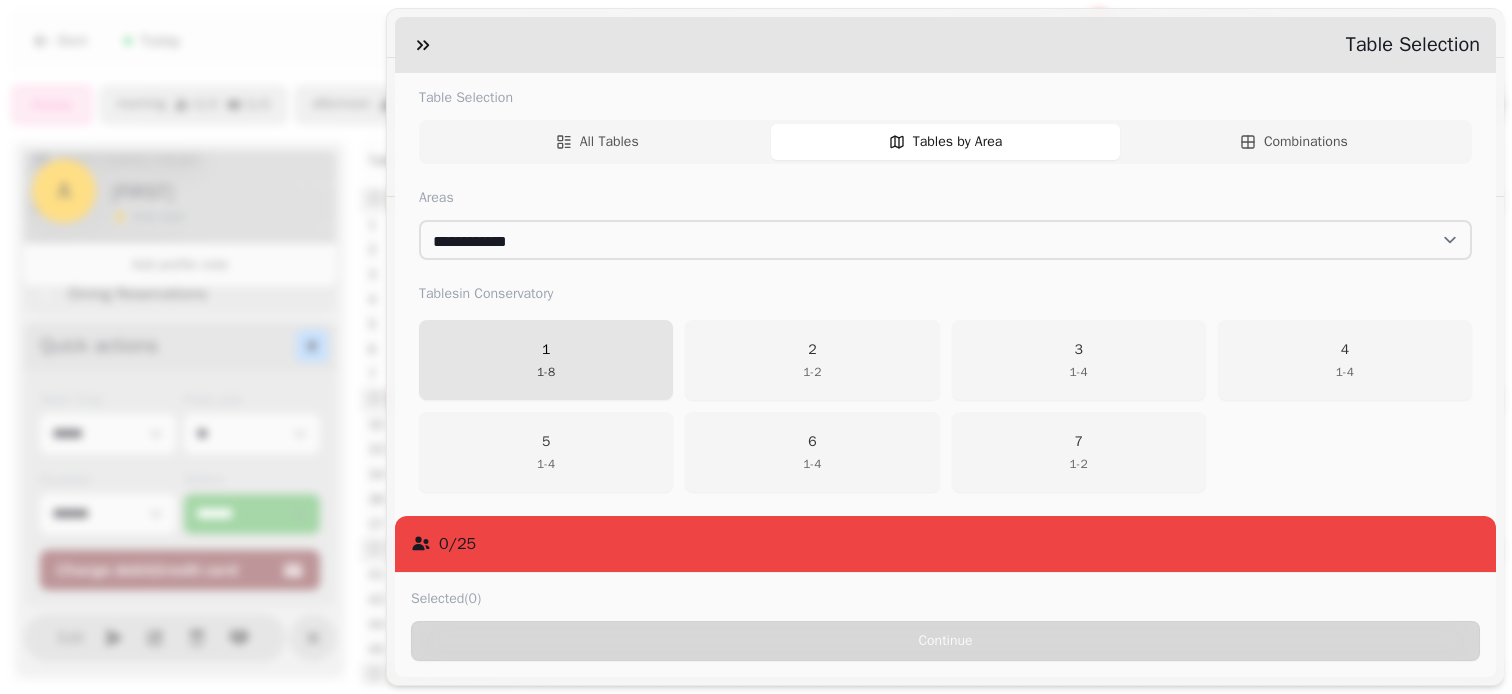 click on "1  -  8" at bounding box center (546, 372) 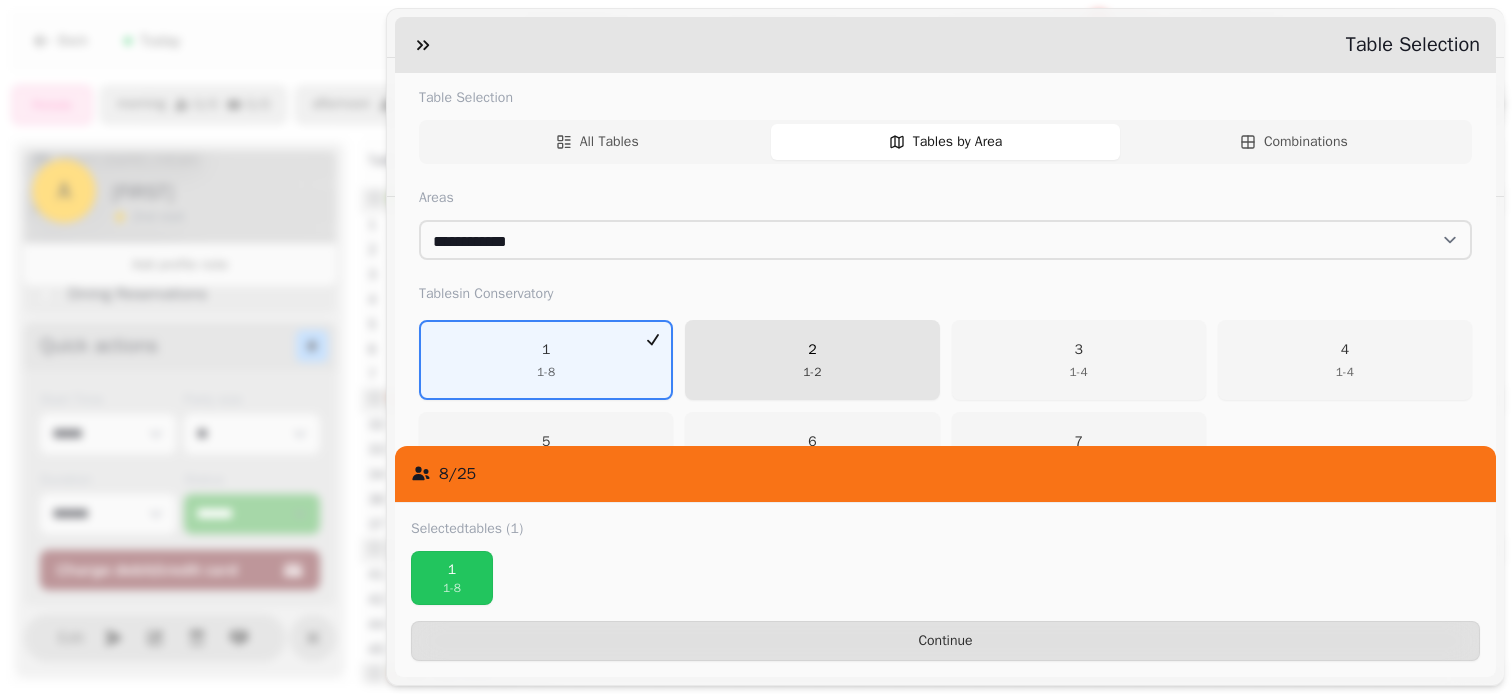 click on "2 1  -  2" at bounding box center [812, 360] 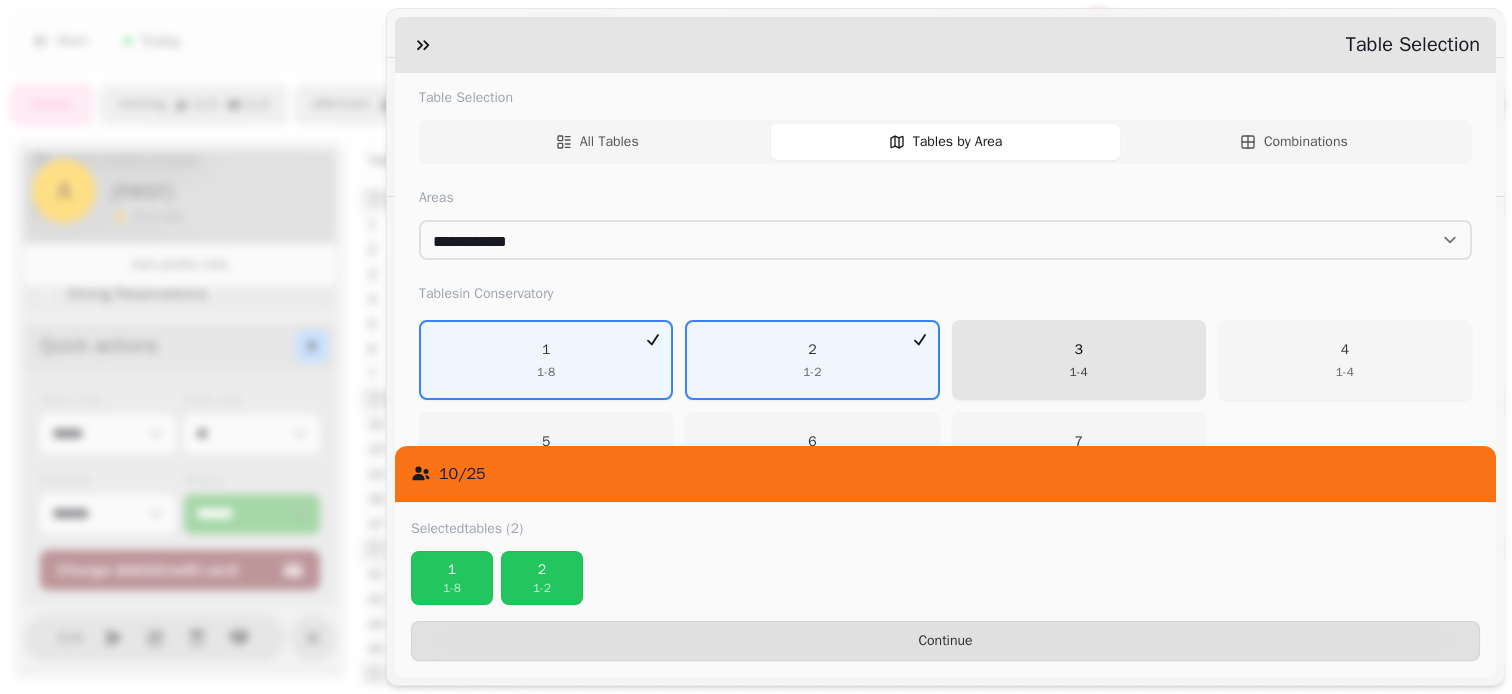 click on "3" at bounding box center (1079, 350) 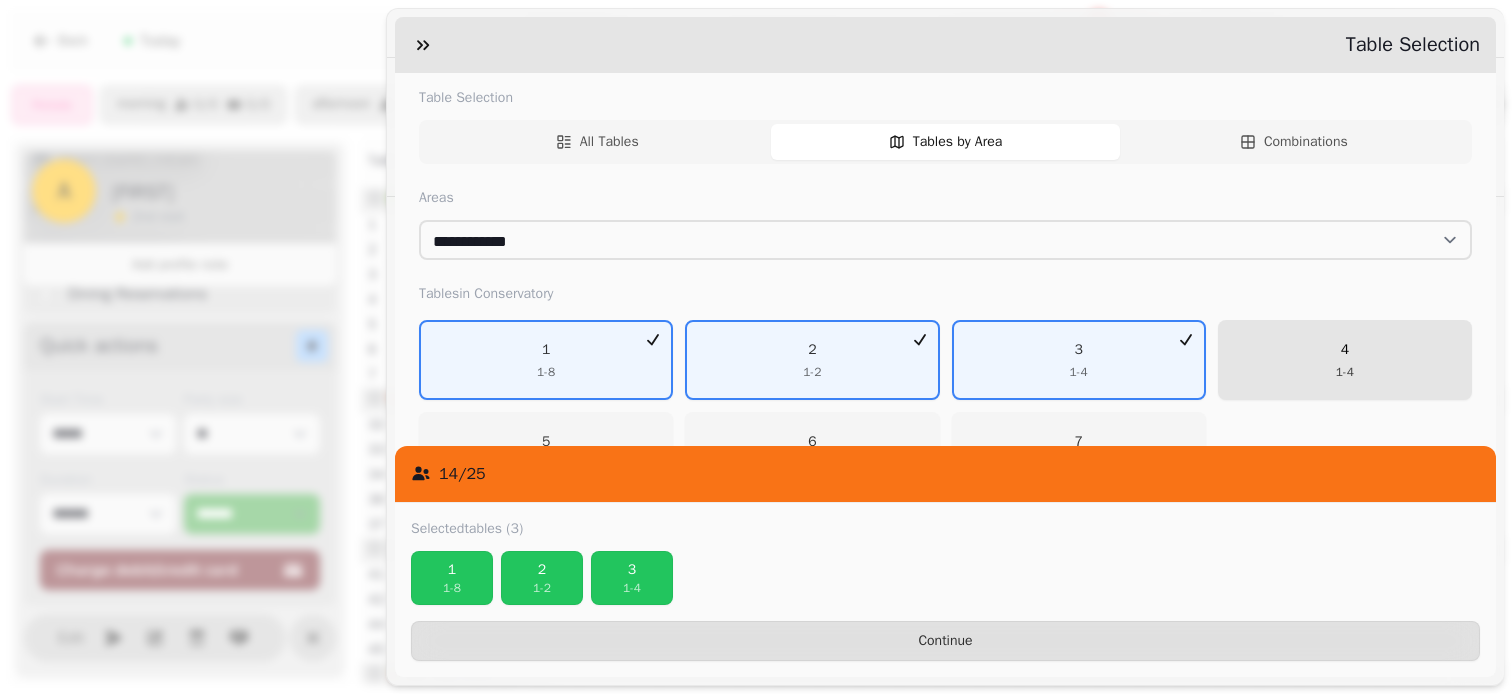 click on "4 1  -  4" at bounding box center [1345, 360] 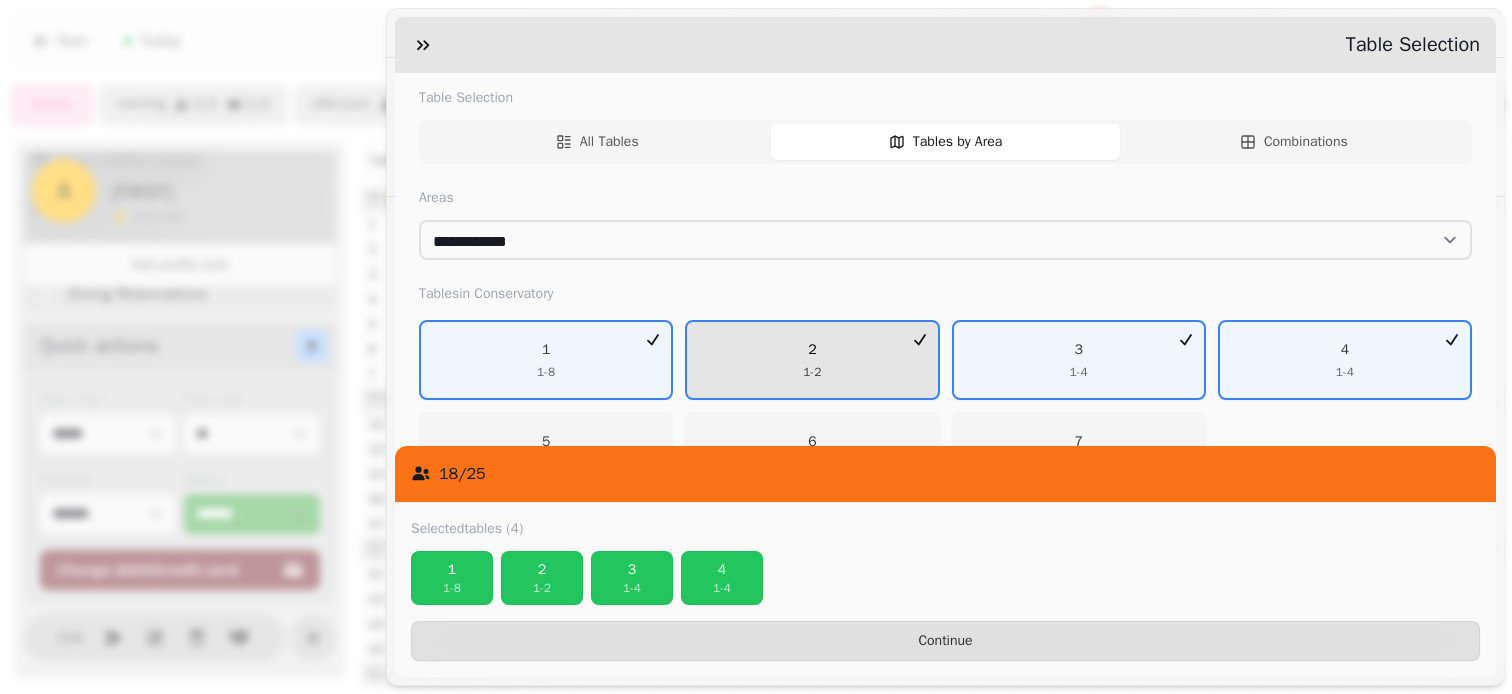 scroll, scrollTop: 268, scrollLeft: 0, axis: vertical 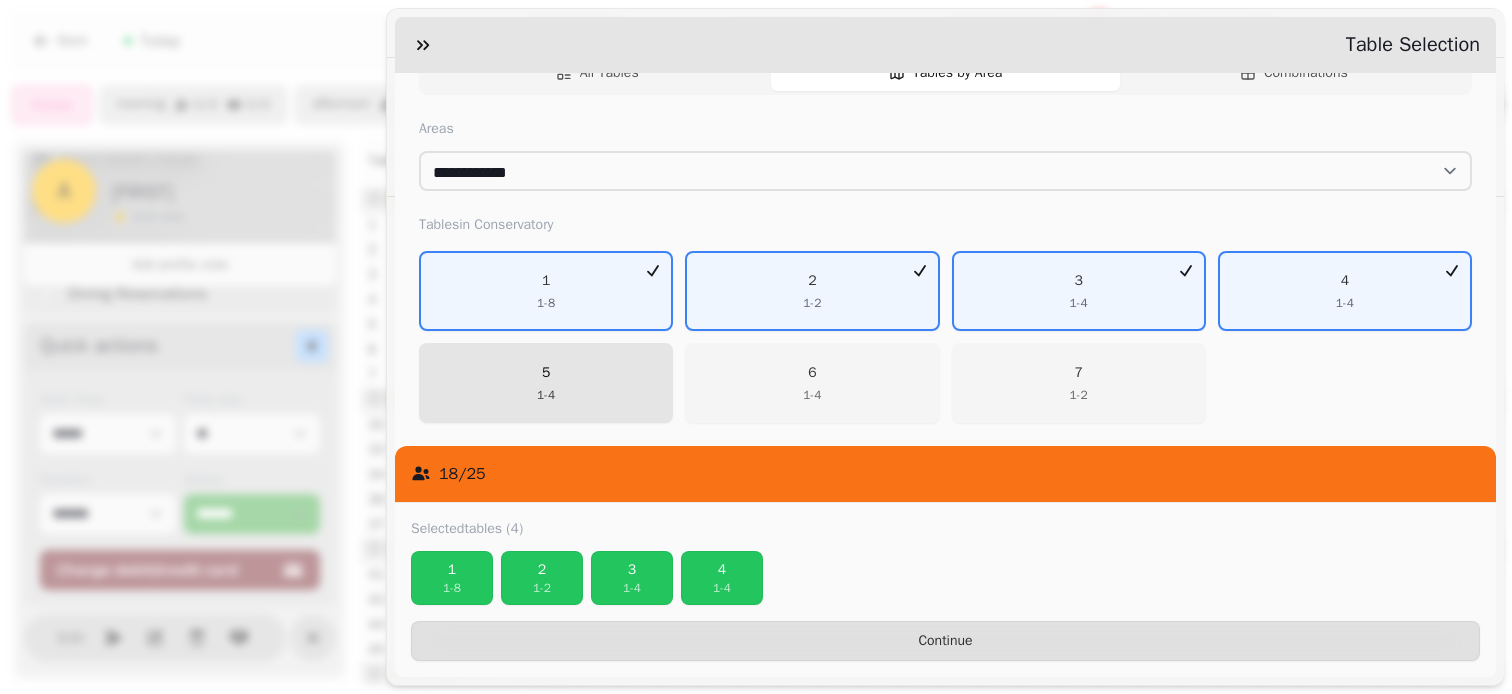 click on "5 1  -  4" at bounding box center [546, 383] 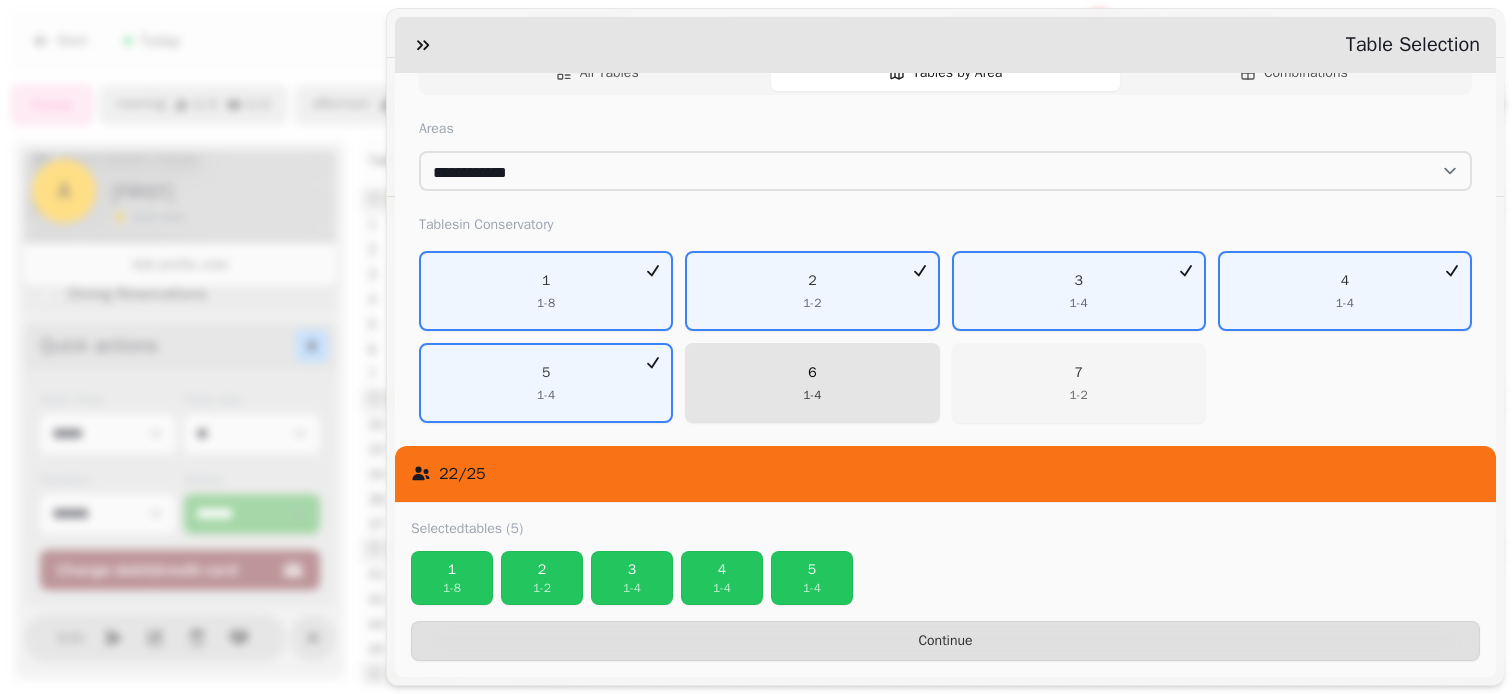 click on "6 1  -  4" at bounding box center [812, 383] 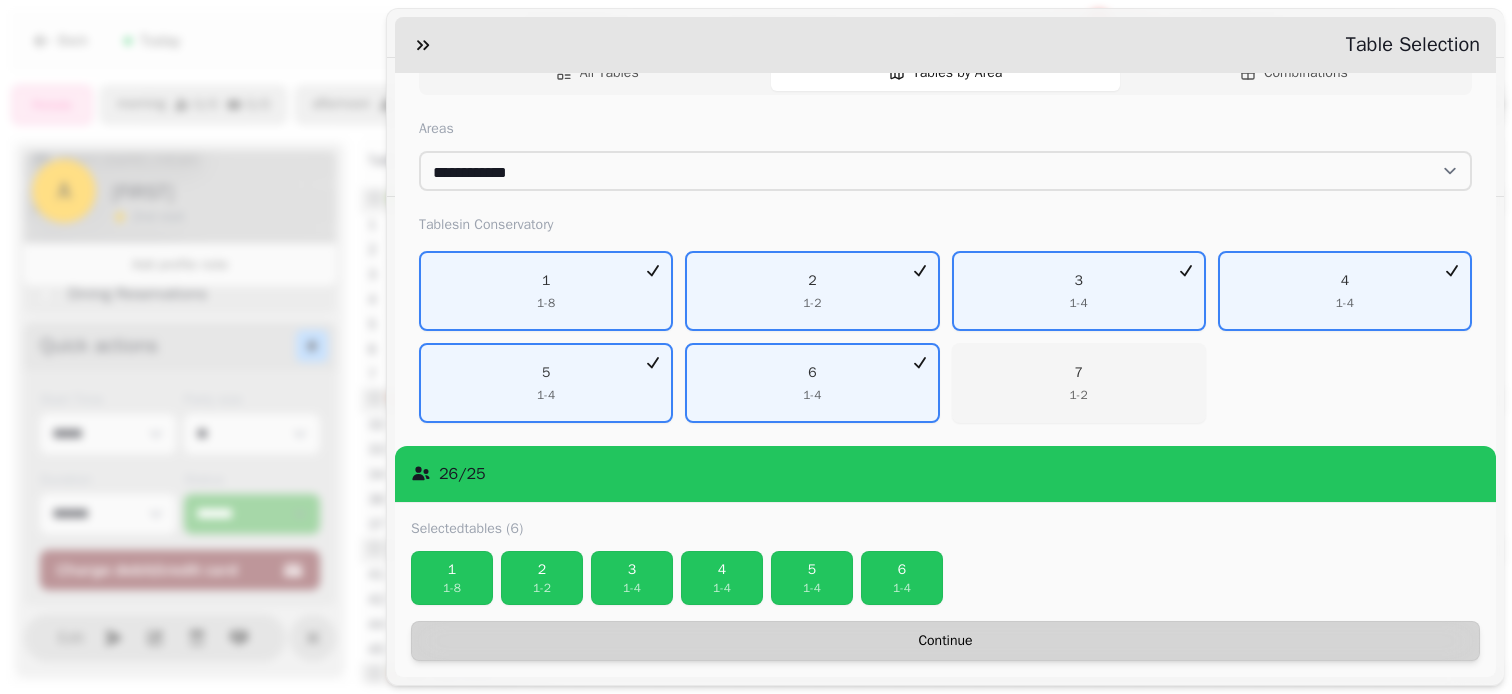 click on "Continue" at bounding box center [945, 641] 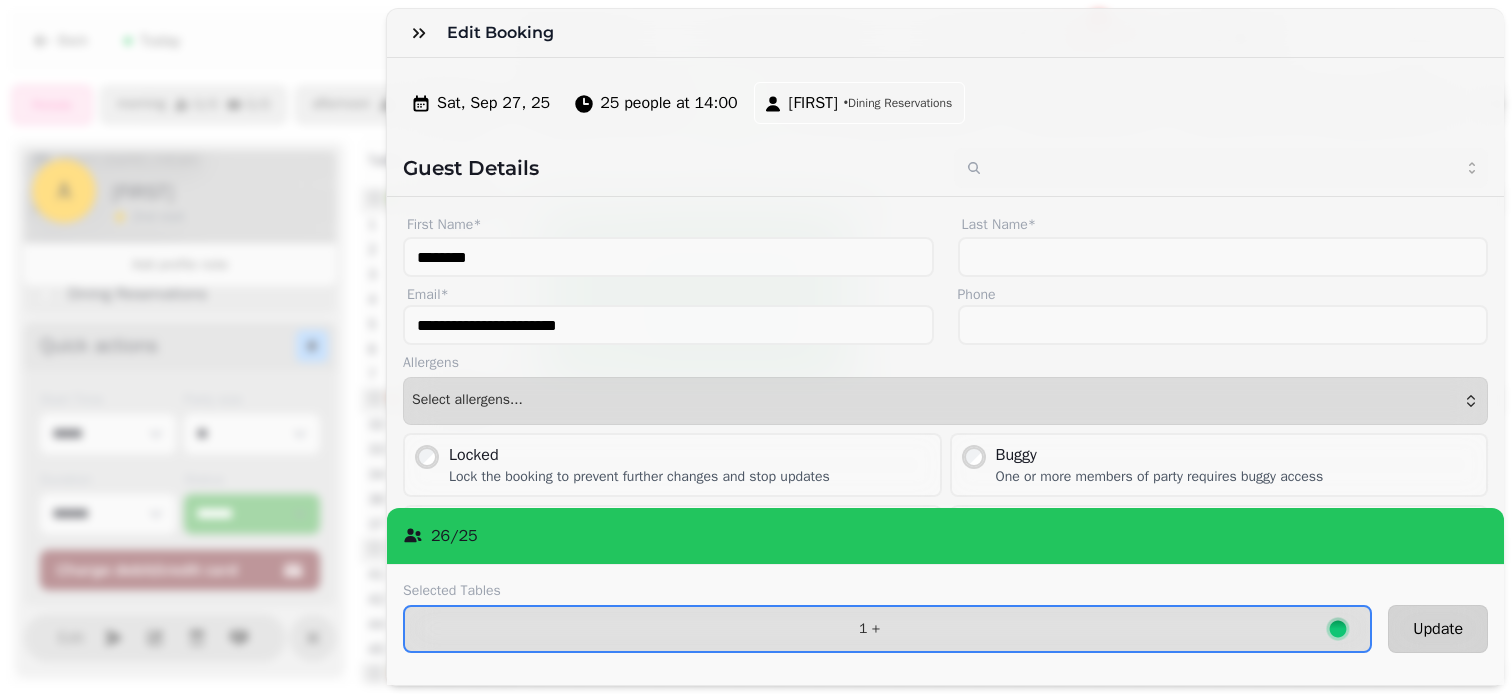 click on "Update" at bounding box center (1438, 629) 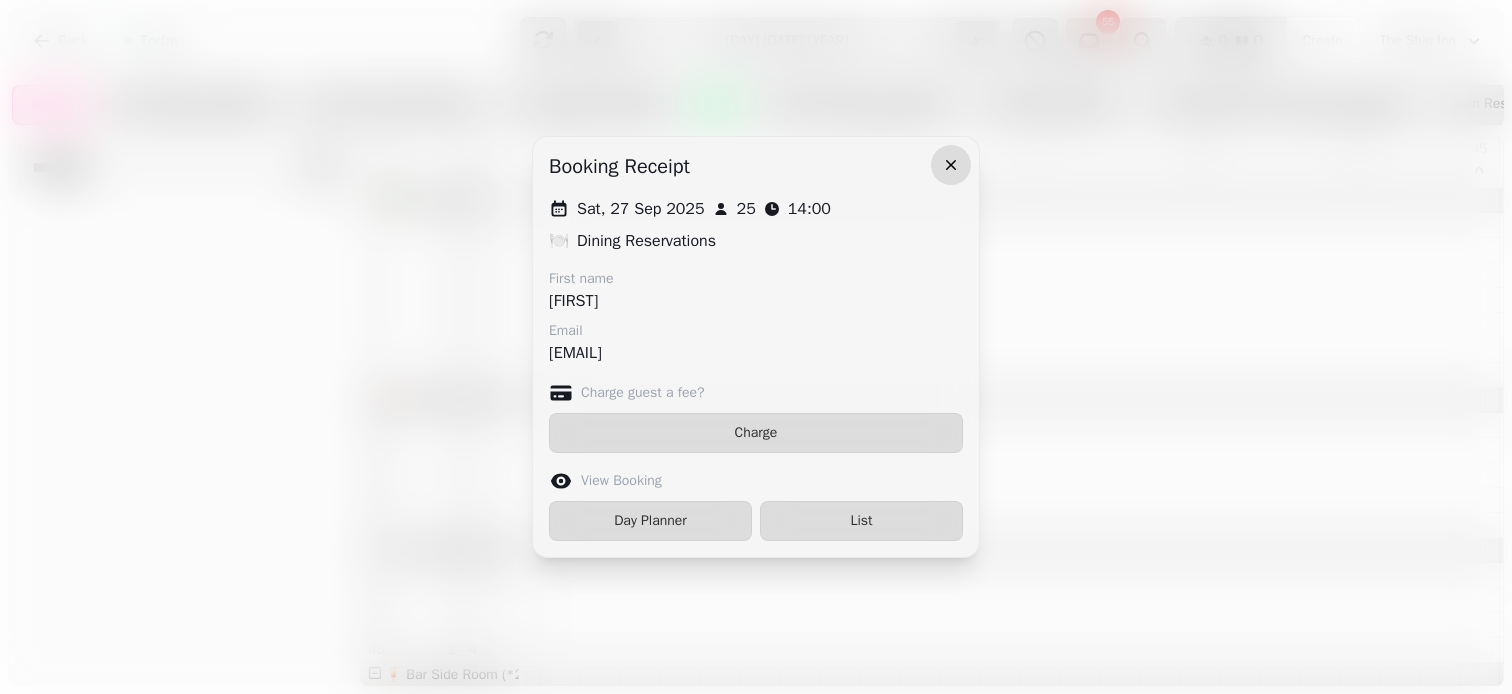 click 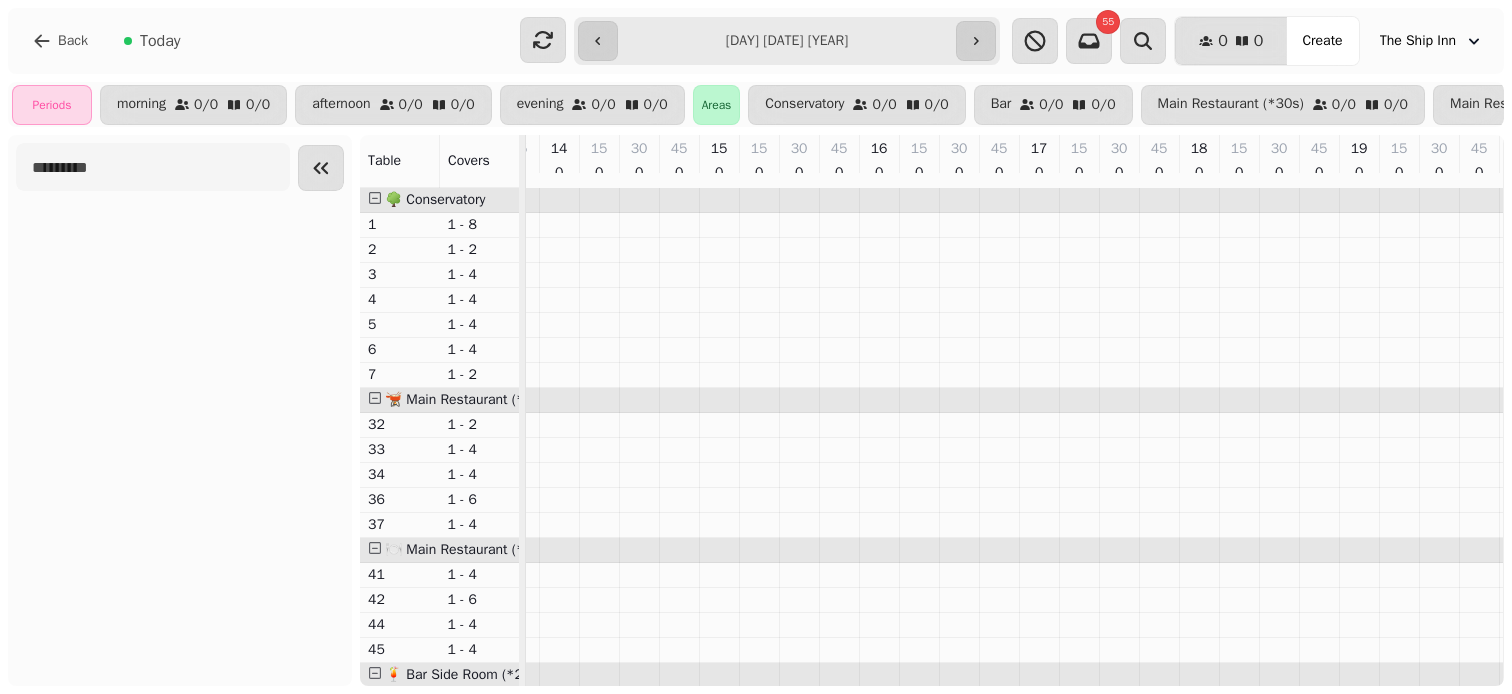 click on "**********" at bounding box center [787, 41] 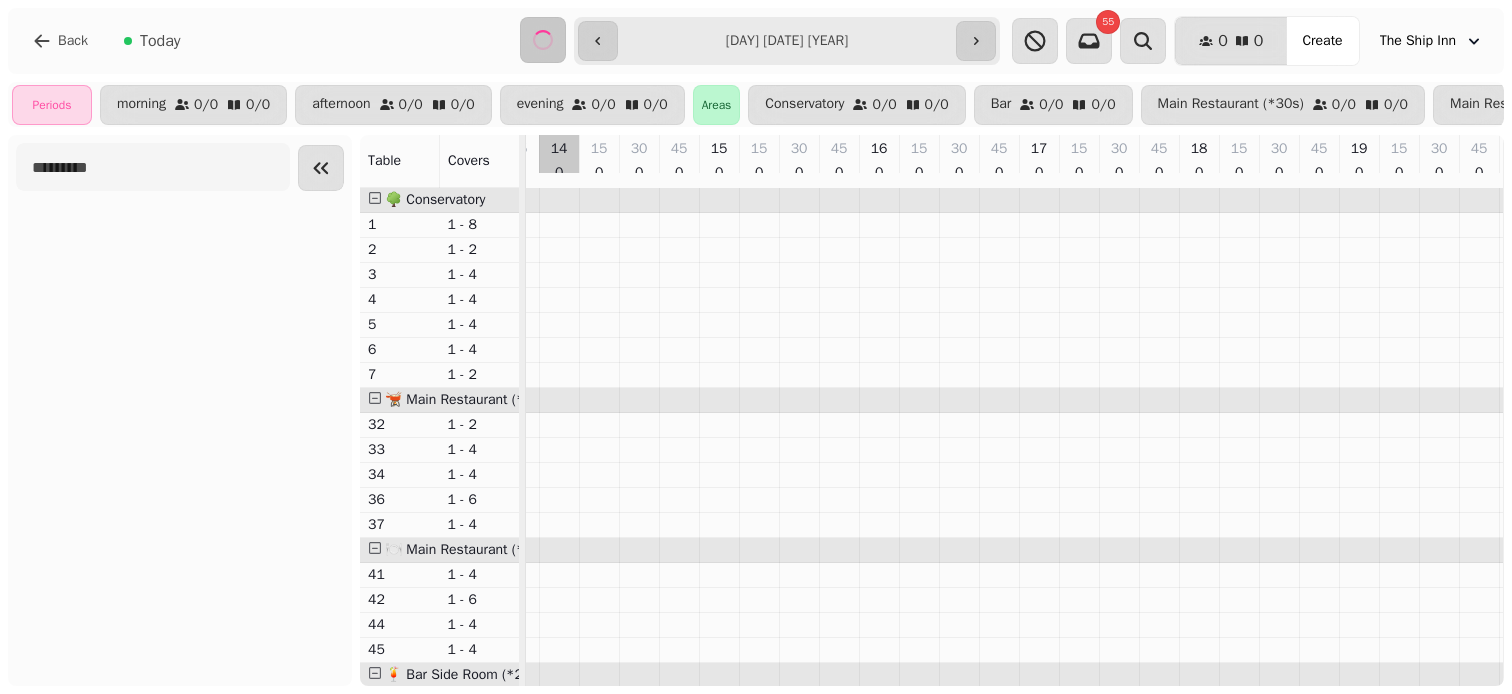 scroll, scrollTop: 0, scrollLeft: 534, axis: horizontal 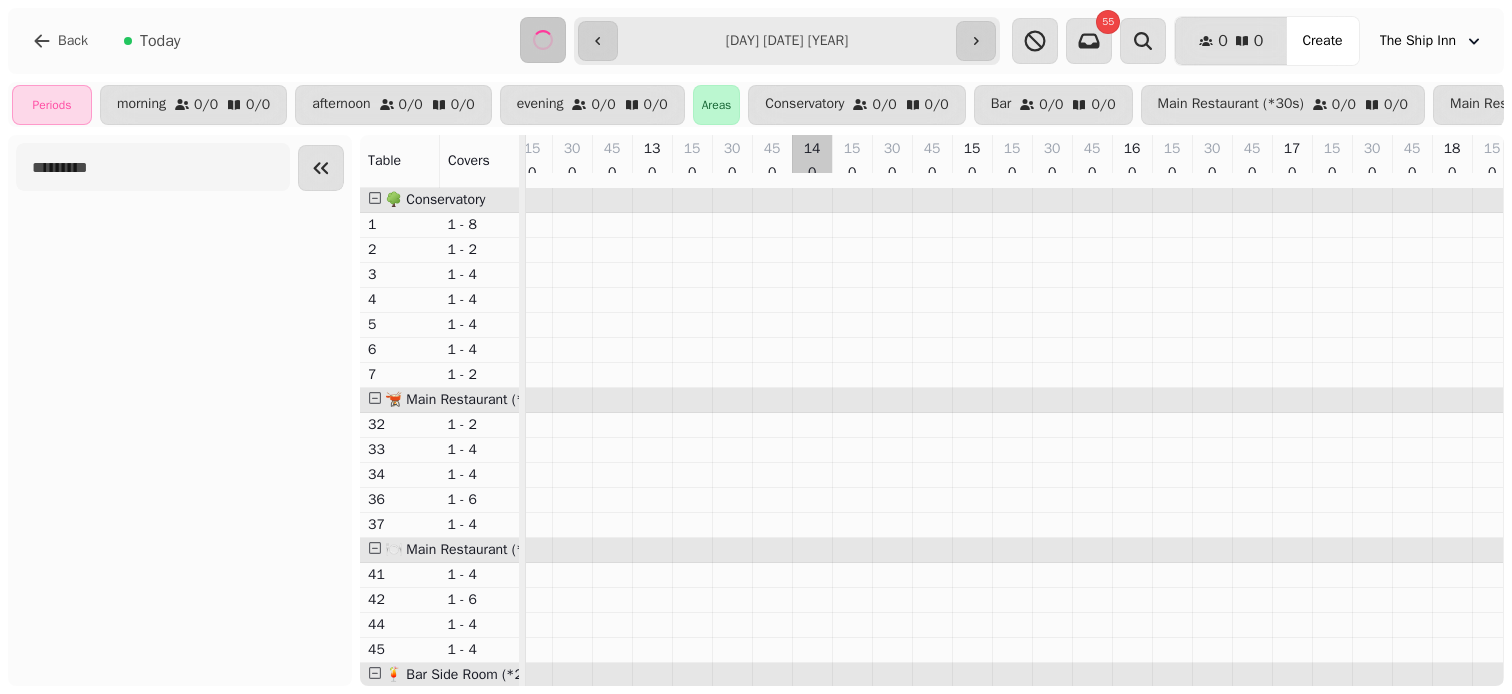 select on "**********" 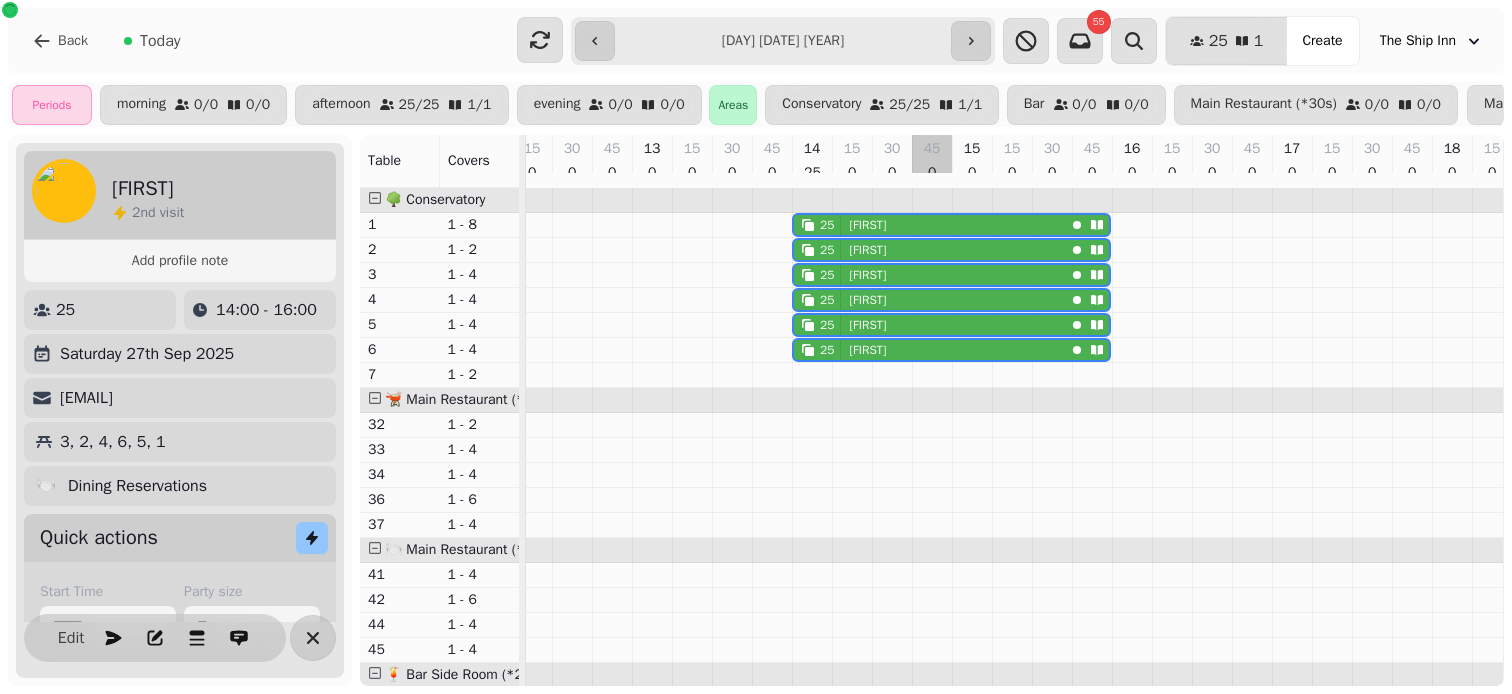scroll, scrollTop: 142, scrollLeft: 529, axis: both 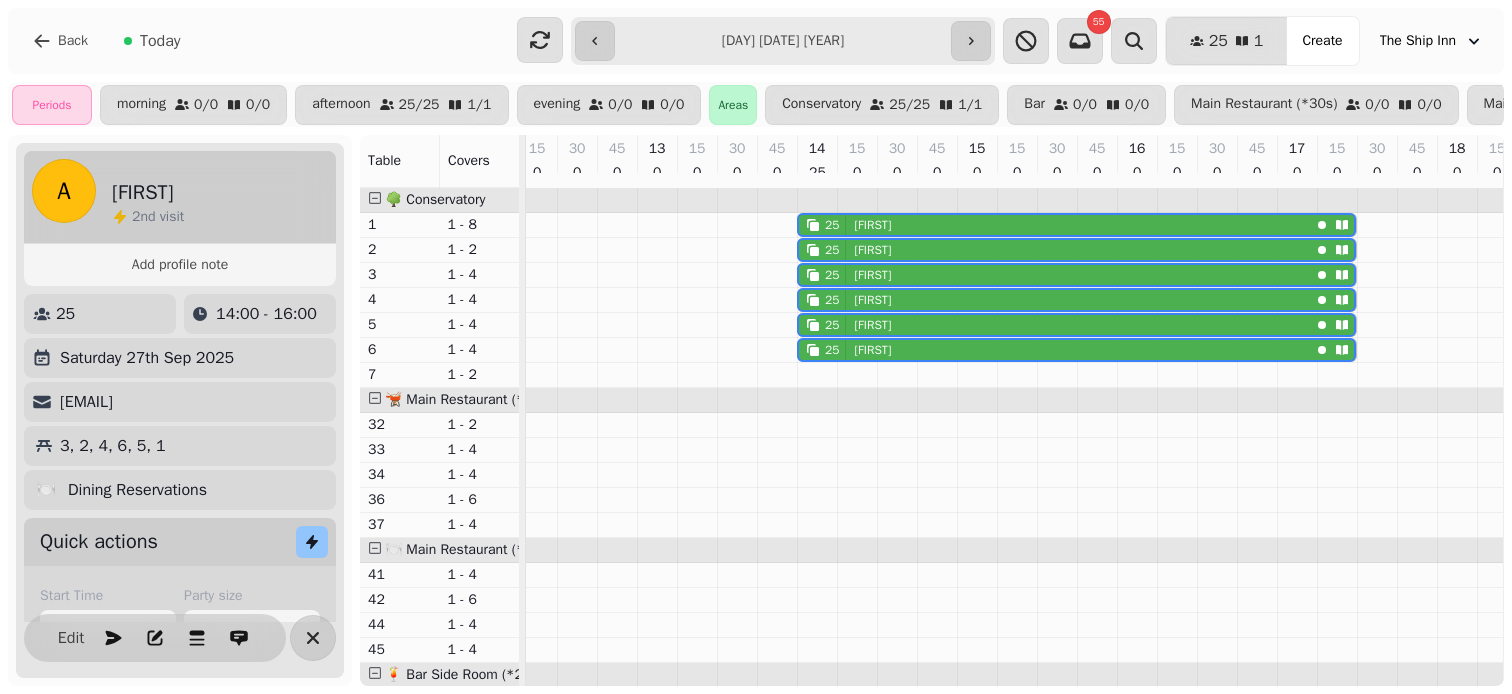 drag, startPoint x: 1115, startPoint y: 237, endPoint x: 1324, endPoint y: 245, distance: 209.15306 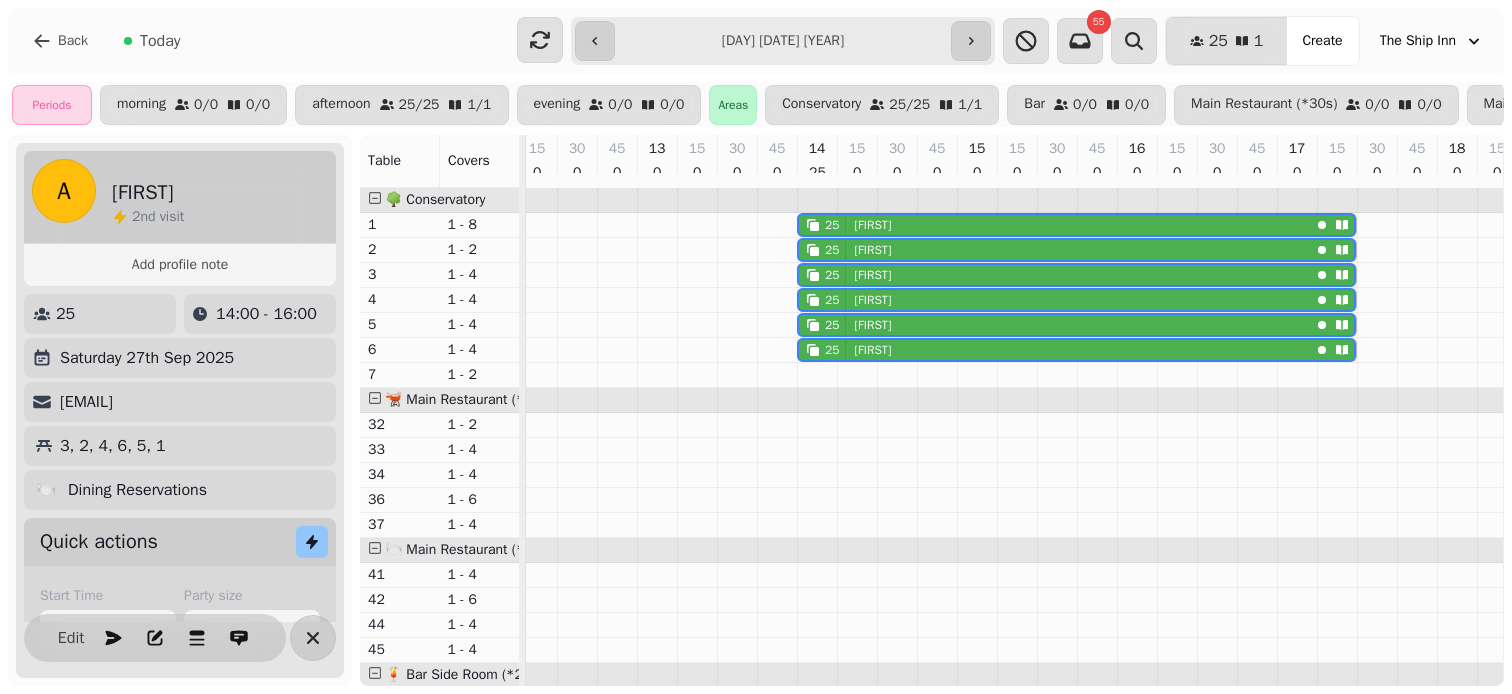 click on "[NUMBER] [FIRST]    [NUMBER] [FIRST]" at bounding box center [-3, 225] 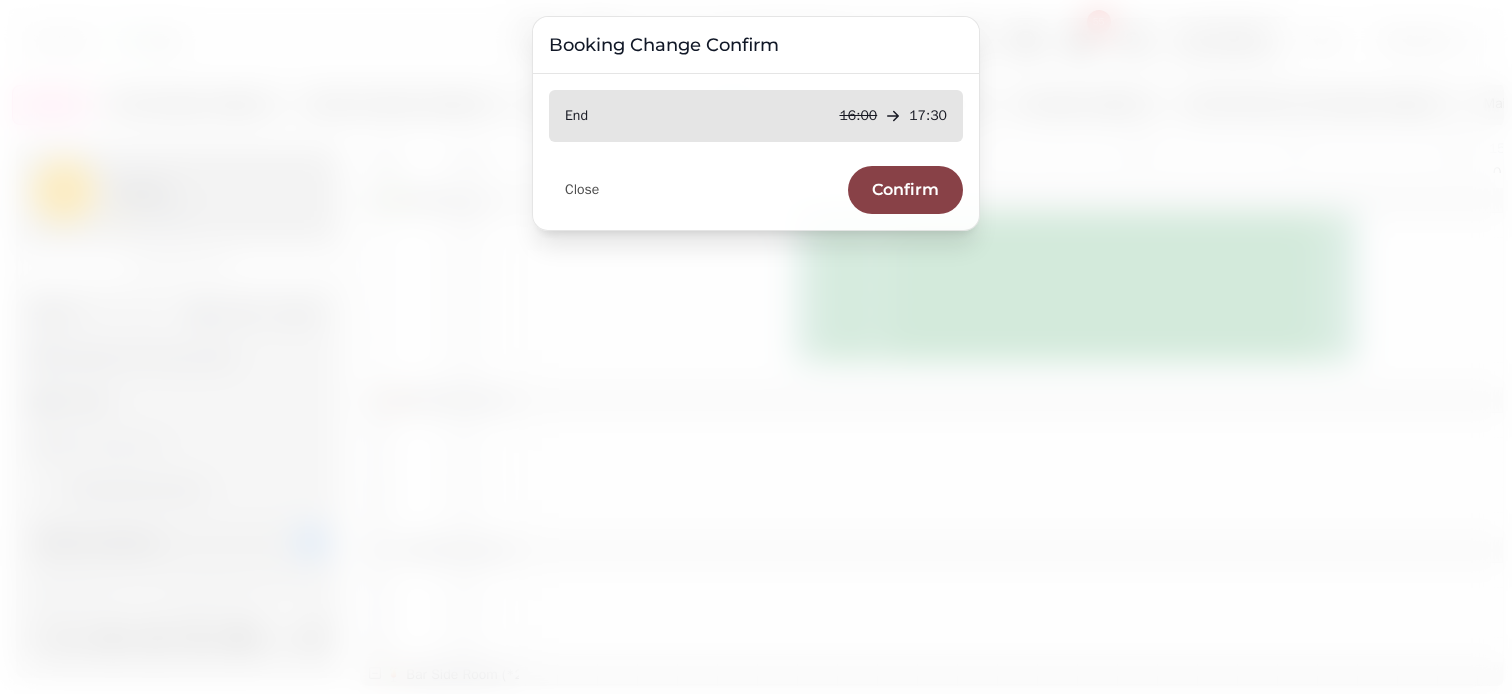 click on "Confirm" at bounding box center [905, 190] 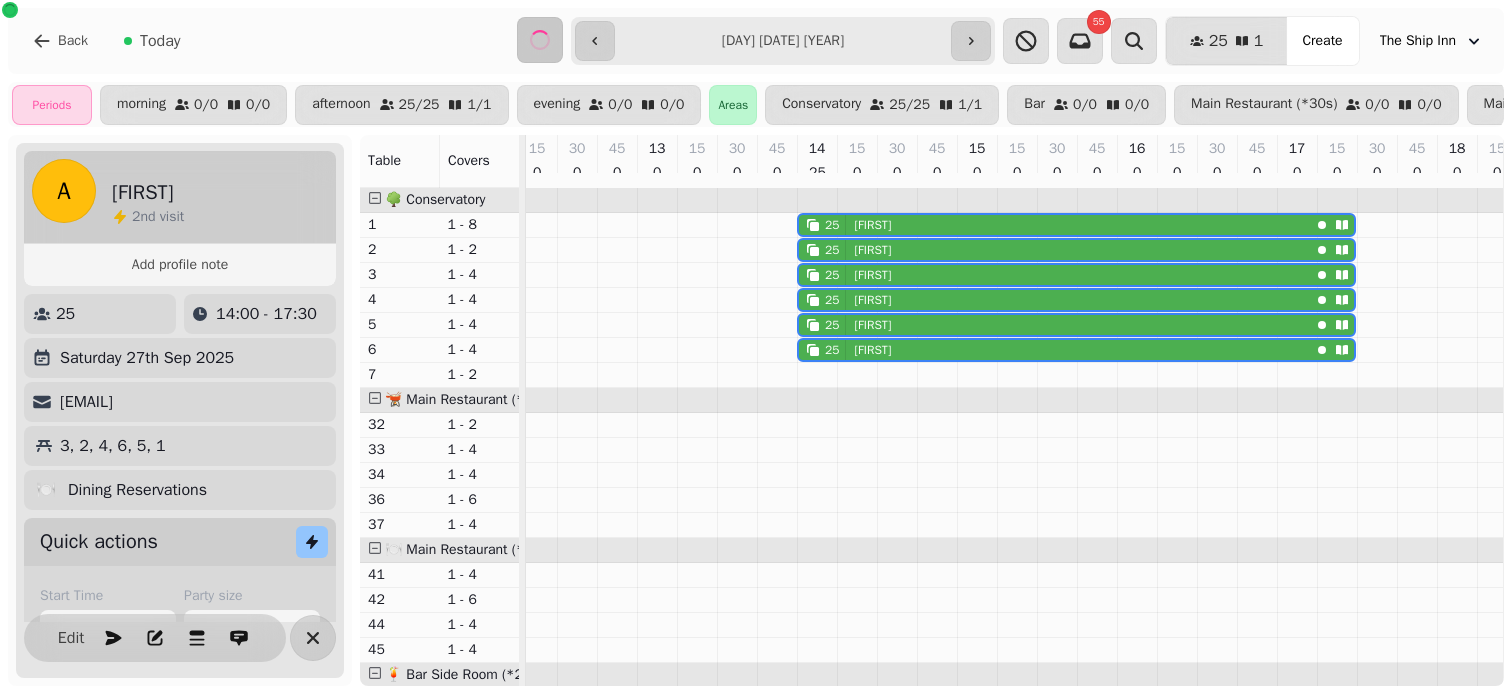 click on "[FIRST]" at bounding box center [872, 225] 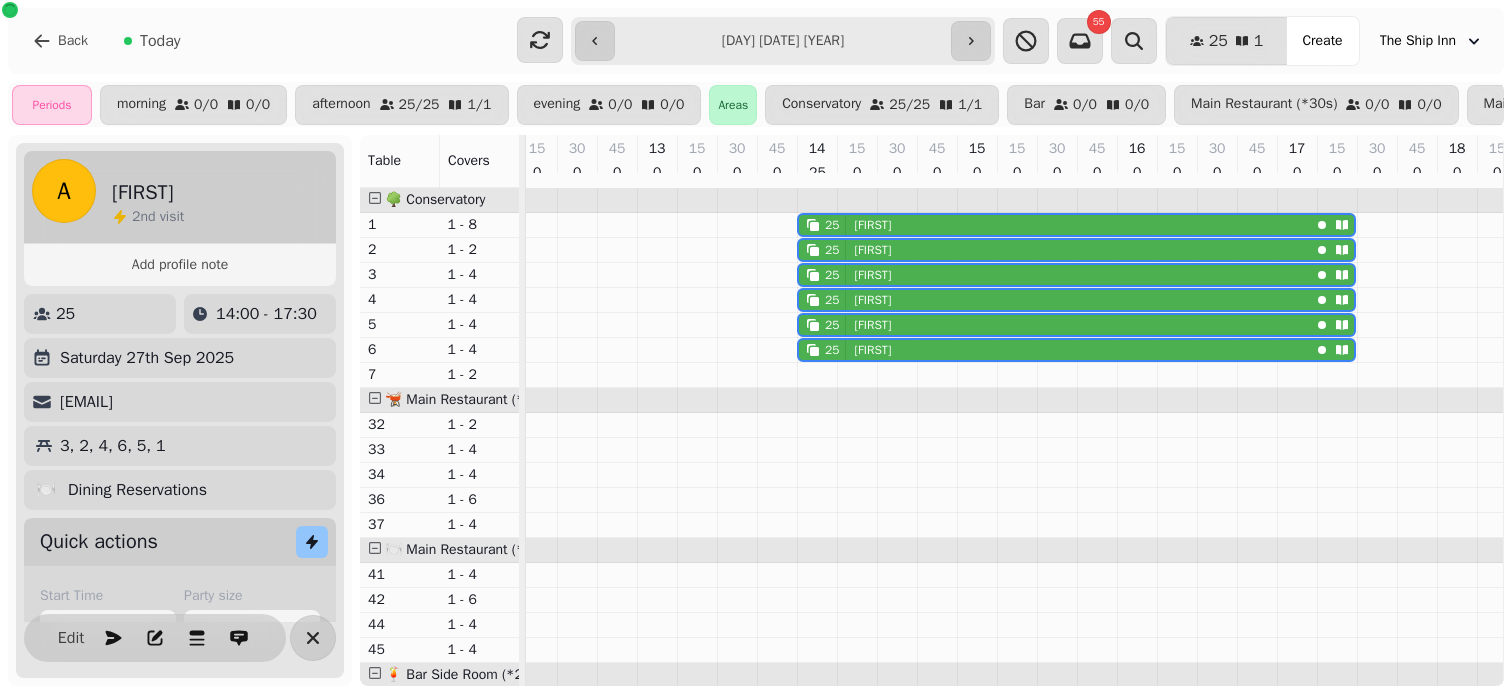 scroll, scrollTop: 0, scrollLeft: 787, axis: horizontal 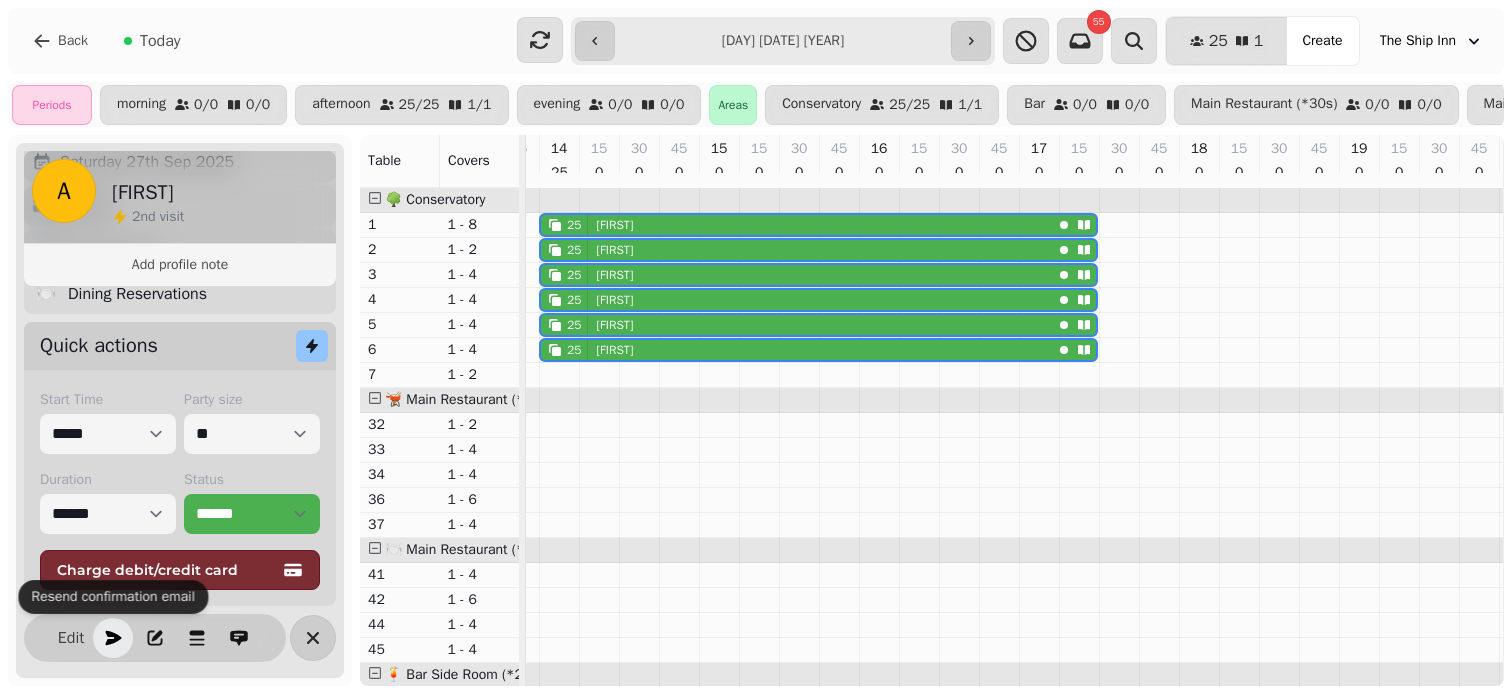 click 